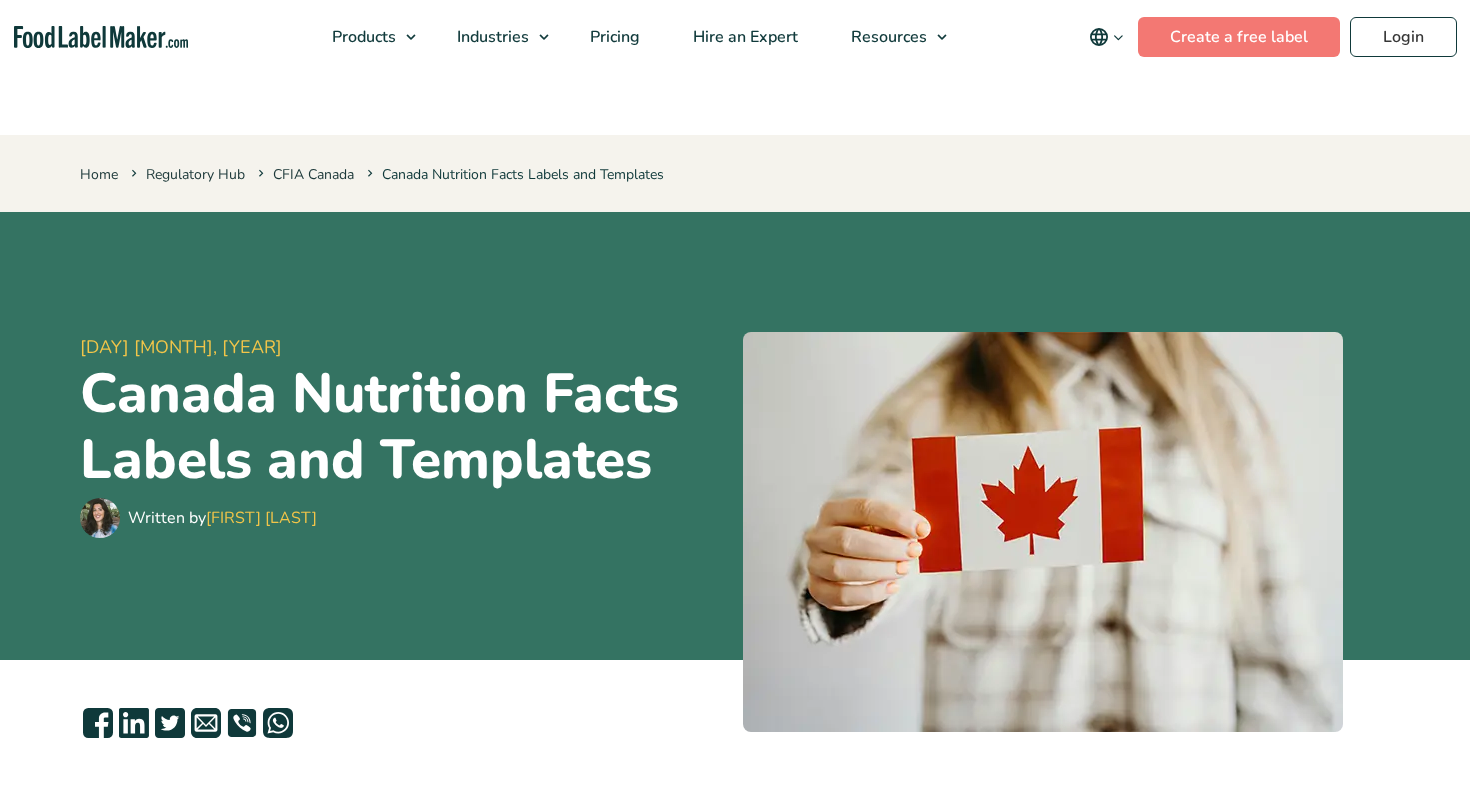 scroll, scrollTop: 664, scrollLeft: 0, axis: vertical 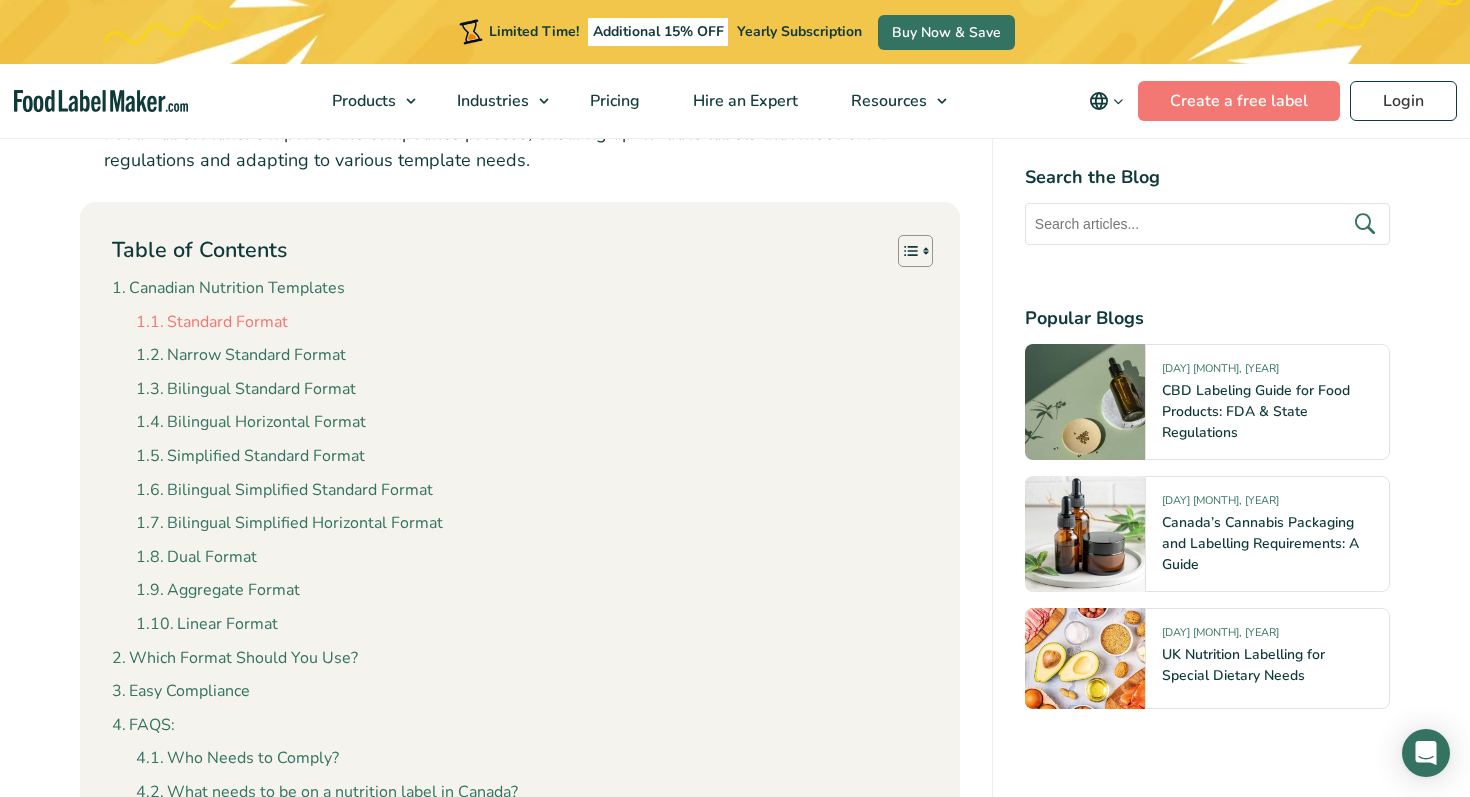 click on "Standard Format" at bounding box center (212, 323) 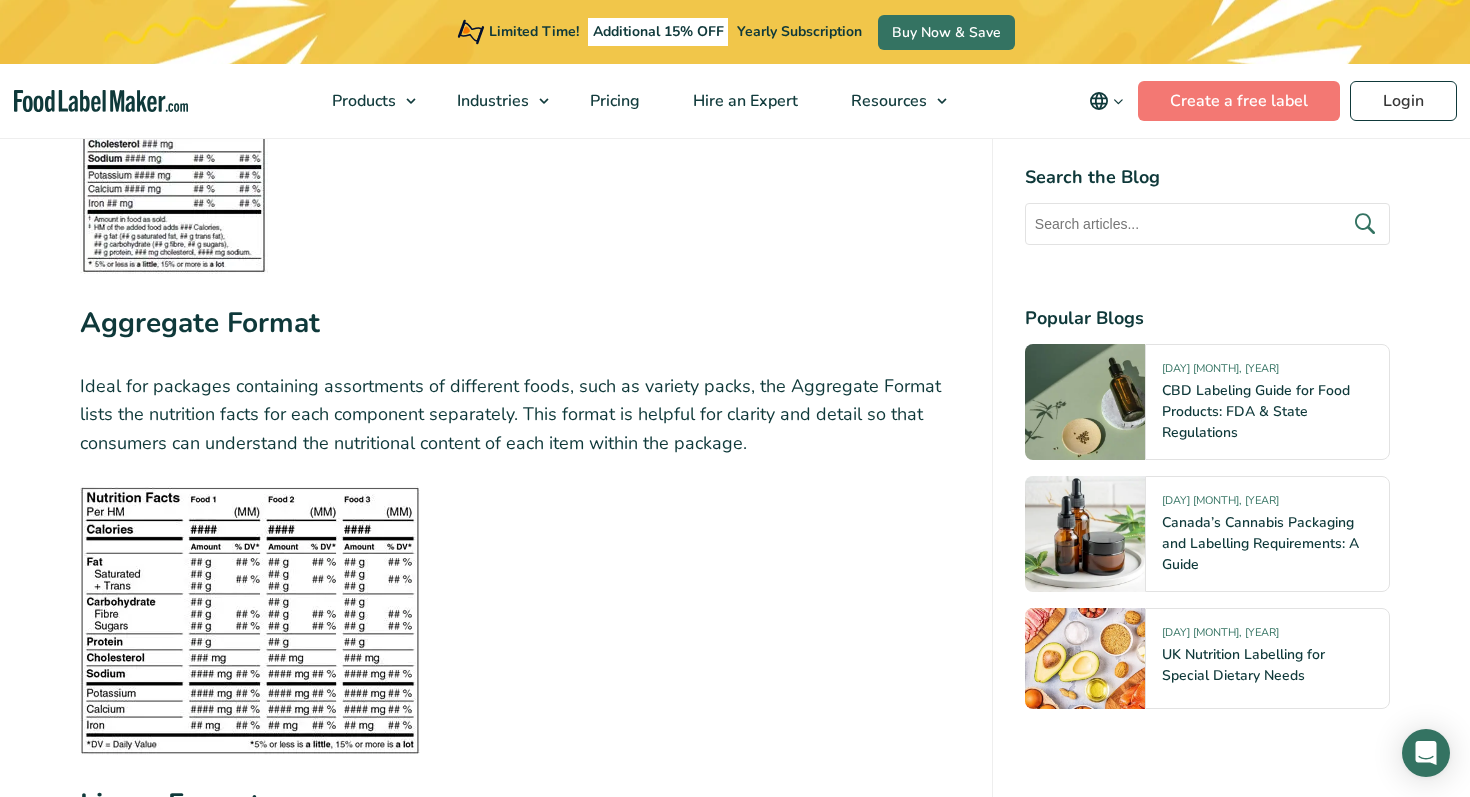 scroll, scrollTop: 5970, scrollLeft: 0, axis: vertical 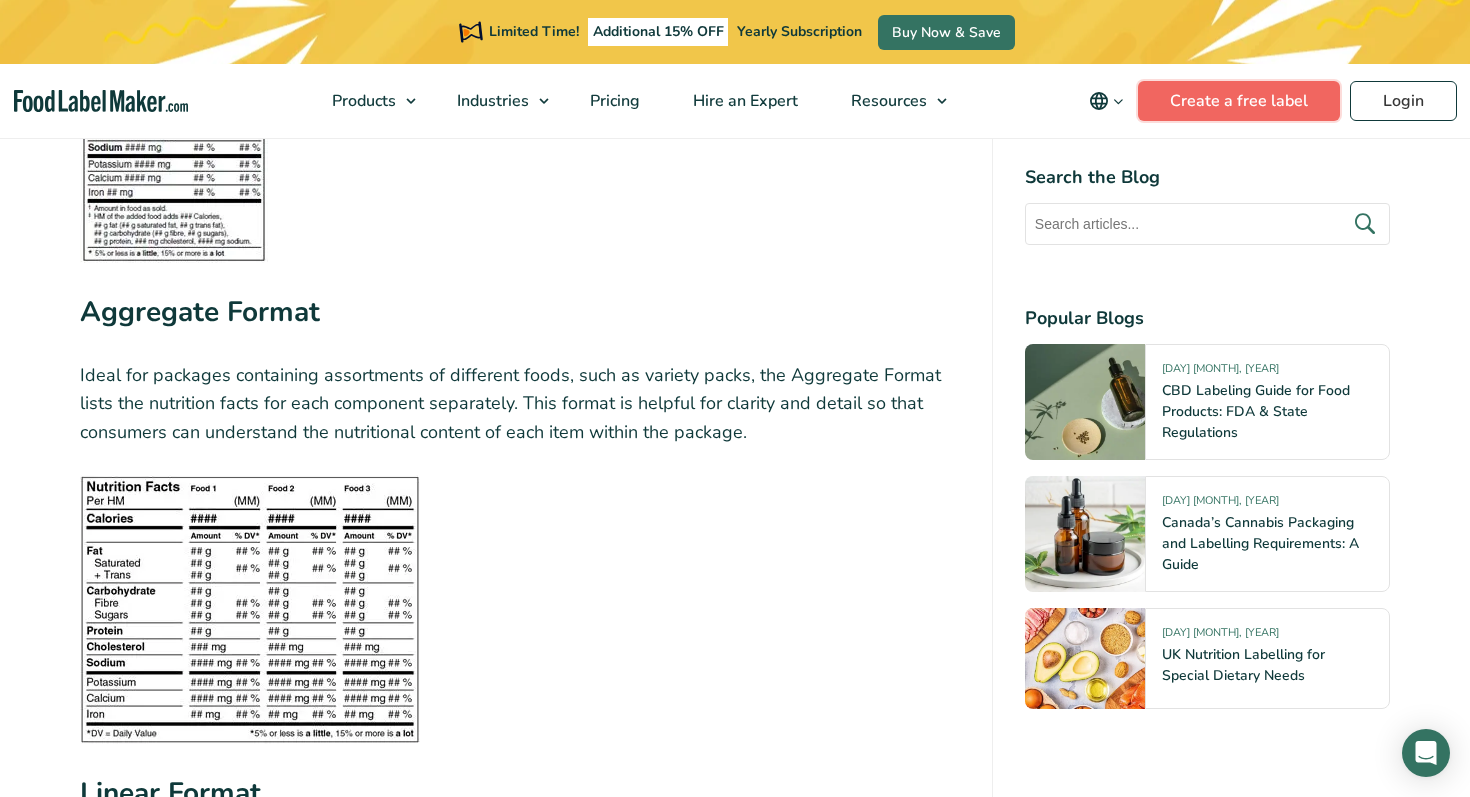 click on "Create a free label" at bounding box center [1239, 101] 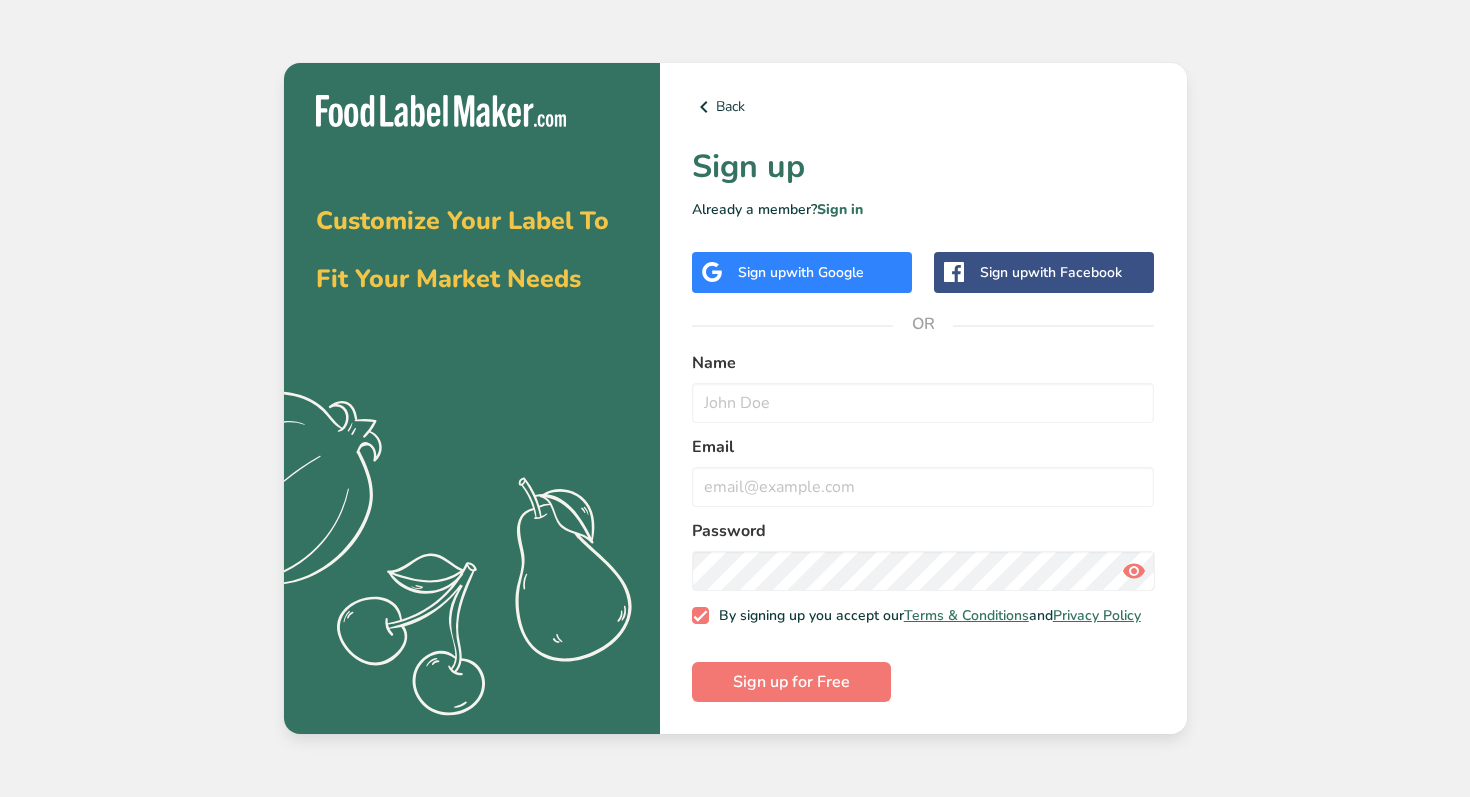 scroll, scrollTop: 0, scrollLeft: 0, axis: both 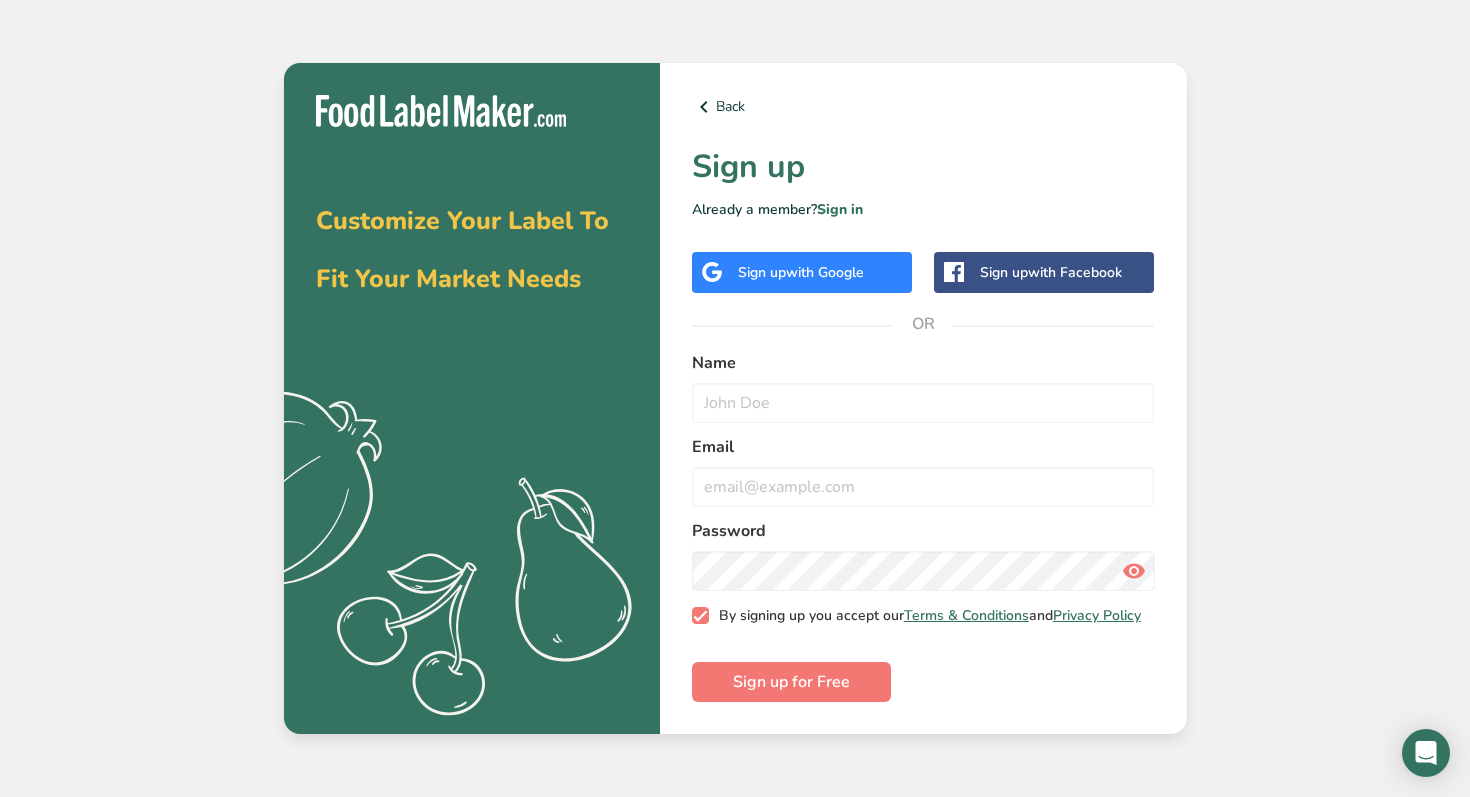 click at bounding box center [701, 616] 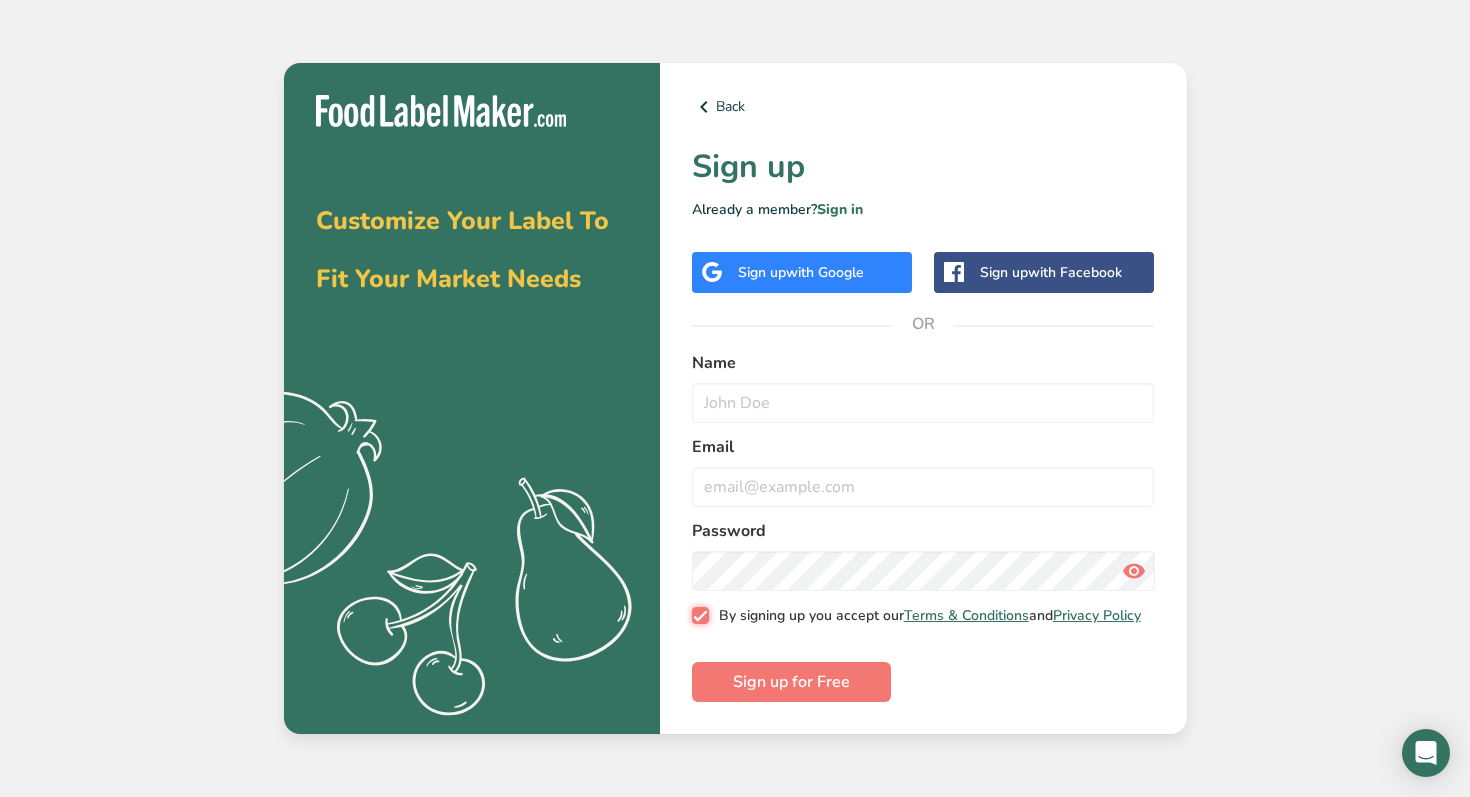click on "By signing up you accept our
Terms & Conditions
and
Privacy Policy" at bounding box center (698, 615) 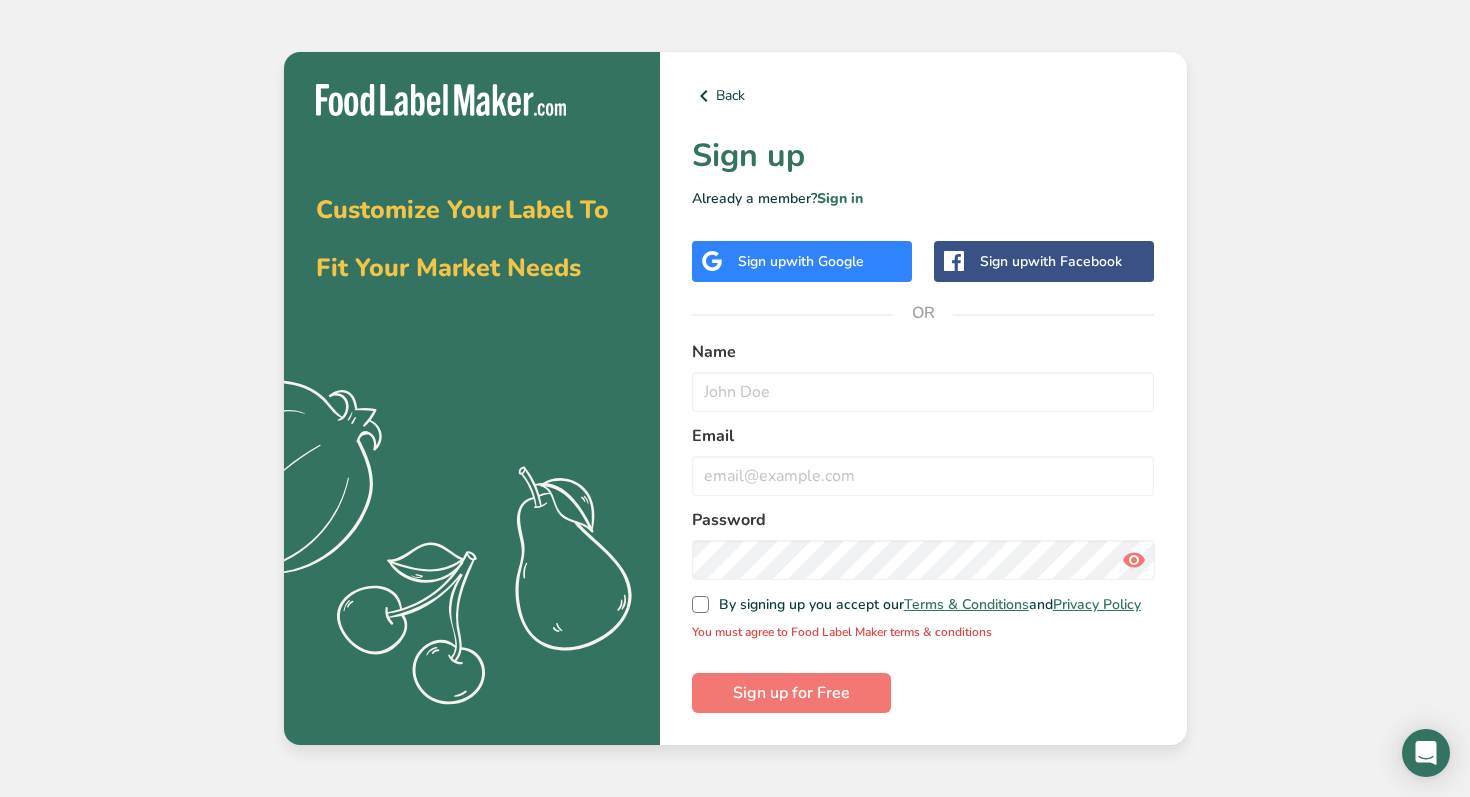 click on "Sign up  with Google" at bounding box center [801, 261] 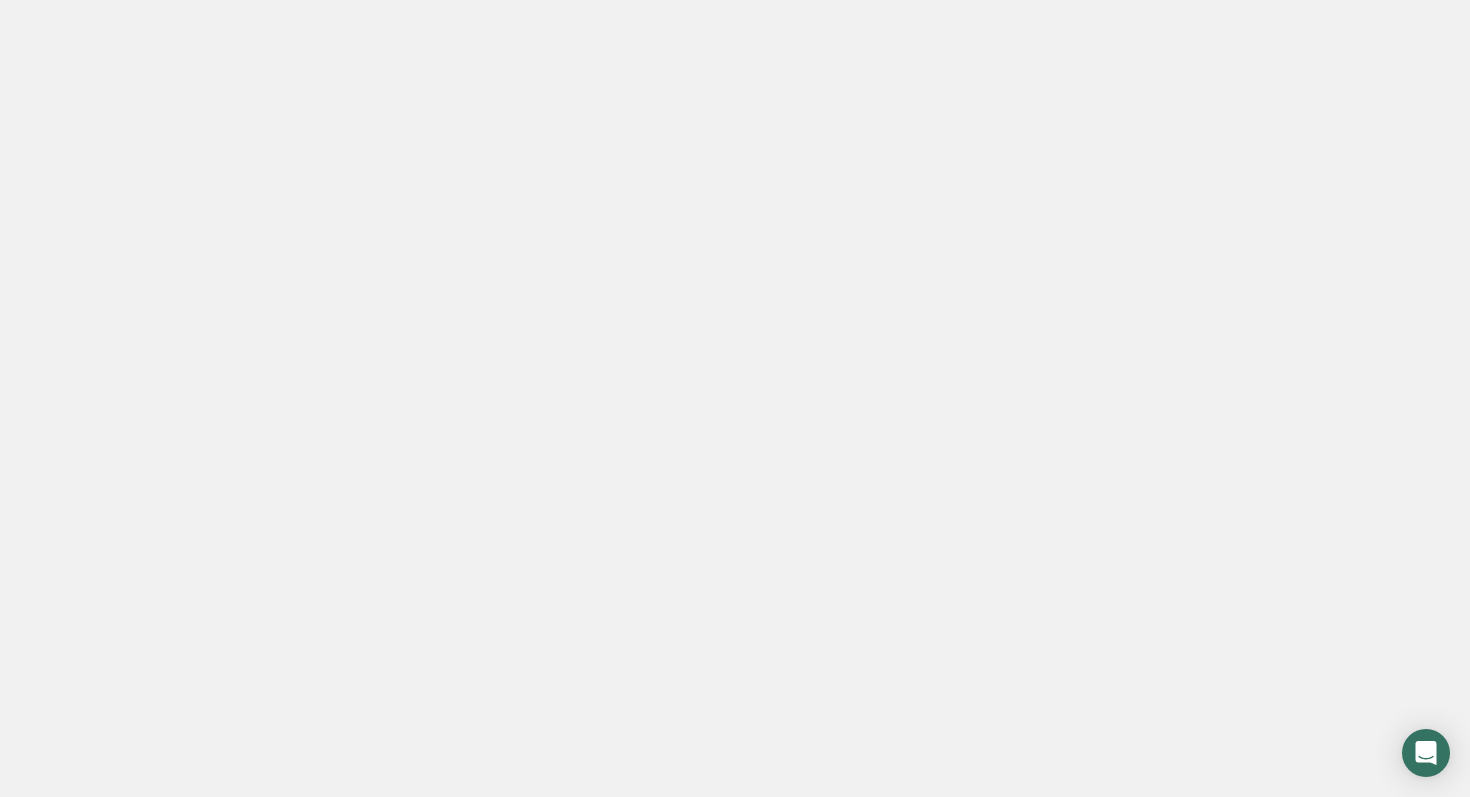 scroll, scrollTop: 0, scrollLeft: 0, axis: both 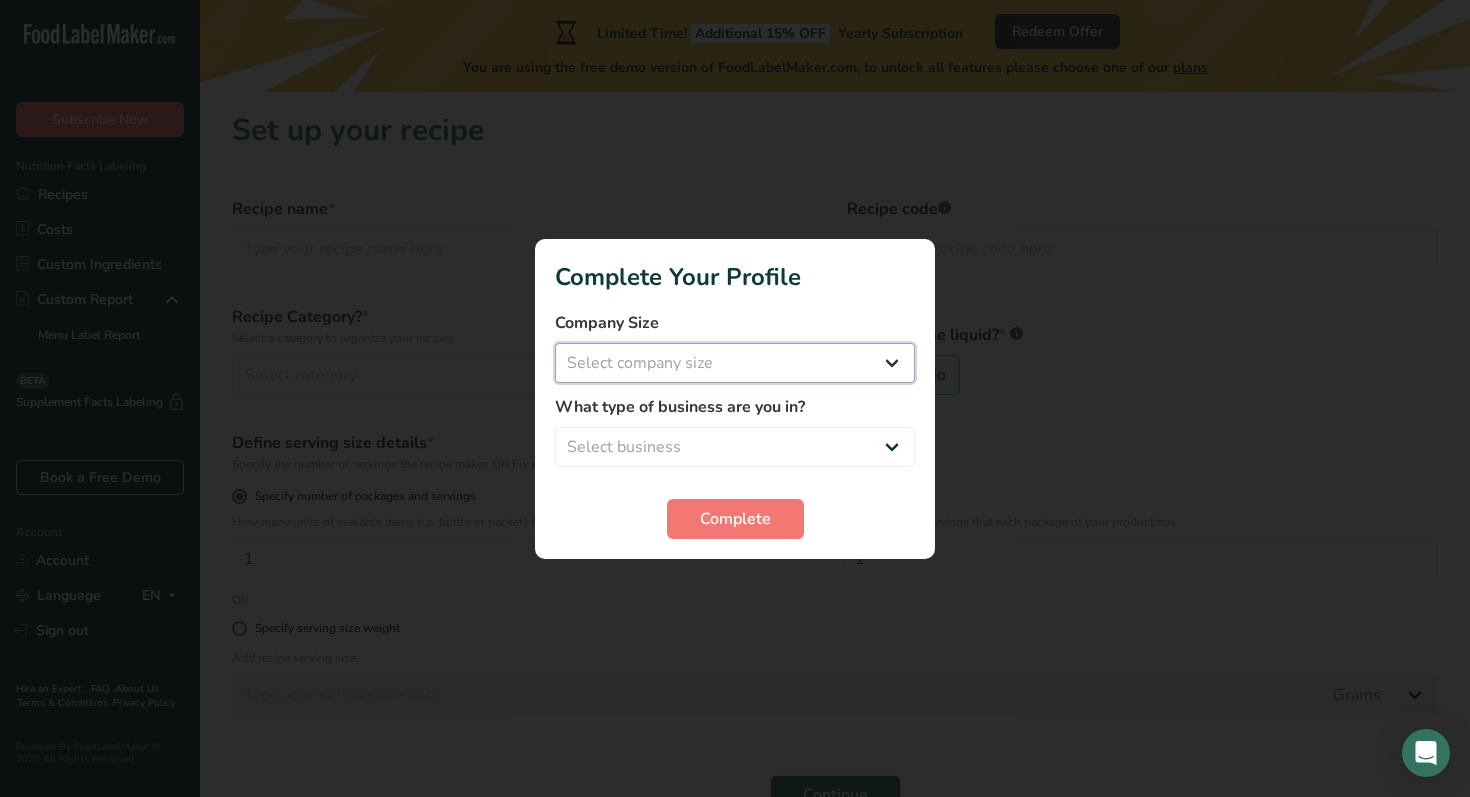 click on "Select company size
Fewer than 10 Employees
10 to 50 Employees
51 to 500 Employees
Over 500 Employees" at bounding box center [735, 363] 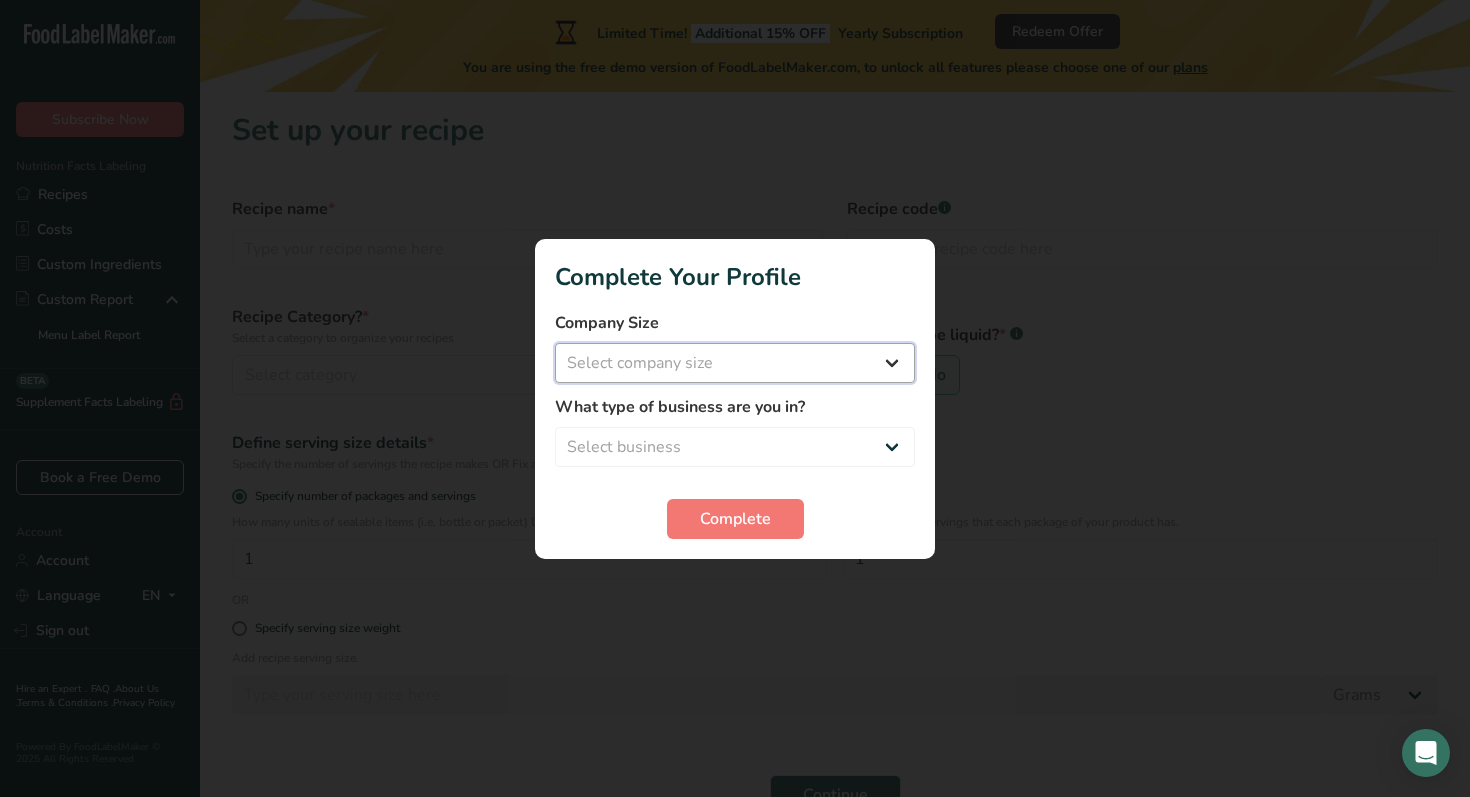 select on "1" 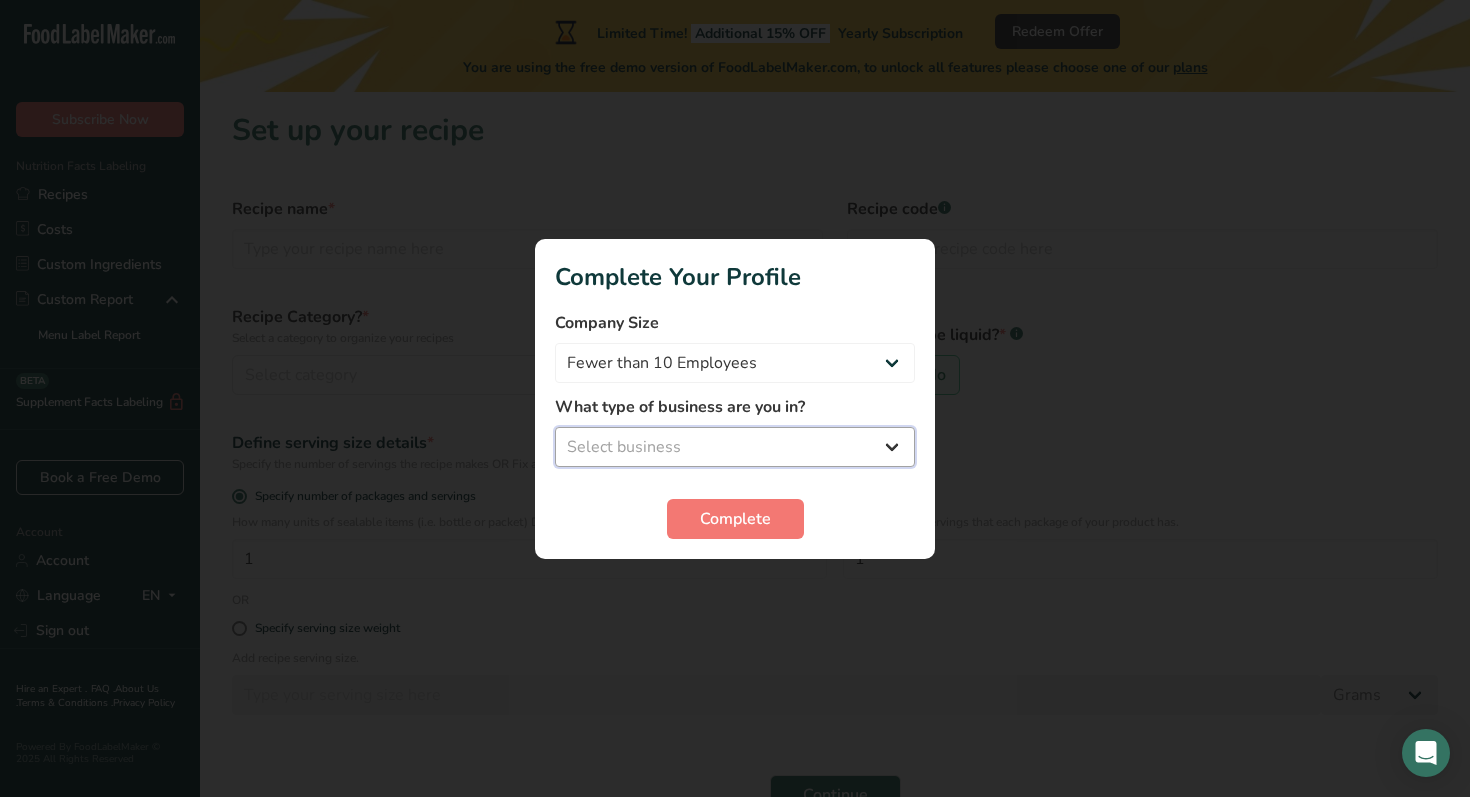 click on "Select business
Packaged Food Manufacturer
Restaurant & Cafe
Bakery
Meal Plans & Catering Company
Nutritionist
Food Blogger
Personal Trainer
Other" at bounding box center (735, 447) 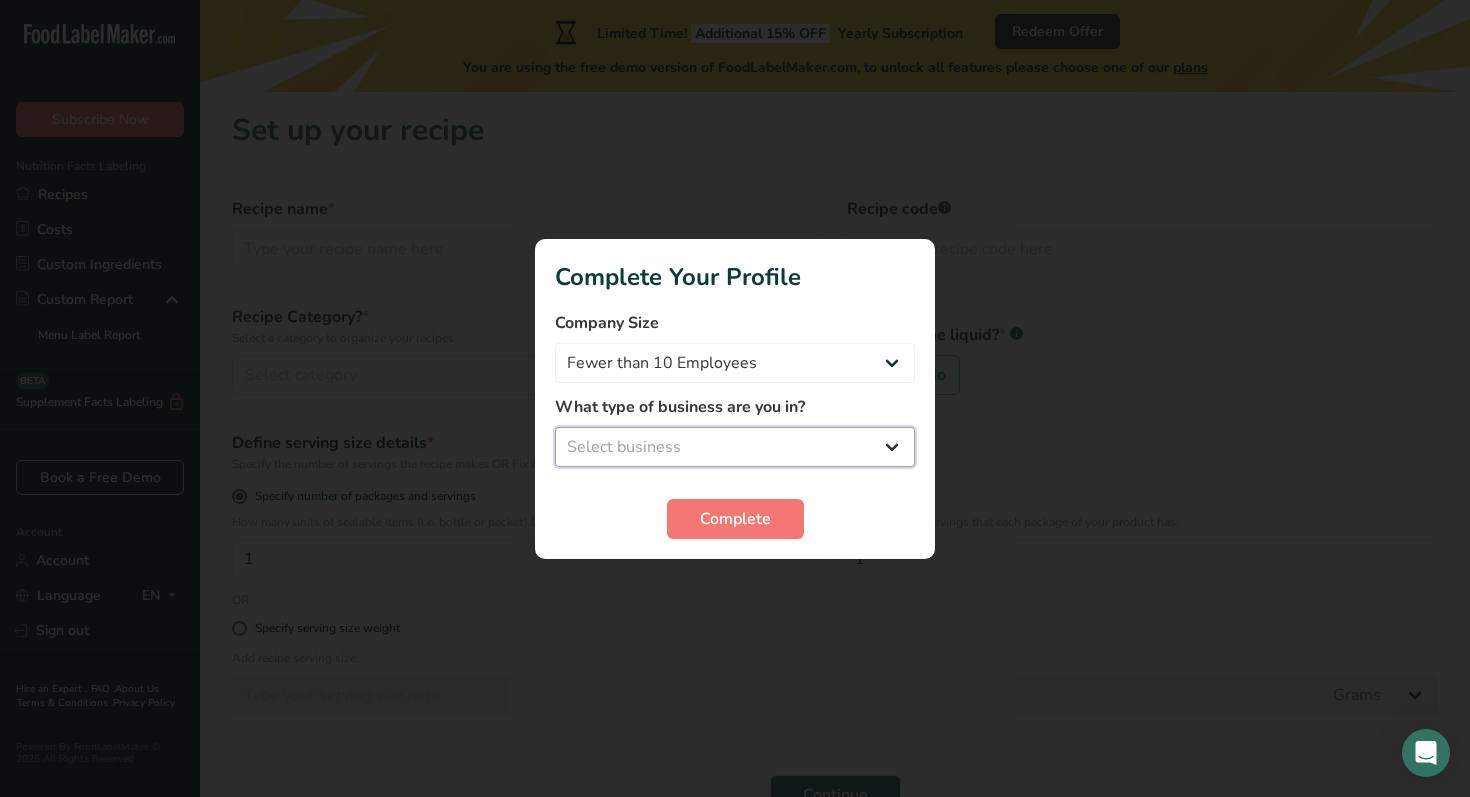 select on "1" 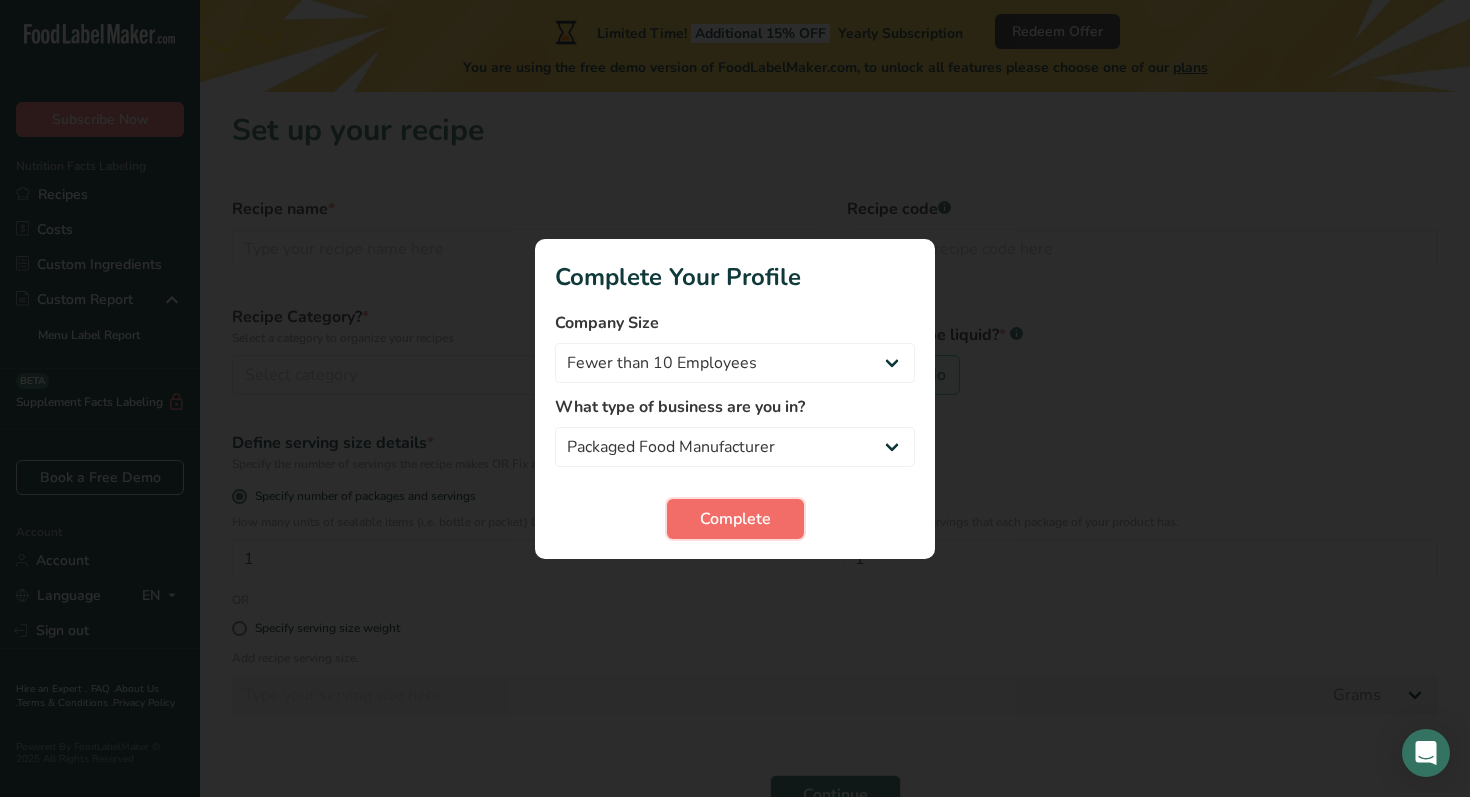 click on "Complete" at bounding box center (735, 519) 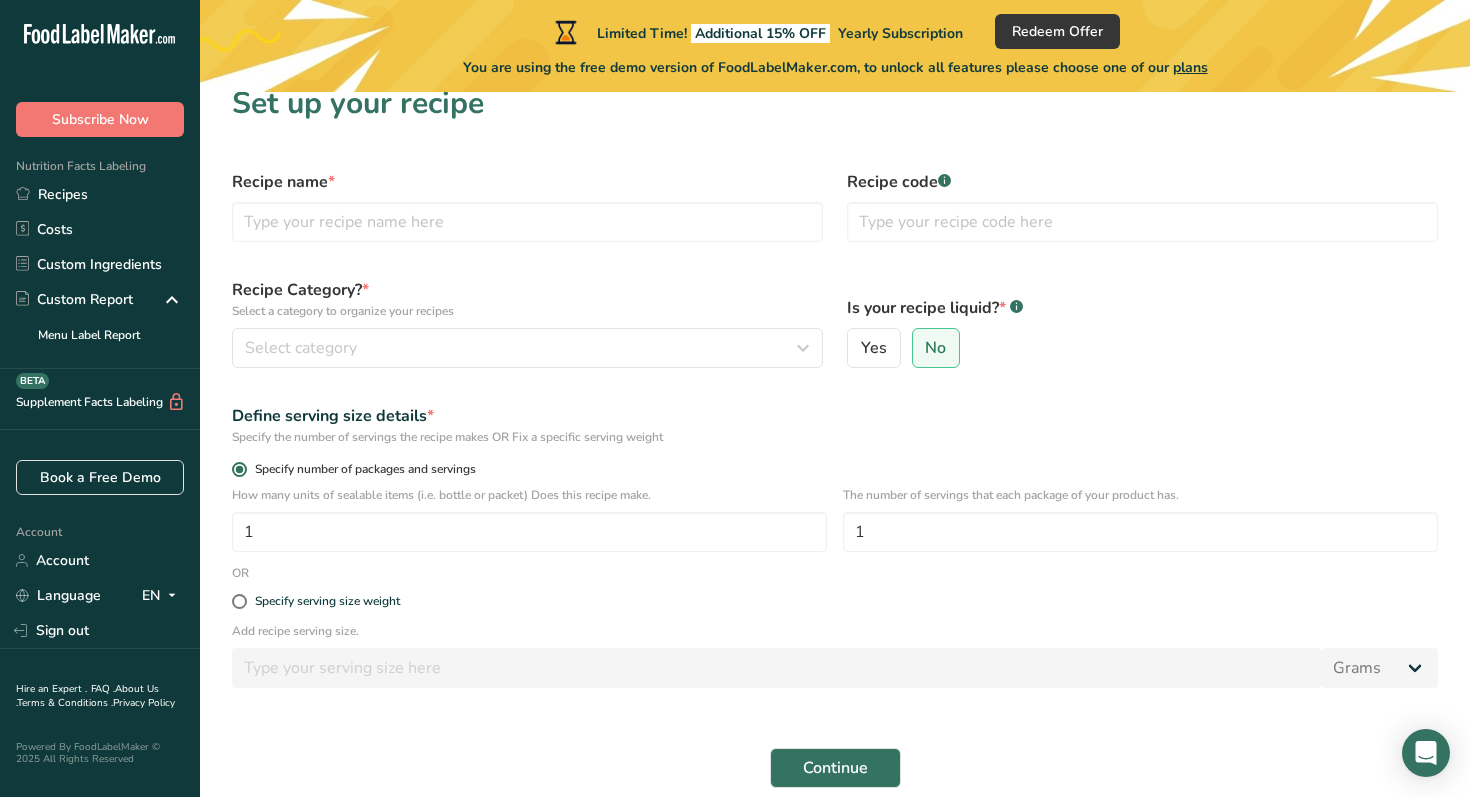 scroll, scrollTop: 0, scrollLeft: 0, axis: both 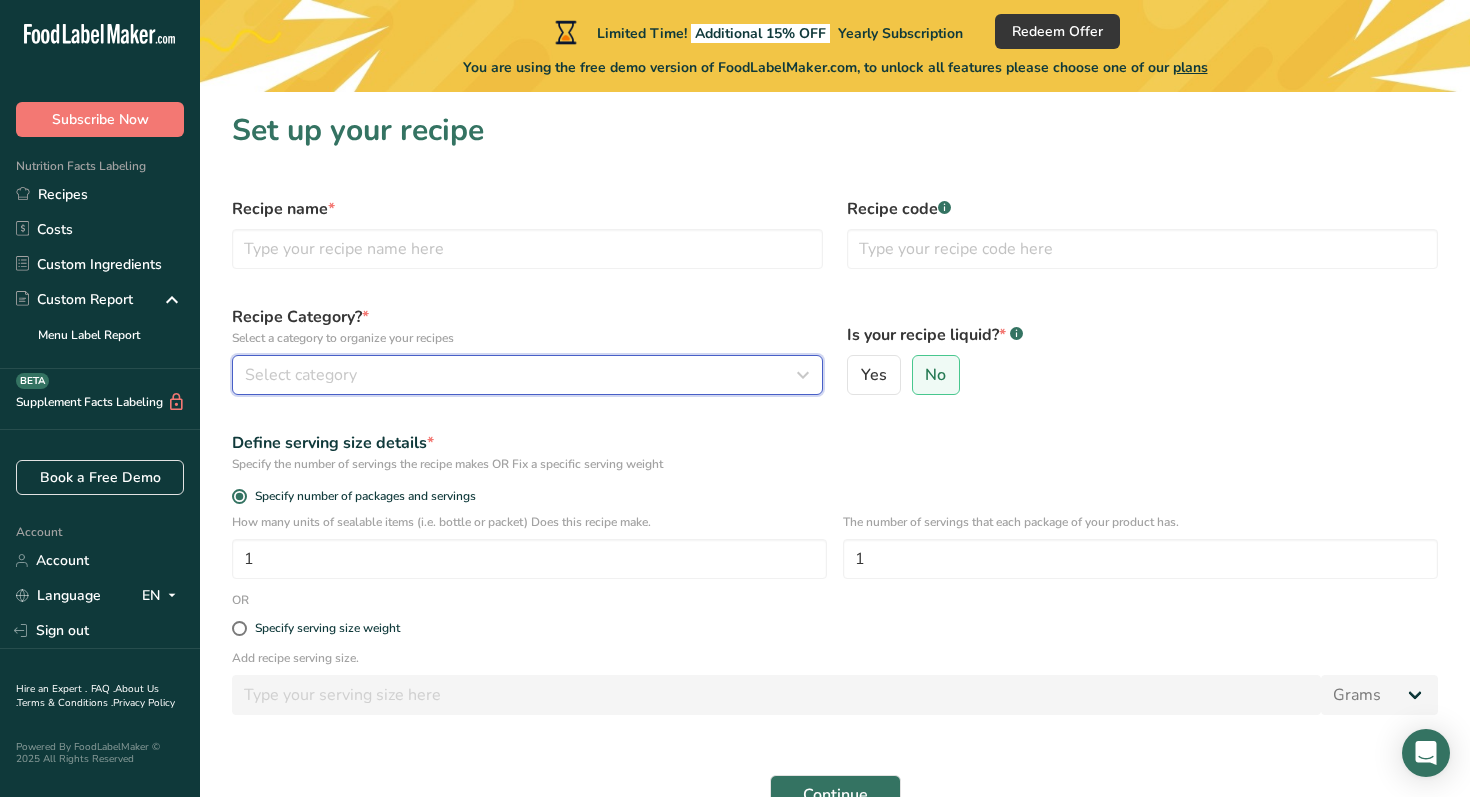 click on "Select category" at bounding box center (527, 375) 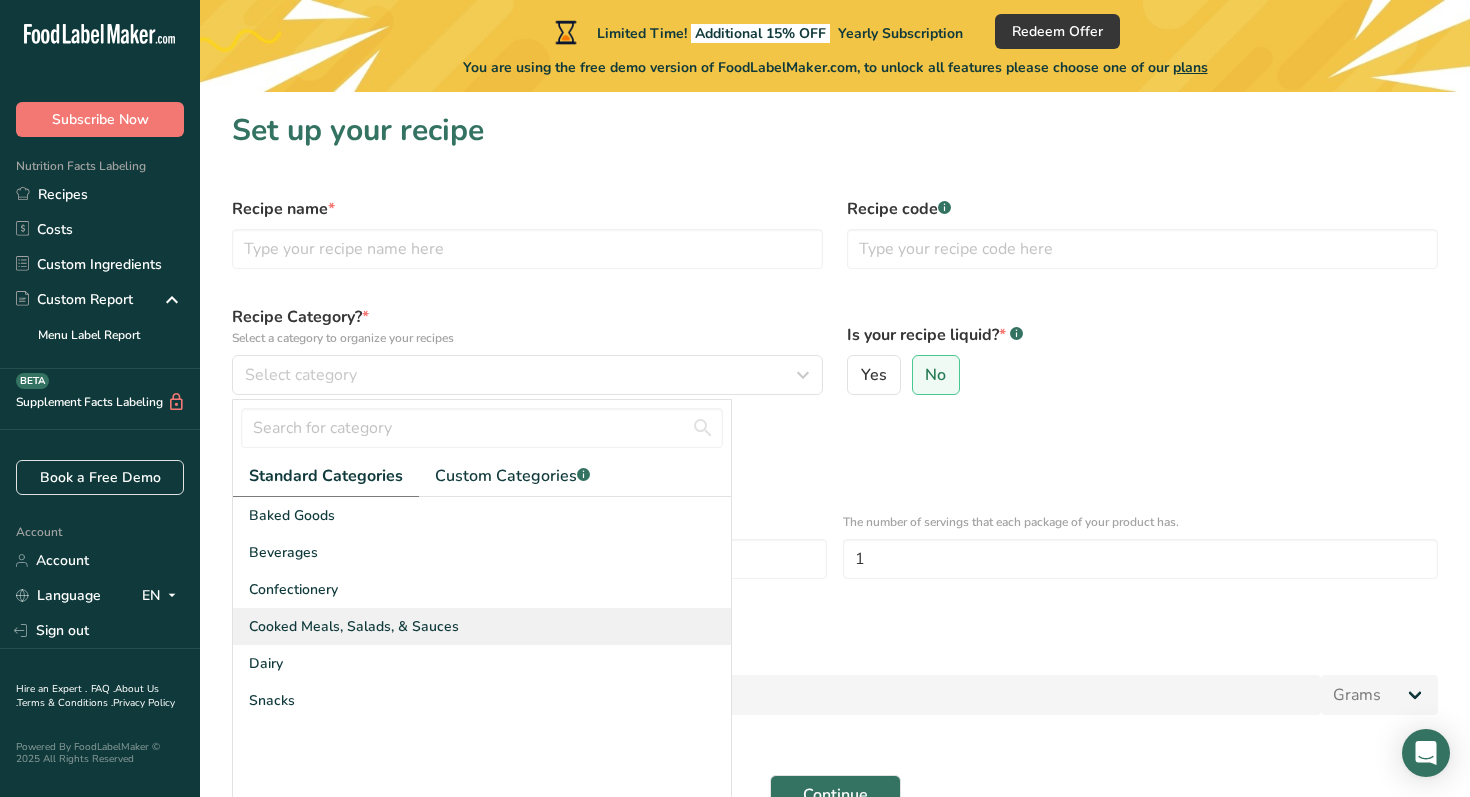 click on "Cooked Meals, Salads, & Sauces" at bounding box center [354, 626] 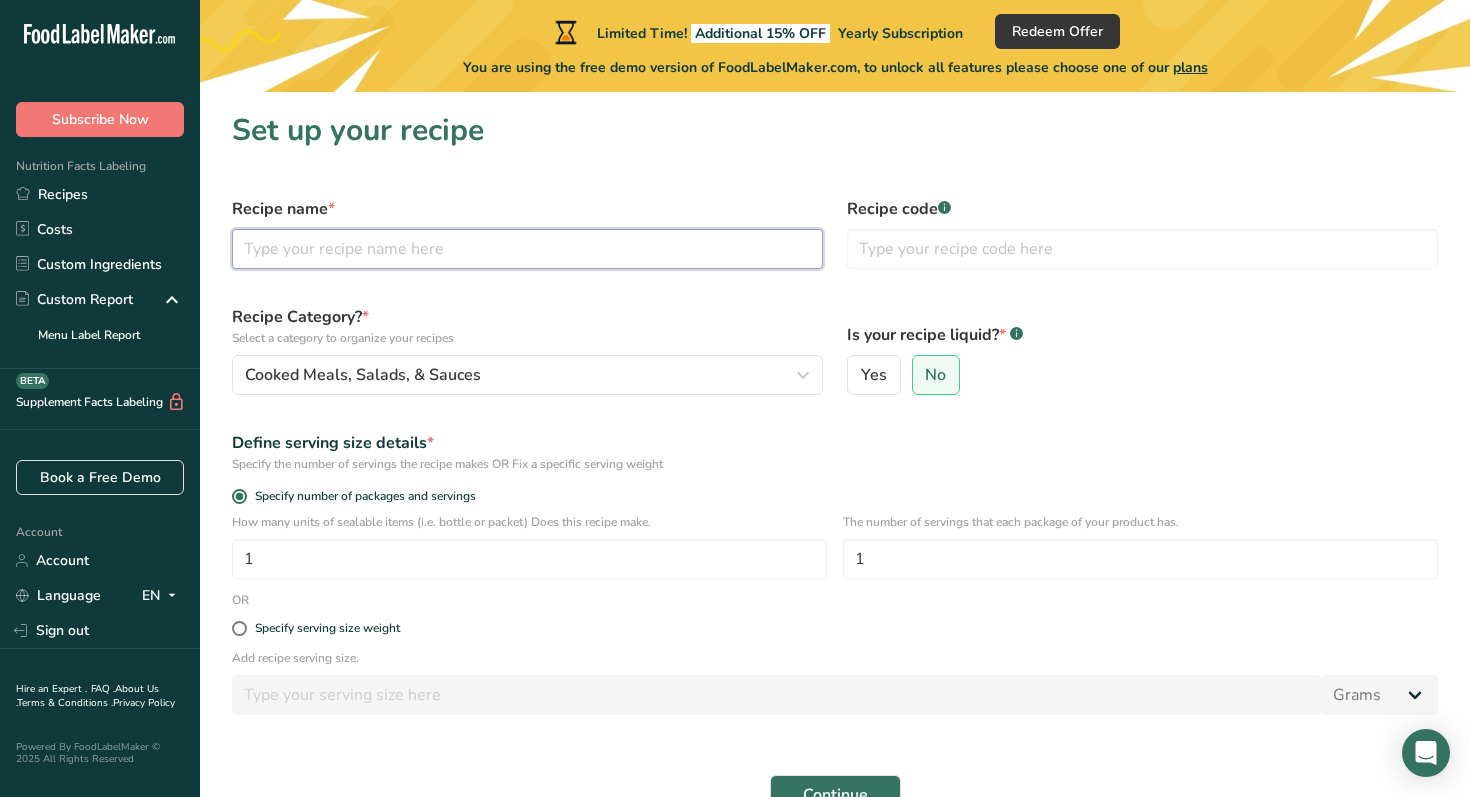 click at bounding box center (527, 249) 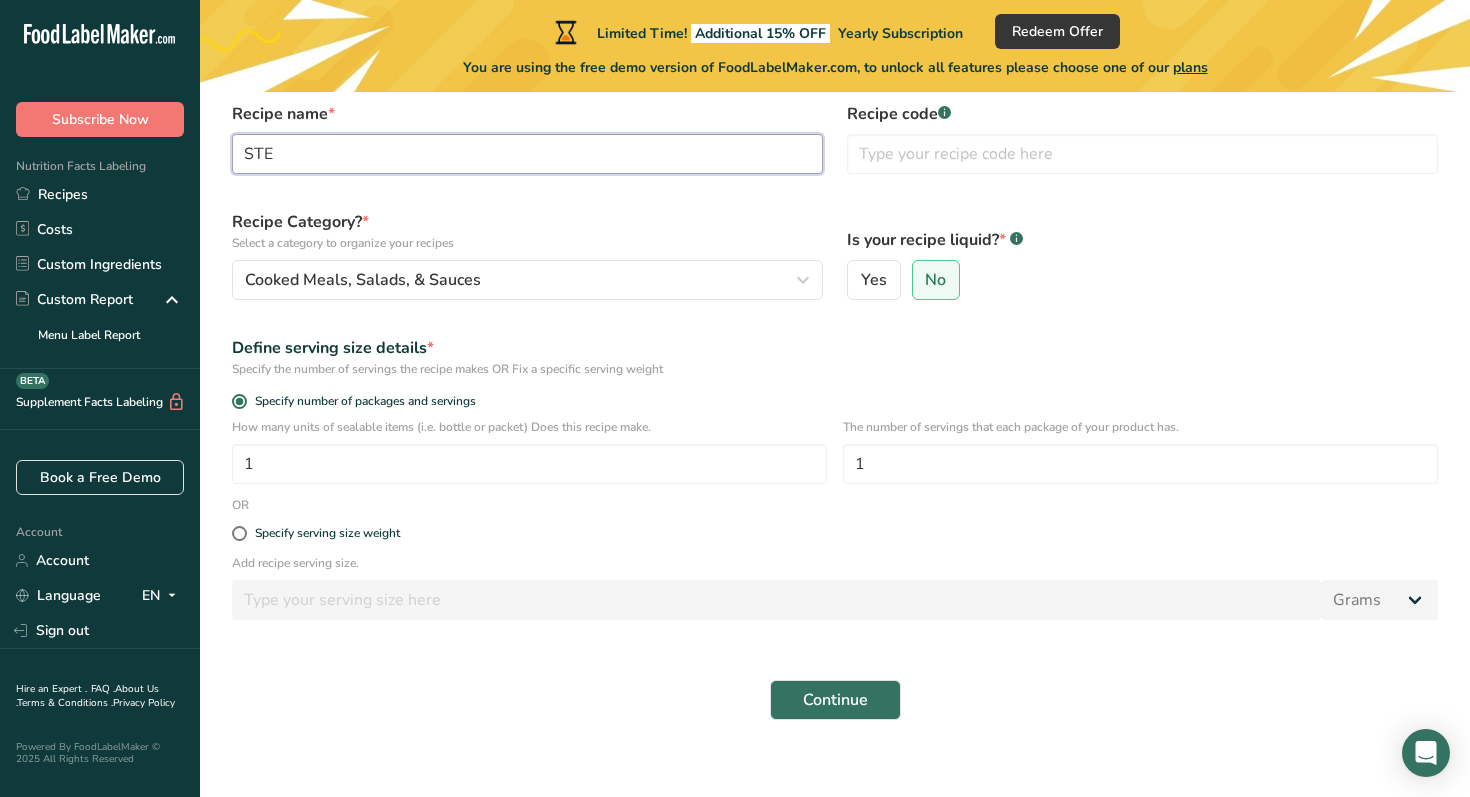 scroll, scrollTop: 114, scrollLeft: 0, axis: vertical 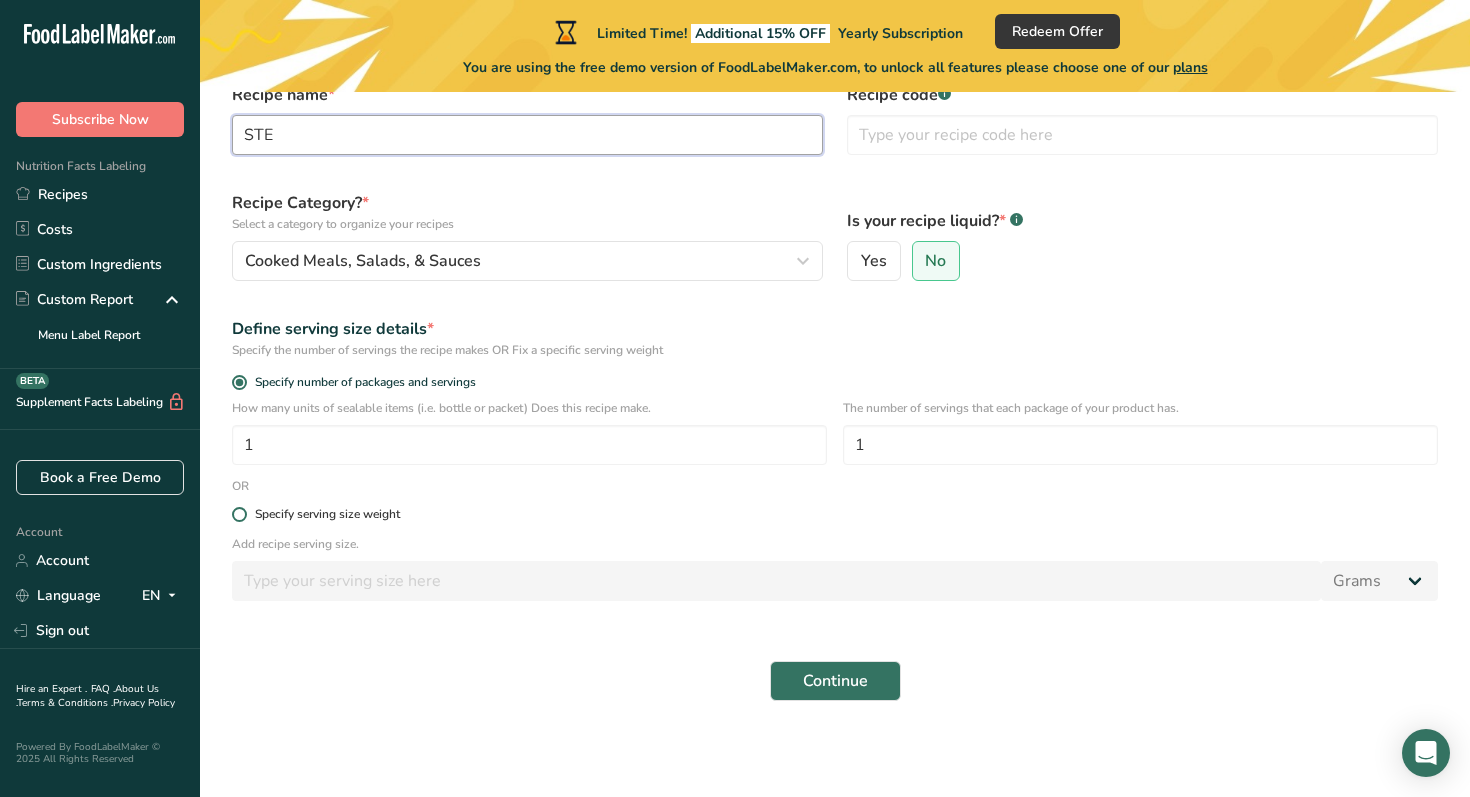 type on "STE" 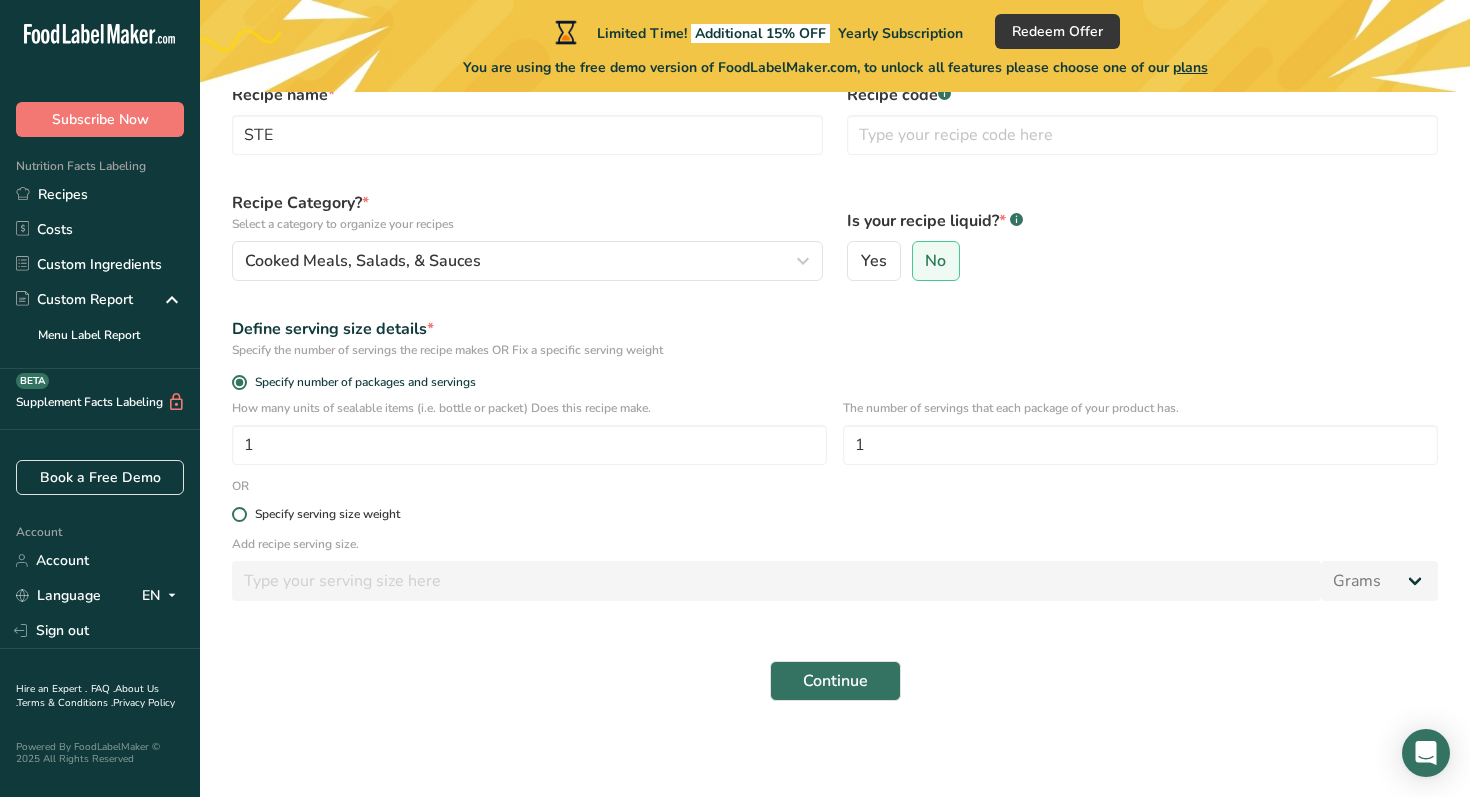 click on "Specify serving size weight" at bounding box center (327, 514) 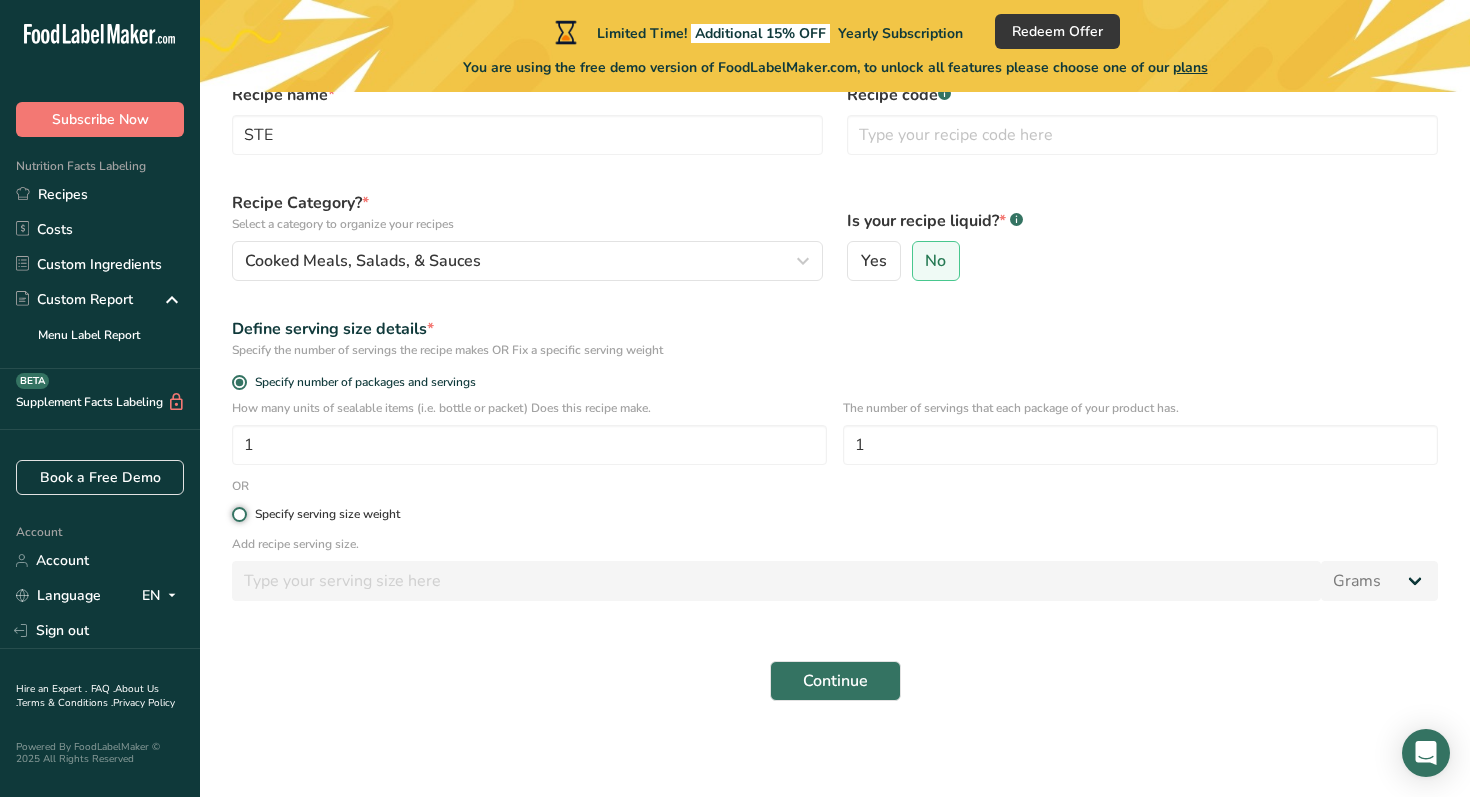 radio on "true" 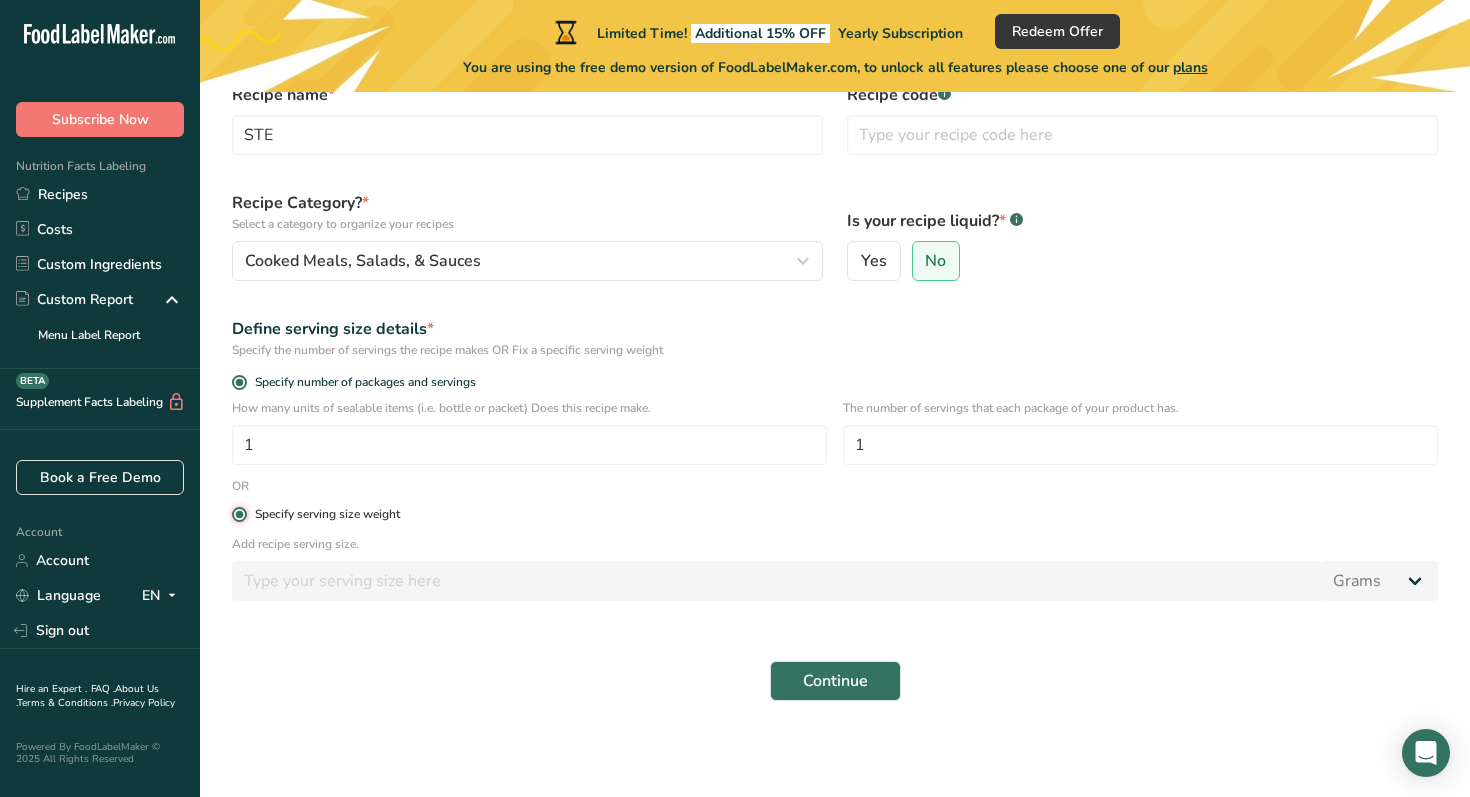 radio on "false" 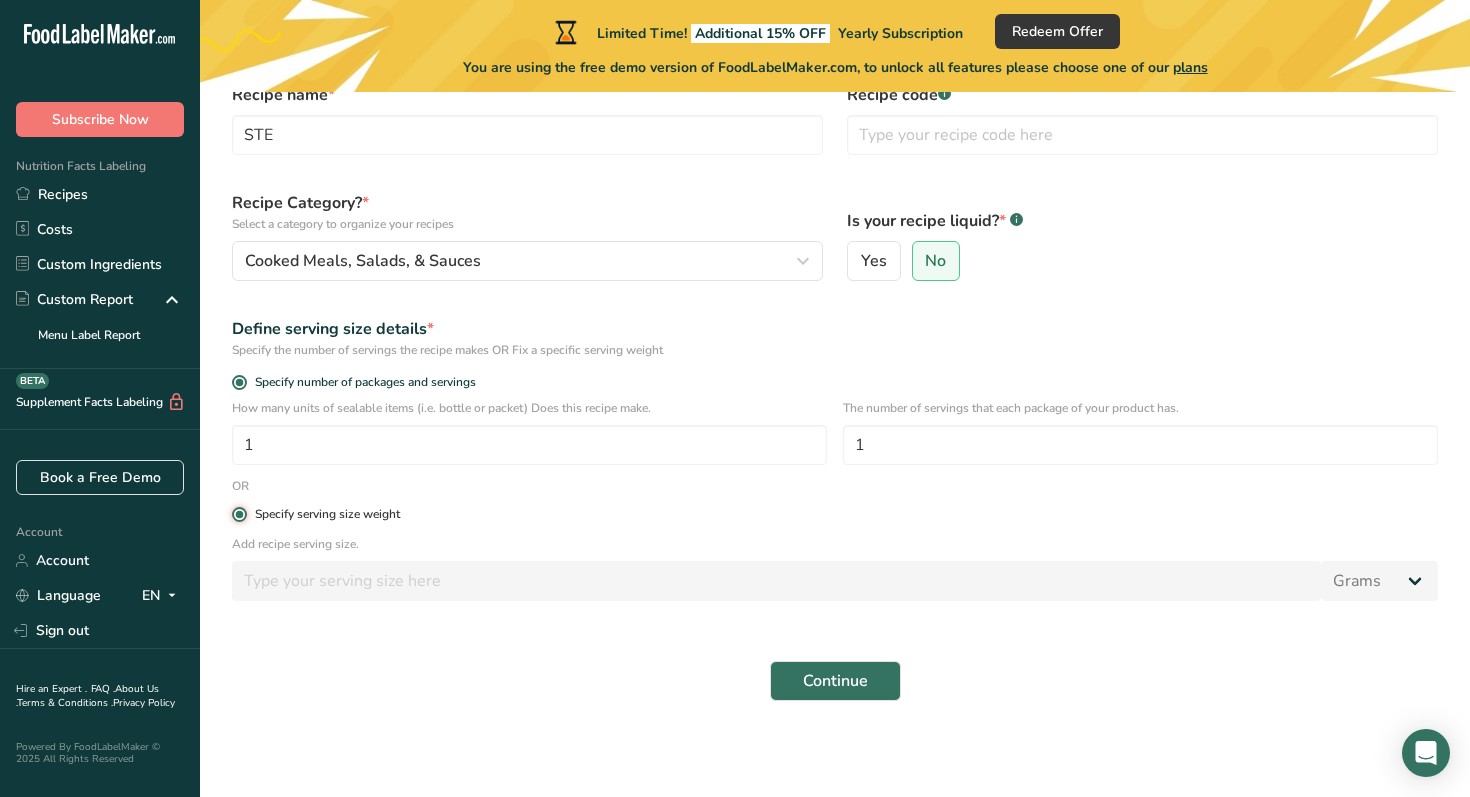 type 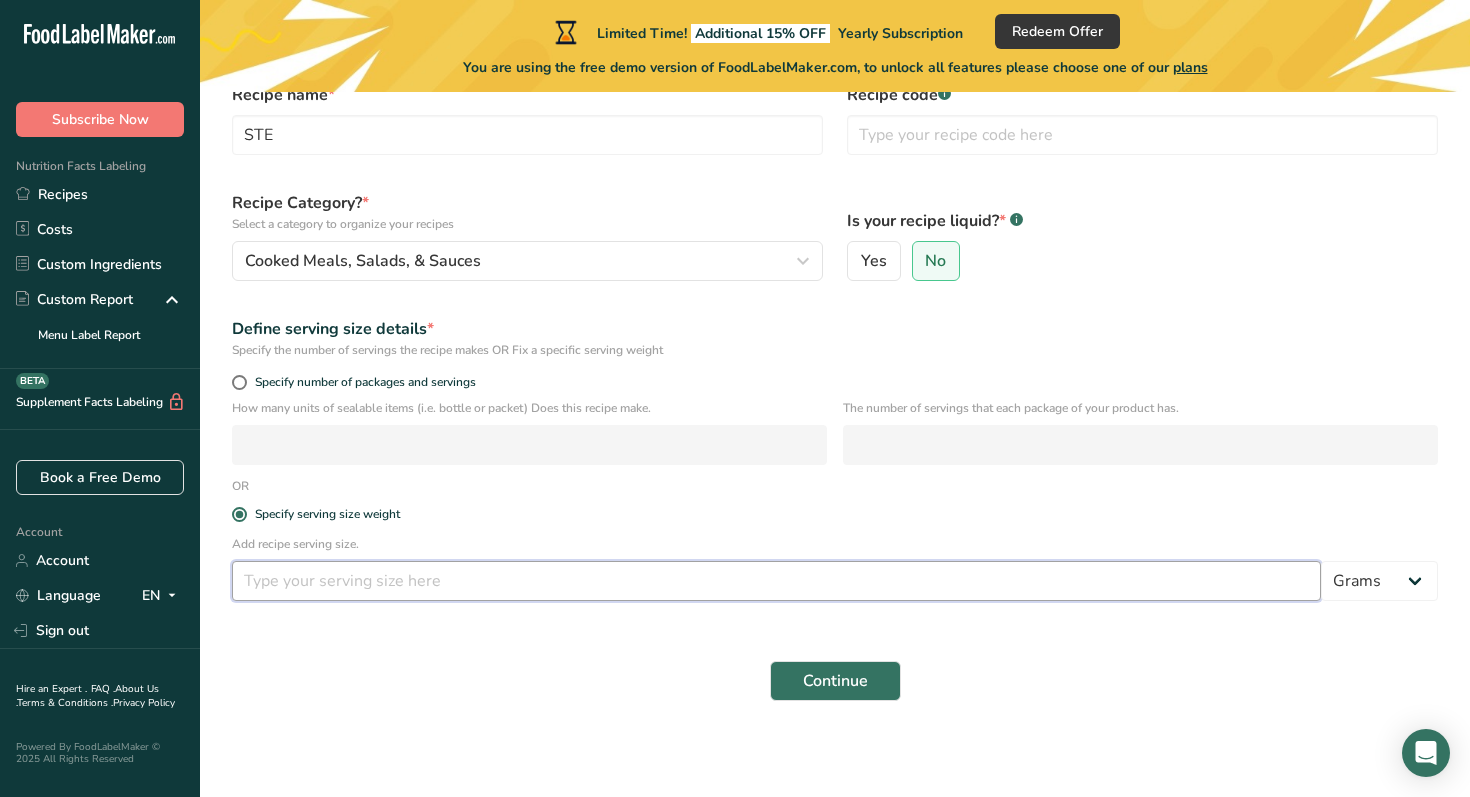 click at bounding box center (776, 581) 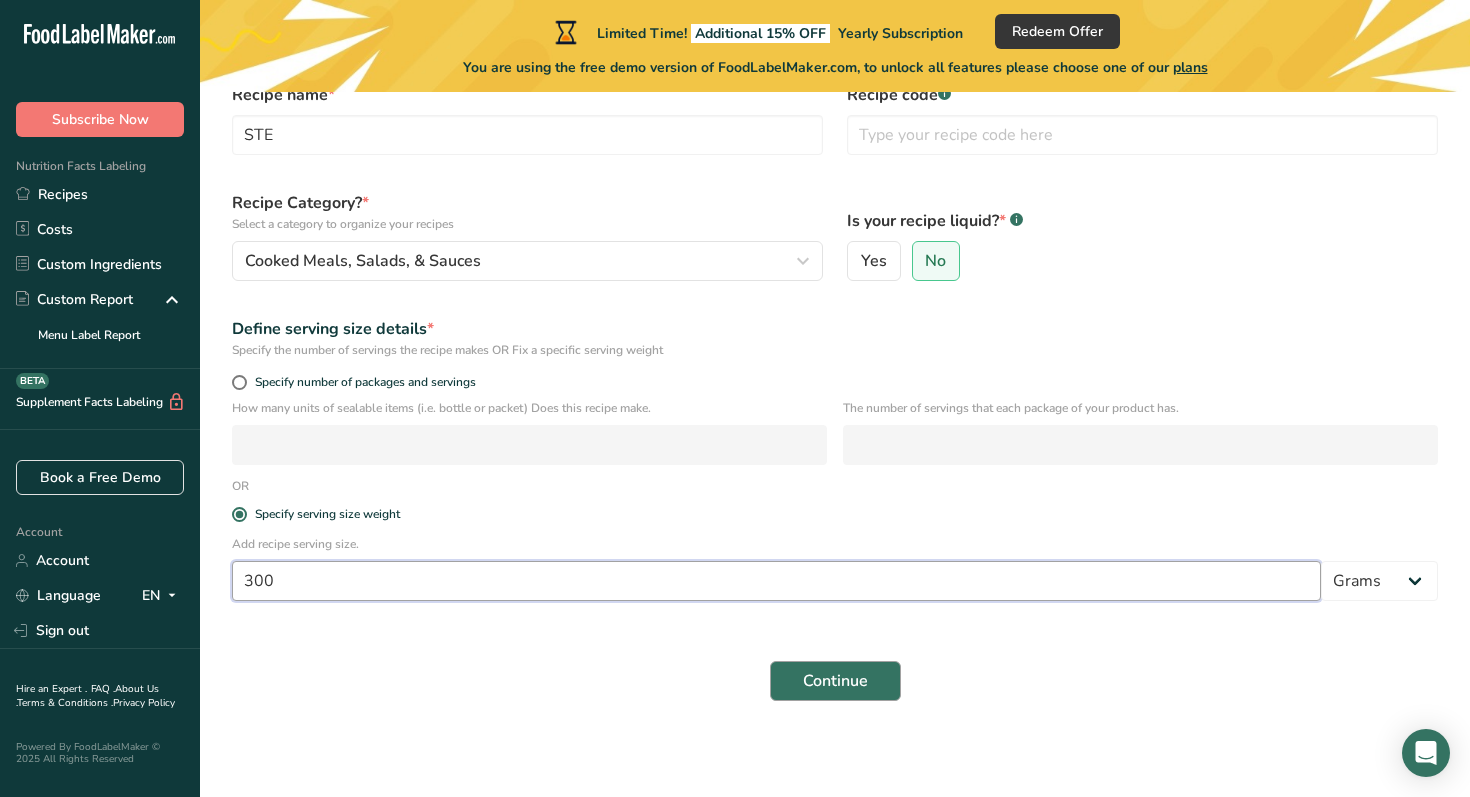 type on "300" 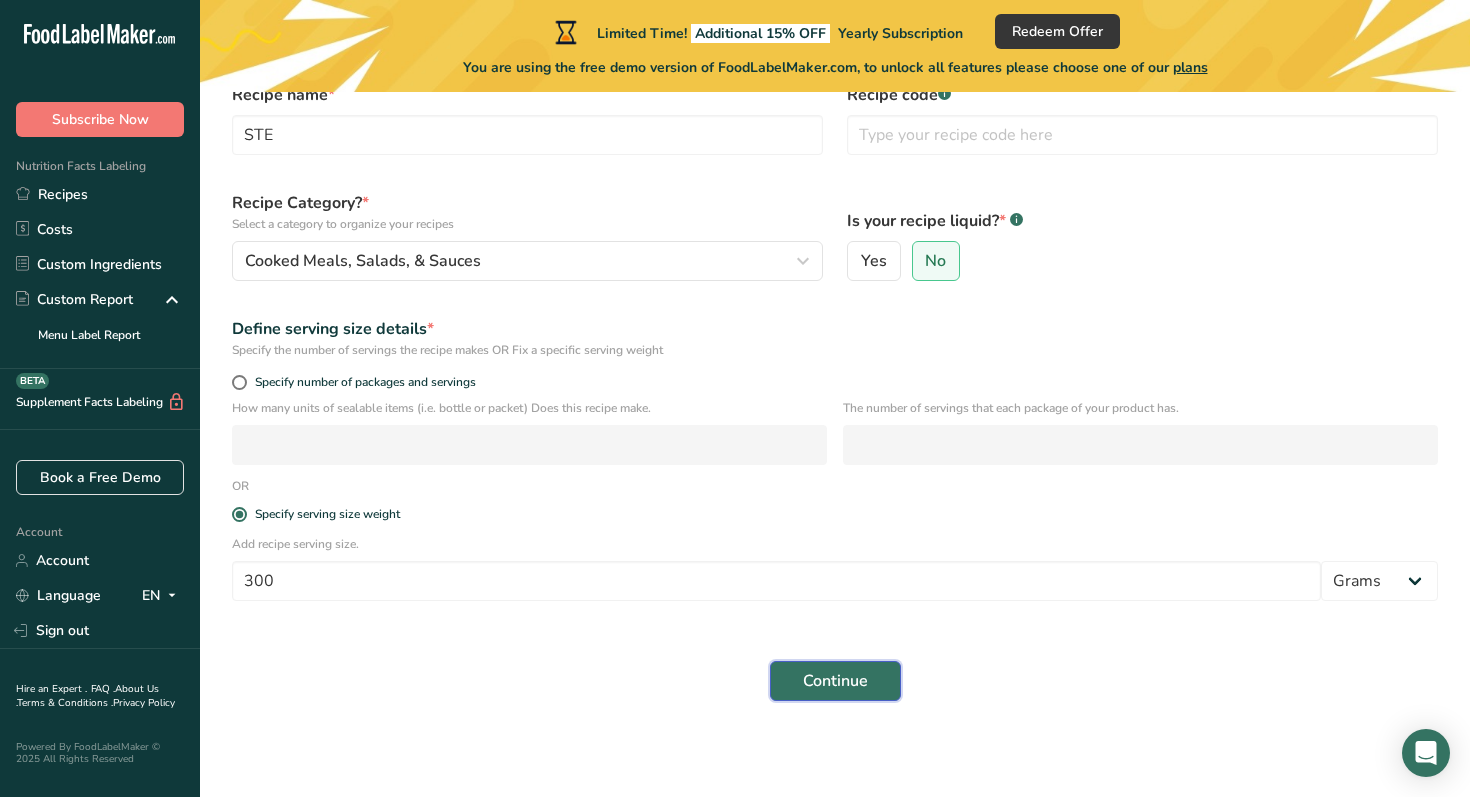 click on "Continue" at bounding box center (835, 681) 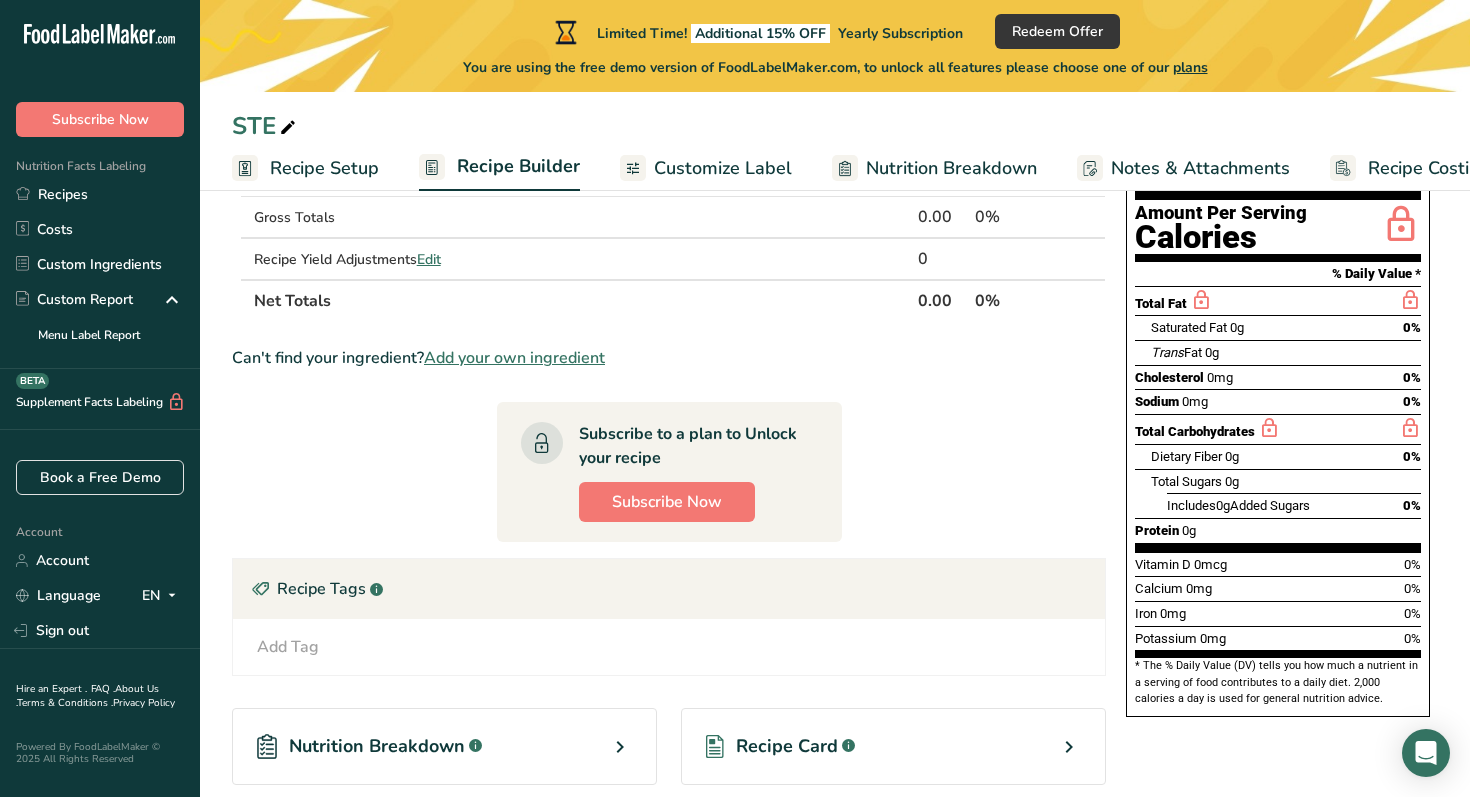 scroll, scrollTop: 0, scrollLeft: 0, axis: both 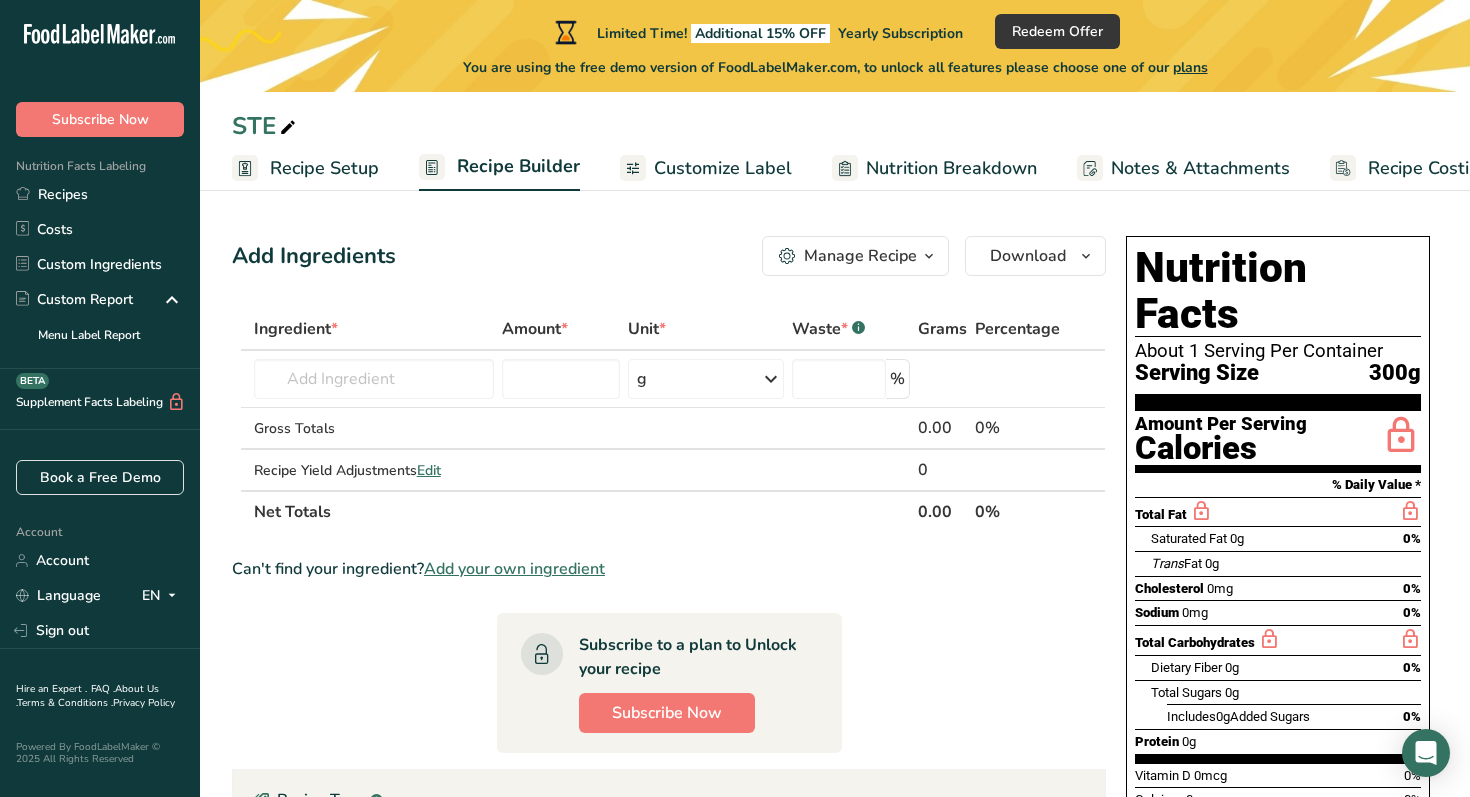 click at bounding box center (929, 256) 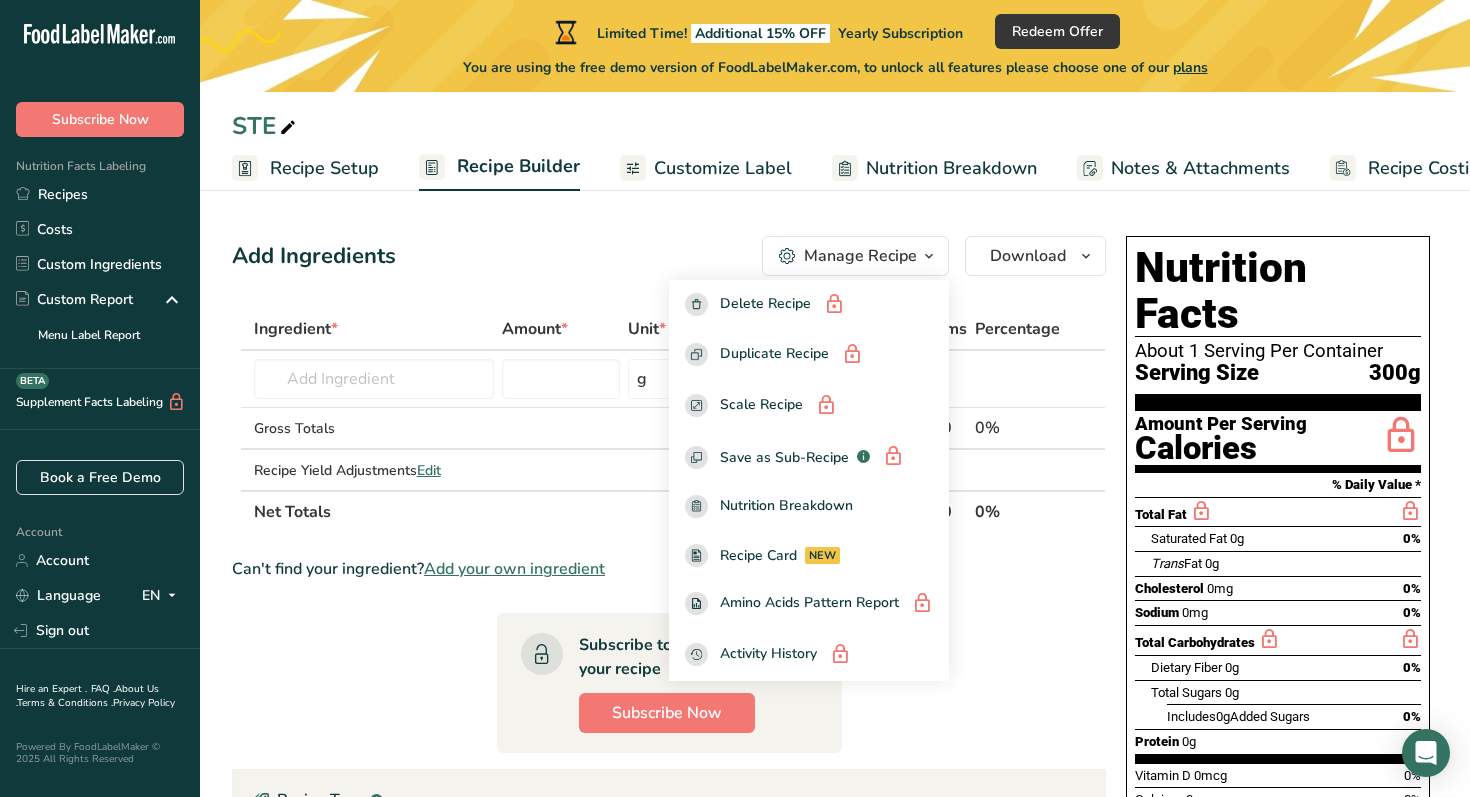 click on "Add Ingredients
Manage Recipe         Delete Recipe             Duplicate Recipe               Scale Recipe               Save as Sub-Recipe   .a-a{fill:#347362;}.b-a{fill:#fff;}                                 Nutrition Breakdown                 Recipe Card
NEW
Amino Acids Pattern Report             Activity History
Download
Choose your preferred label style
Standard FDA label
Standard FDA label
The most common format for nutrition facts labels in compliance with the FDA's typeface, style and requirements
Tabular FDA label
A label format compliant with the FDA regulations presented in a tabular (horizontal) display.
Linear FDA label
A simple linear display for small sized packages.
Simplified FDA label" at bounding box center [835, 725] 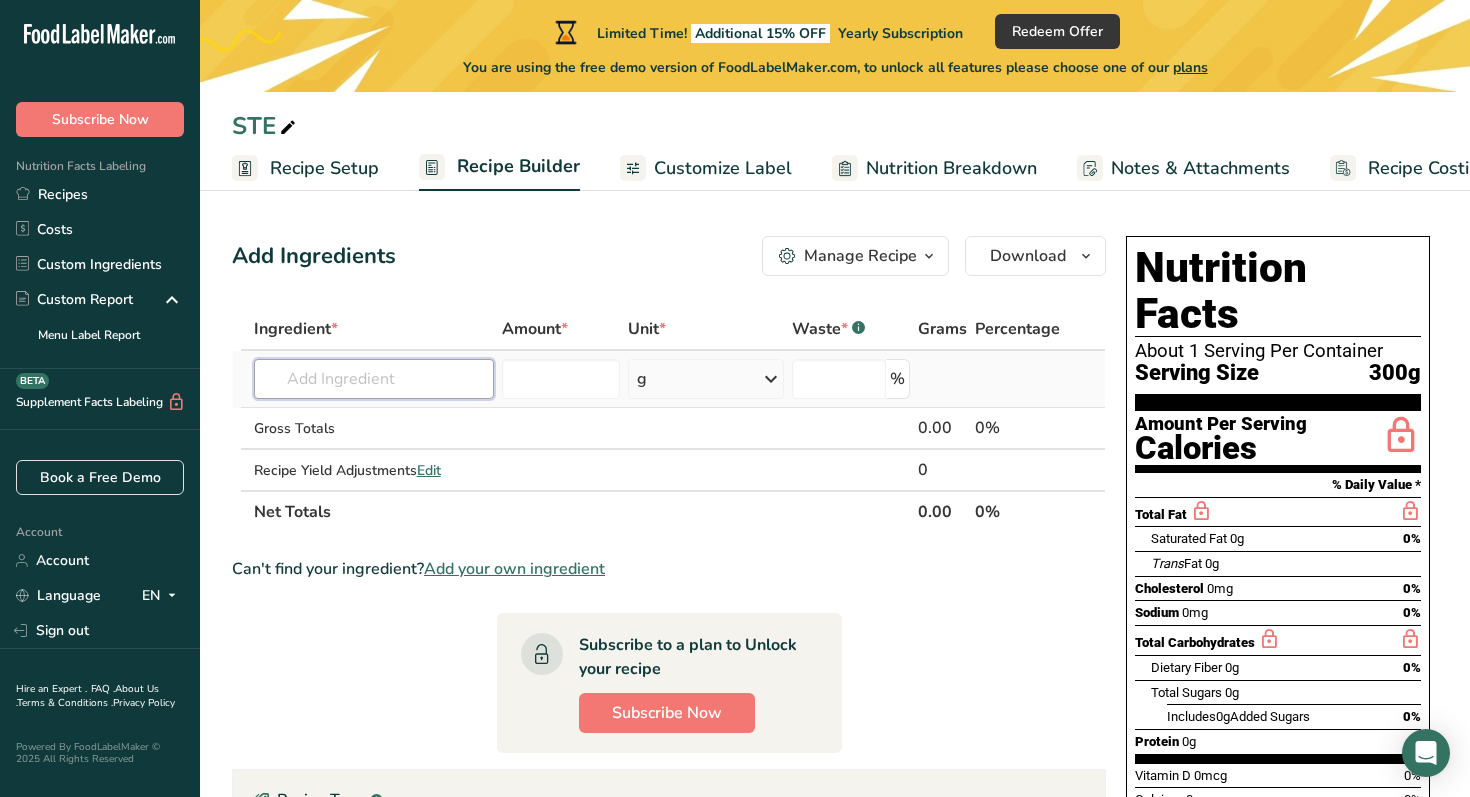 click at bounding box center [374, 379] 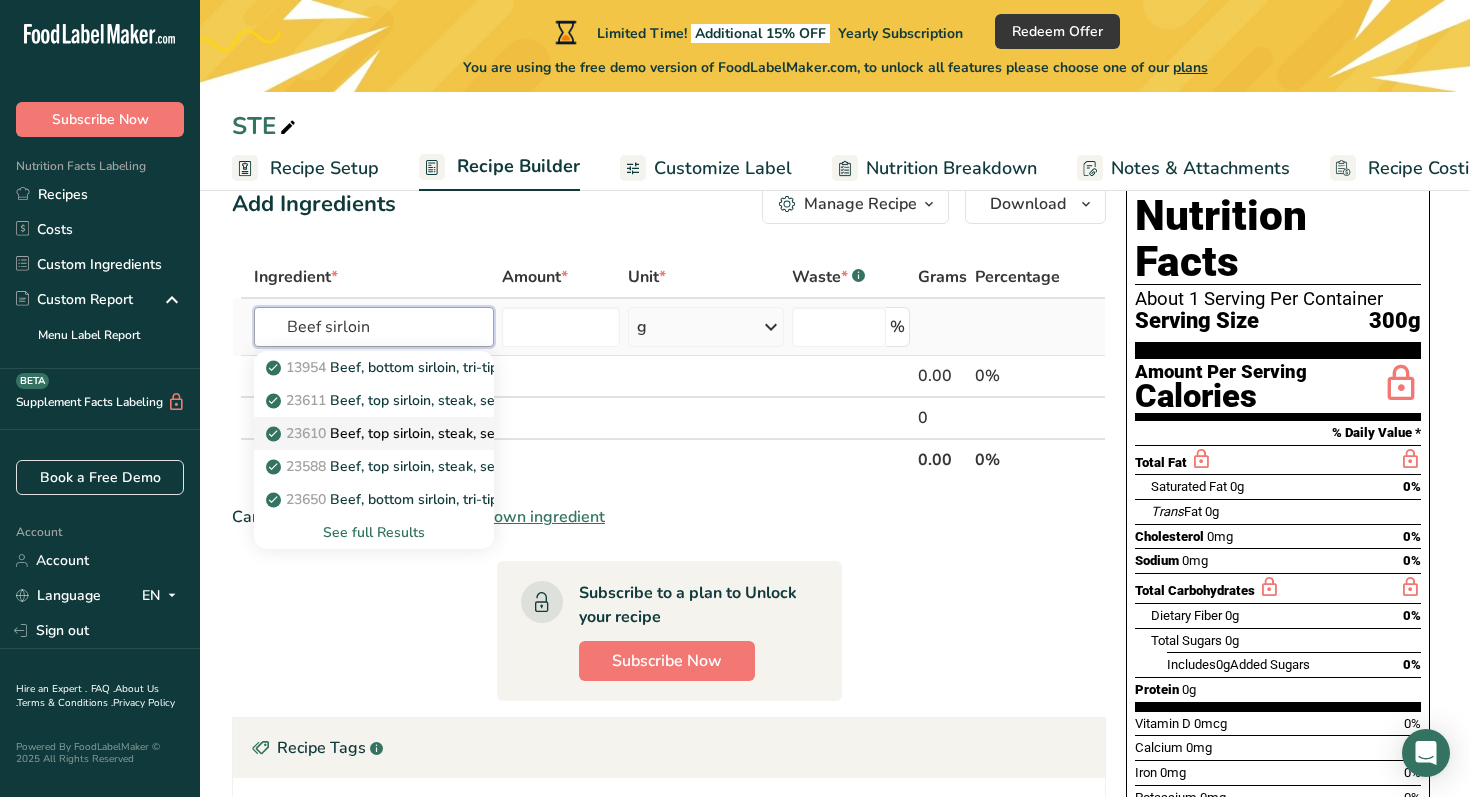 scroll, scrollTop: 56, scrollLeft: 0, axis: vertical 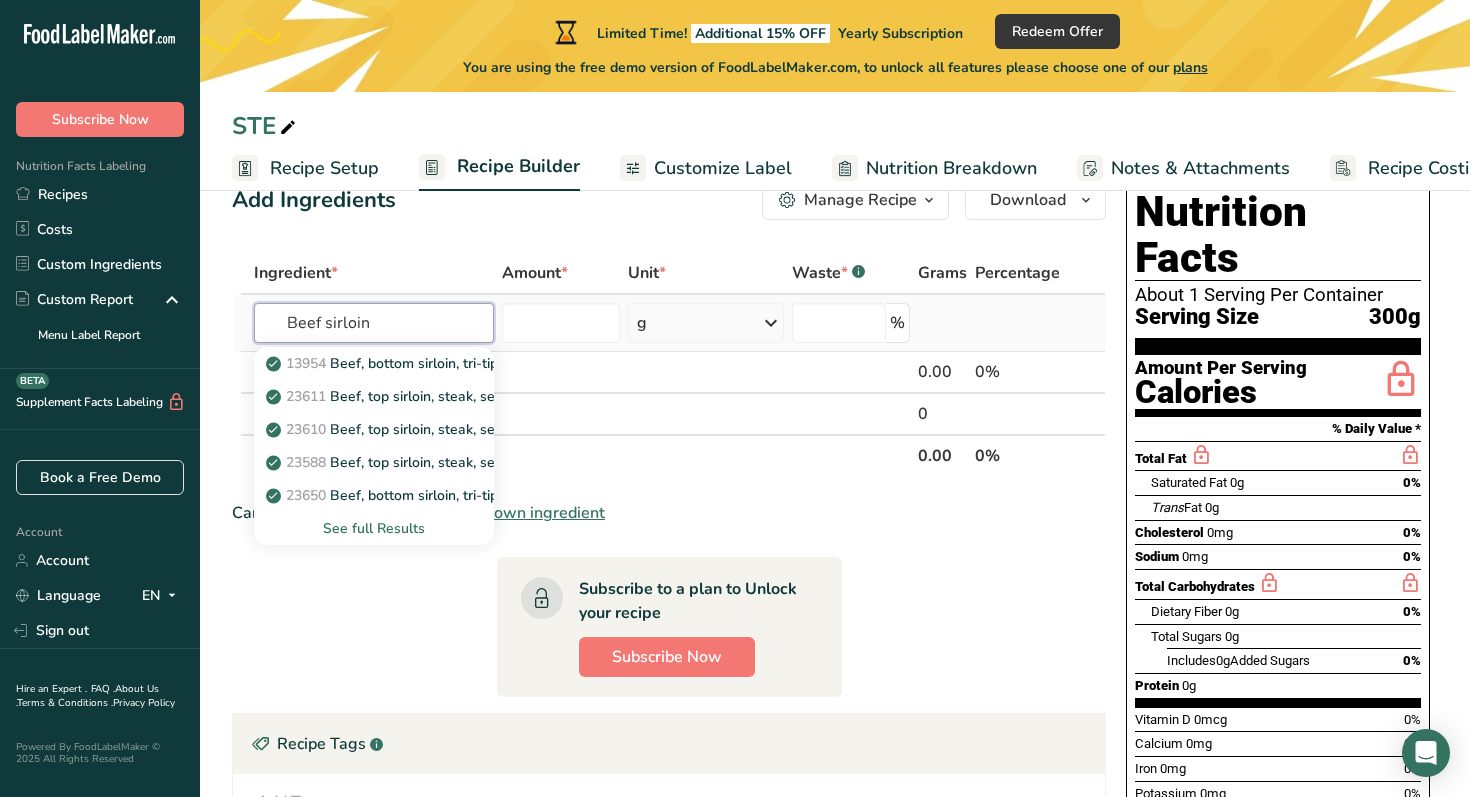 type on "Beef sirloin" 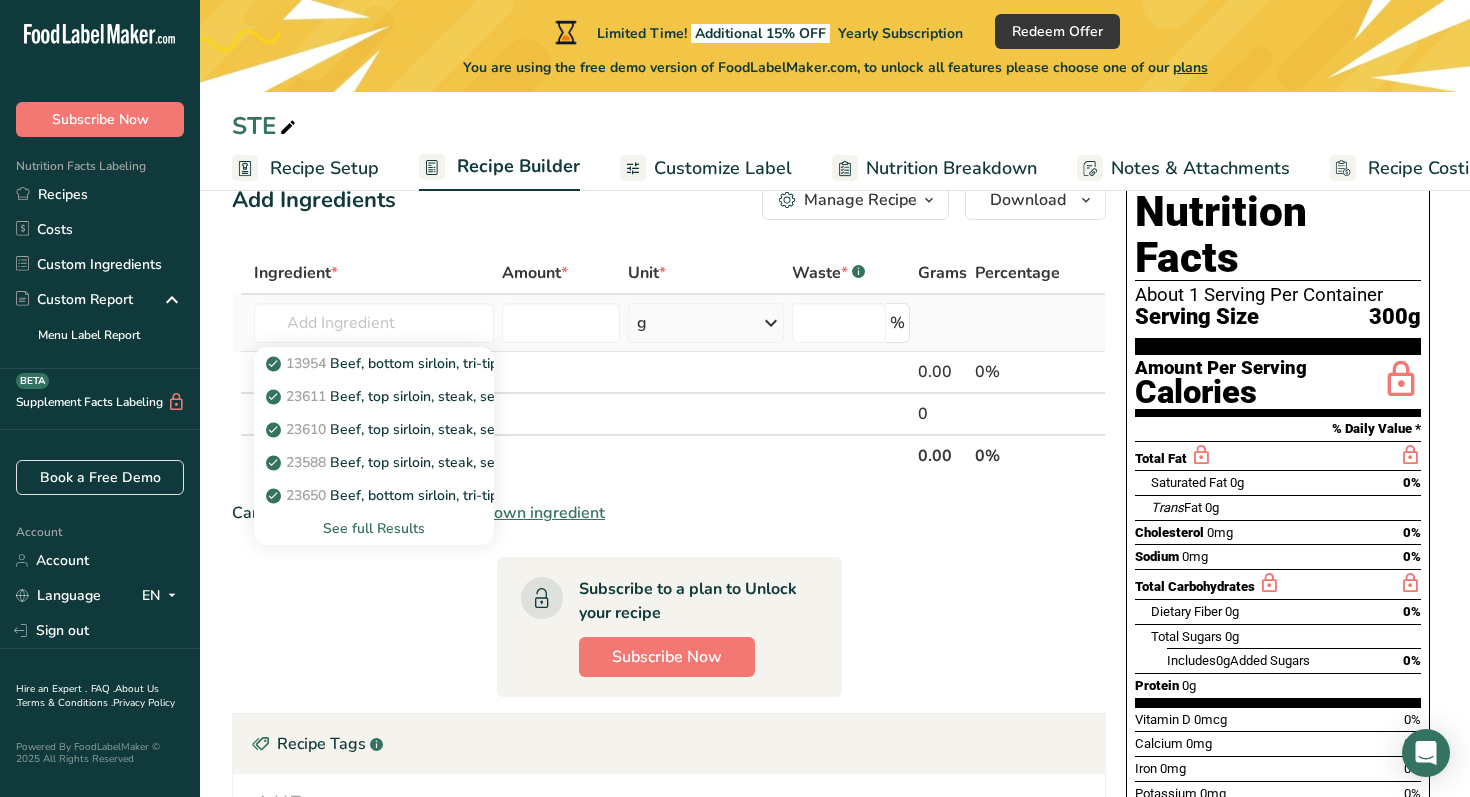 click on "See full Results" at bounding box center (374, 528) 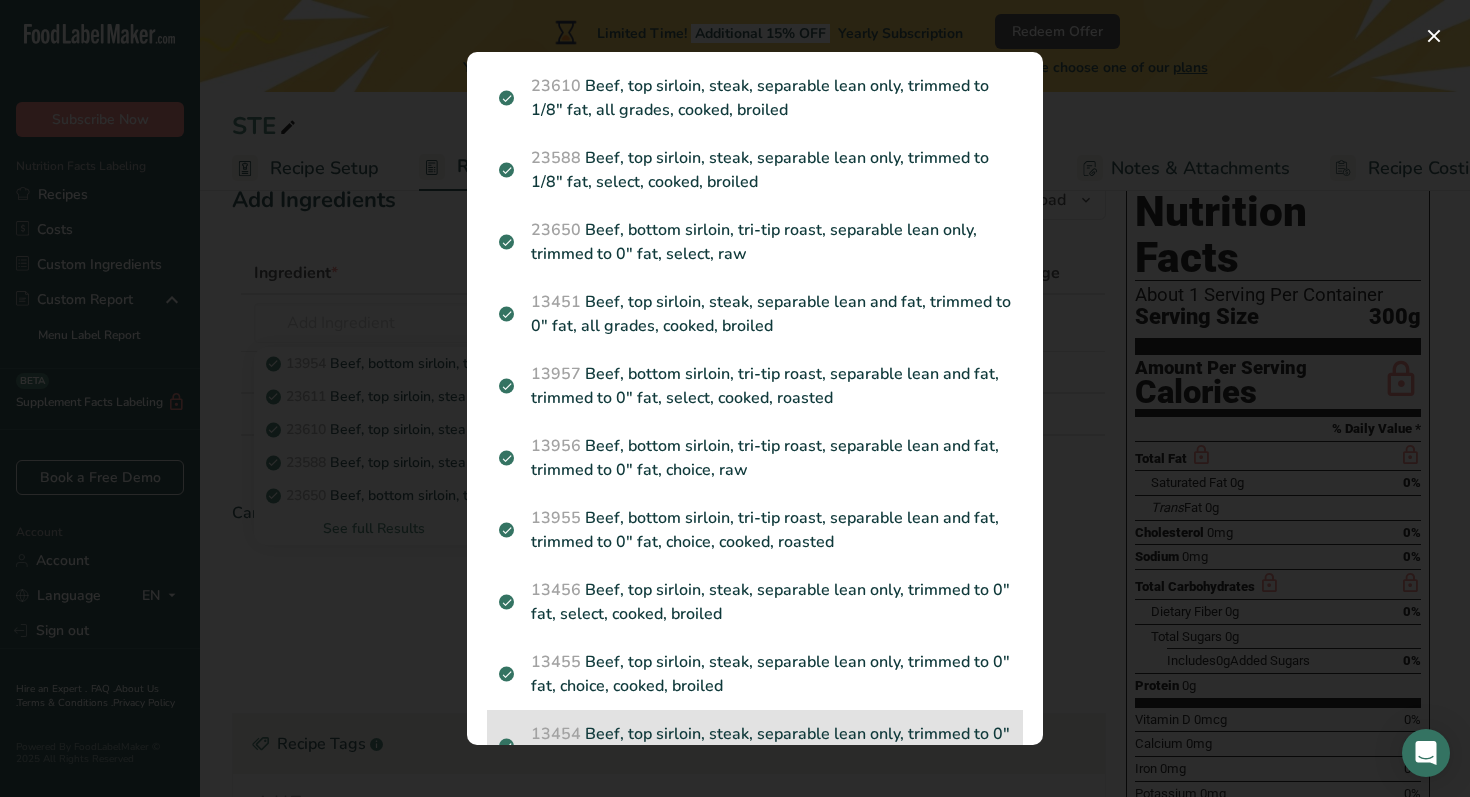 scroll, scrollTop: 0, scrollLeft: 0, axis: both 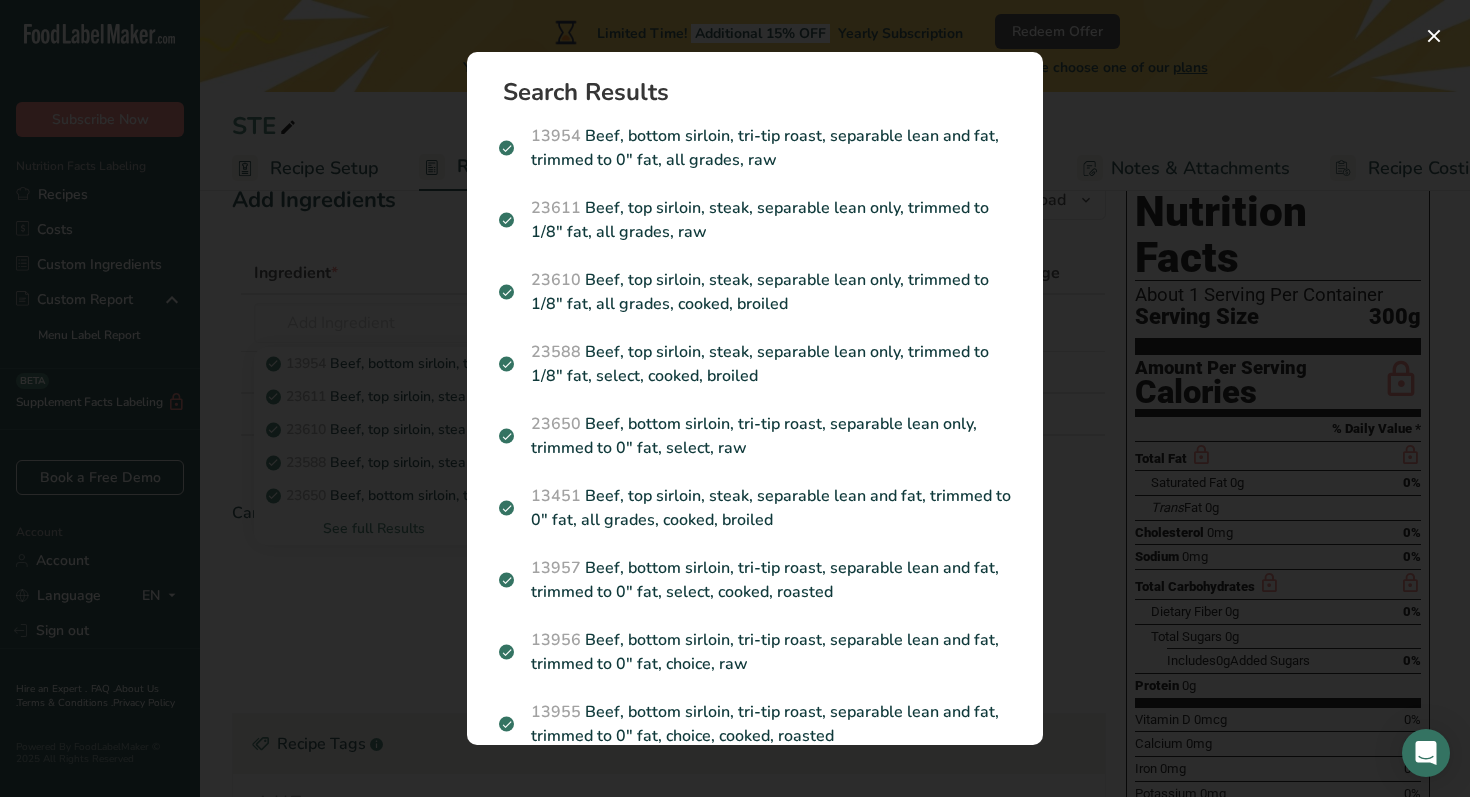 click at bounding box center [735, 398] 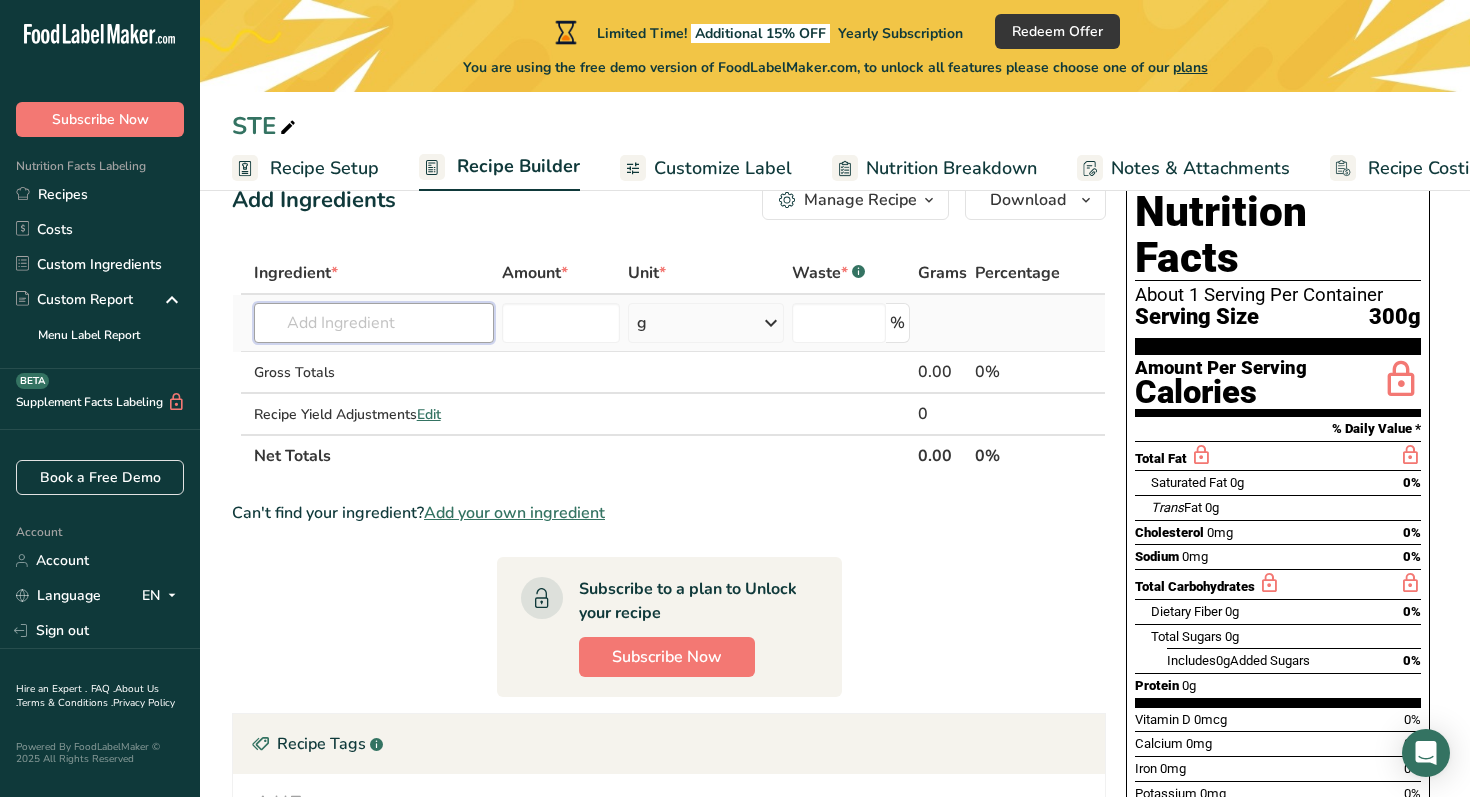 click at bounding box center [374, 323] 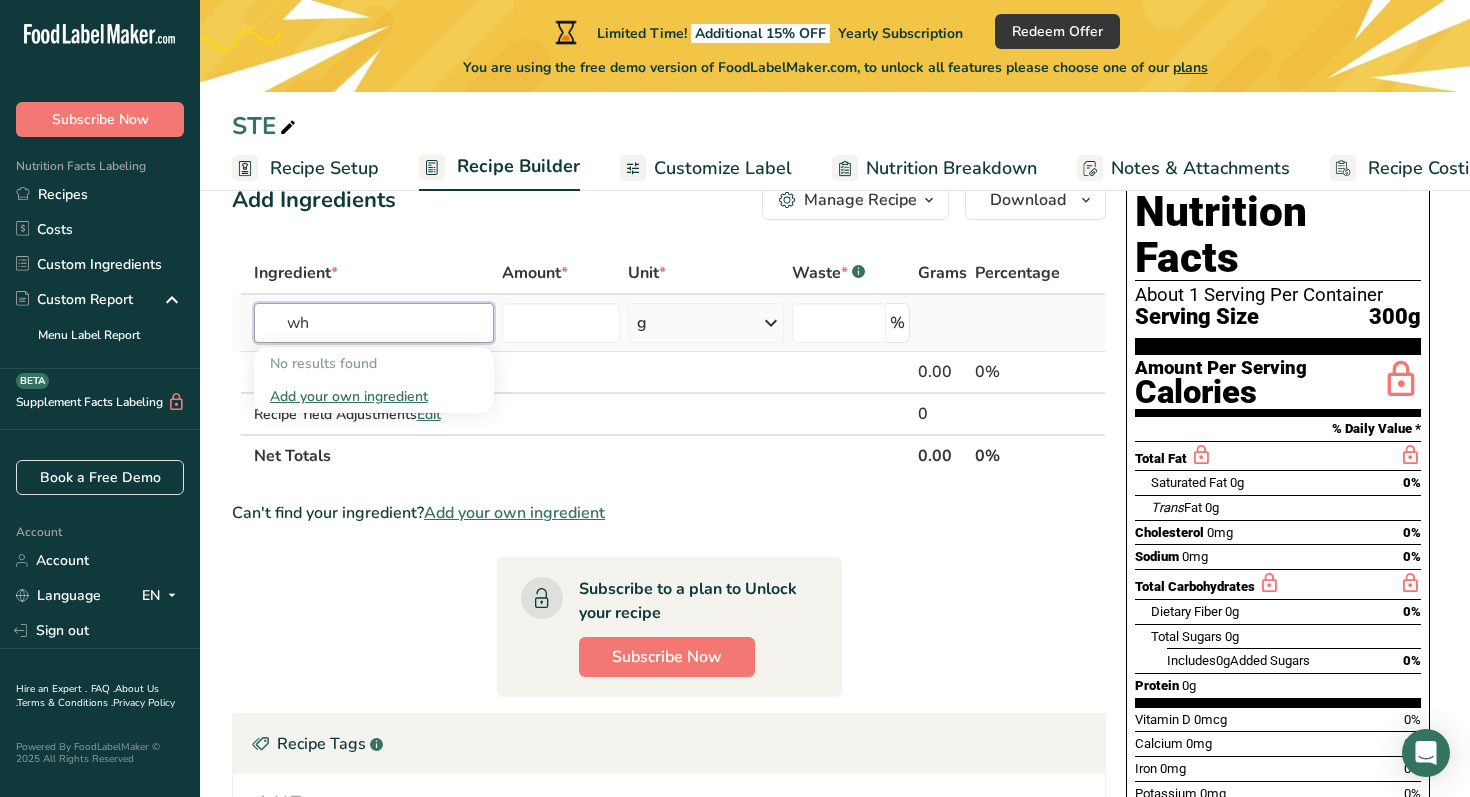 type on "w" 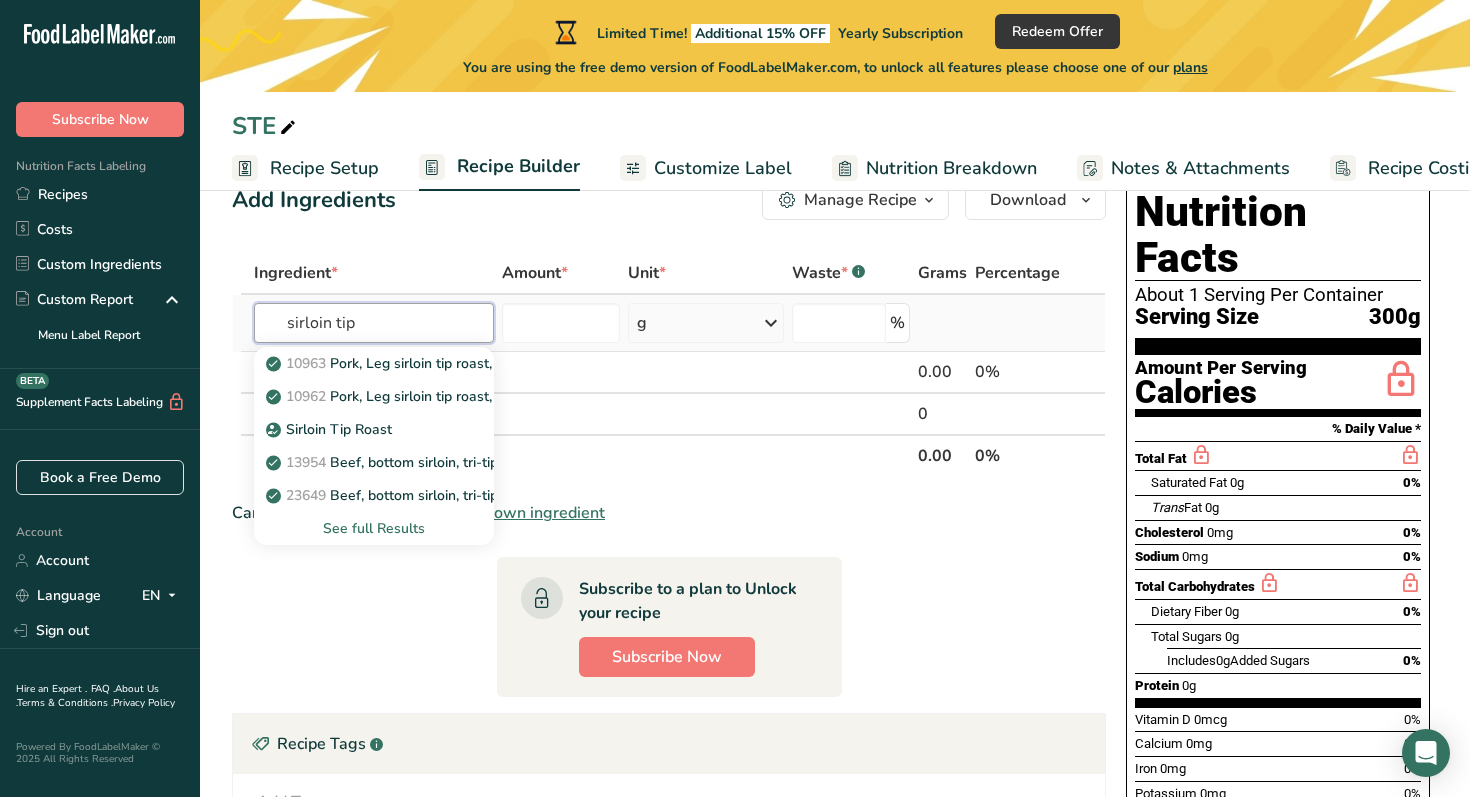 type on "sirloin tip" 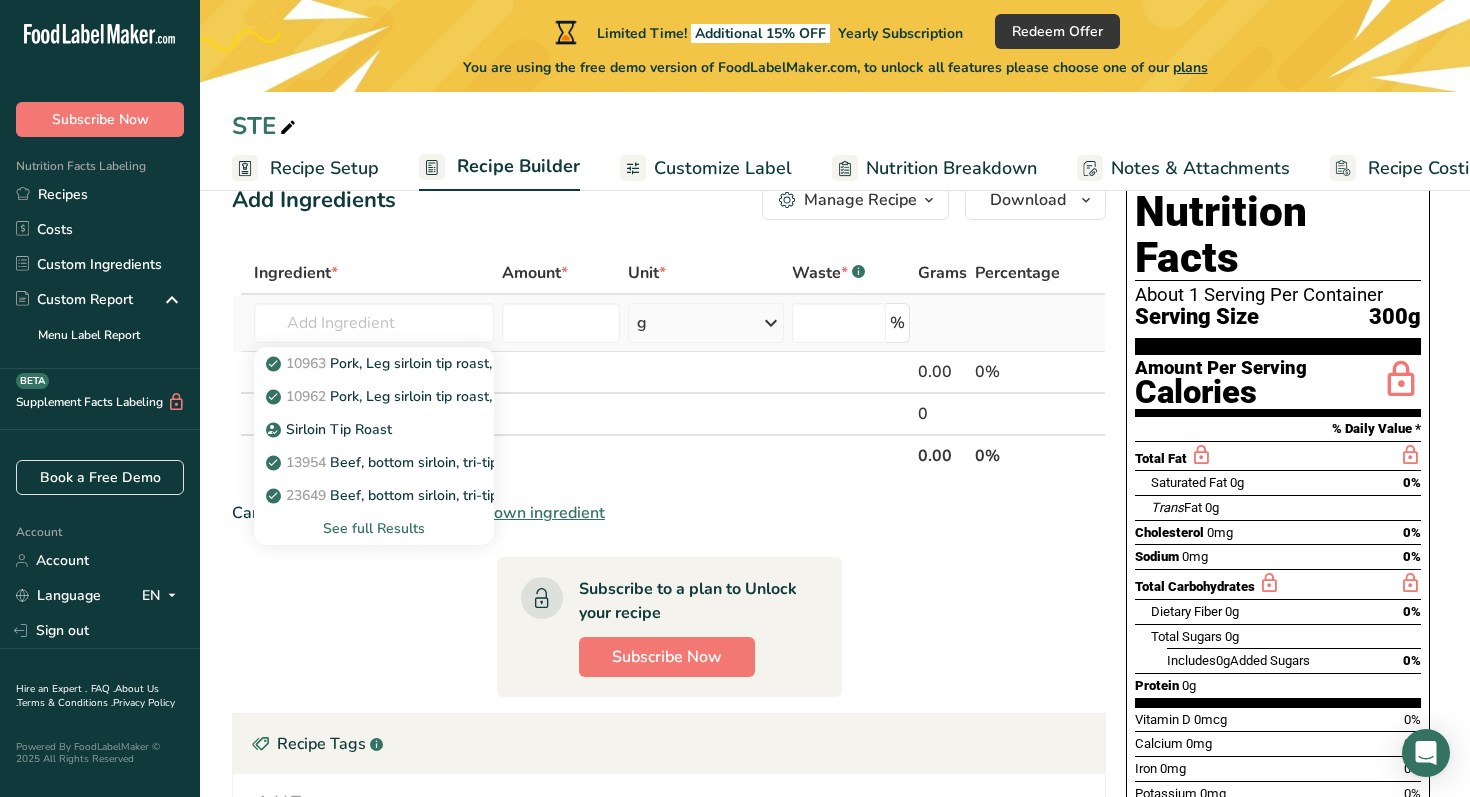 click on "See full Results" at bounding box center [374, 528] 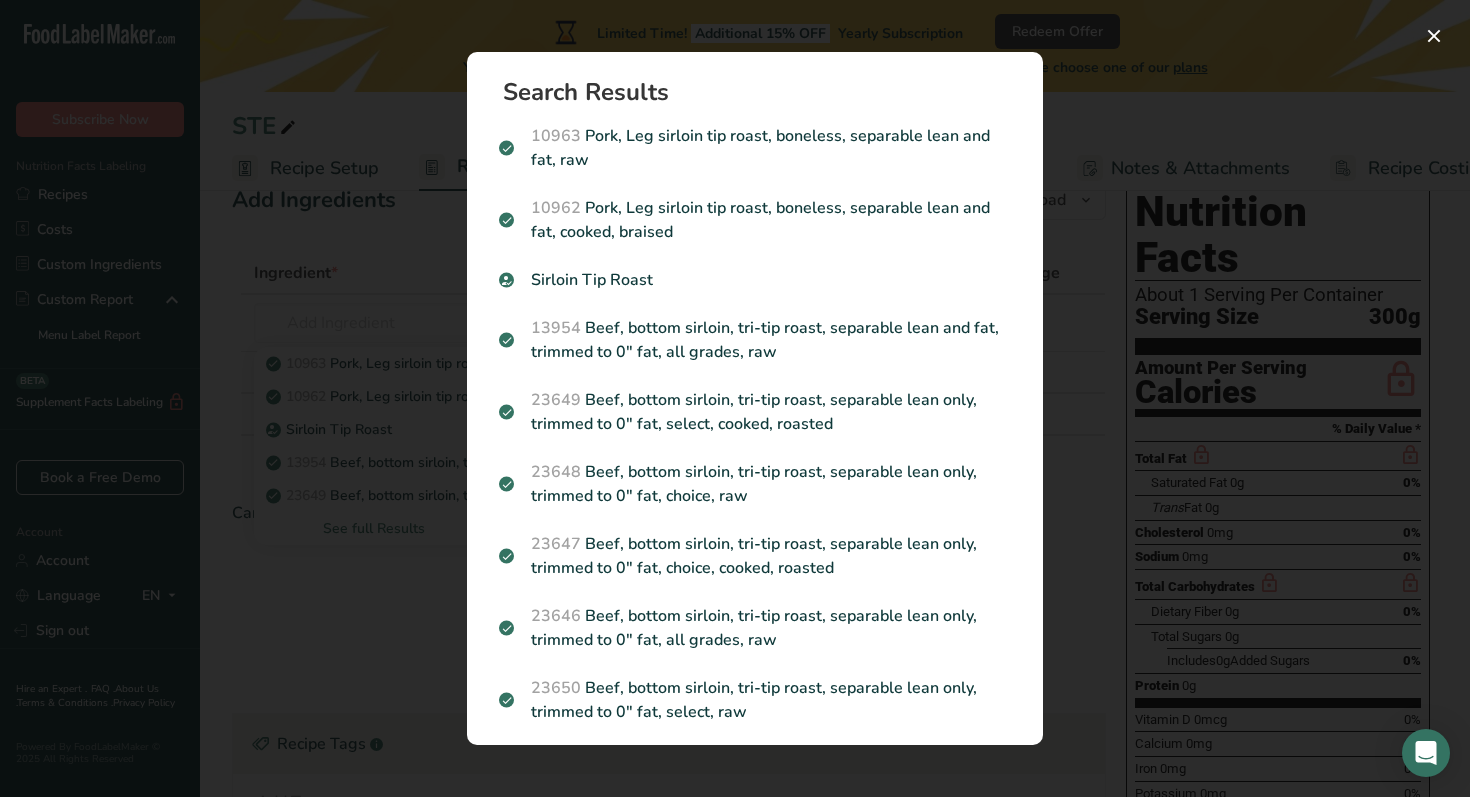 click at bounding box center (735, 398) 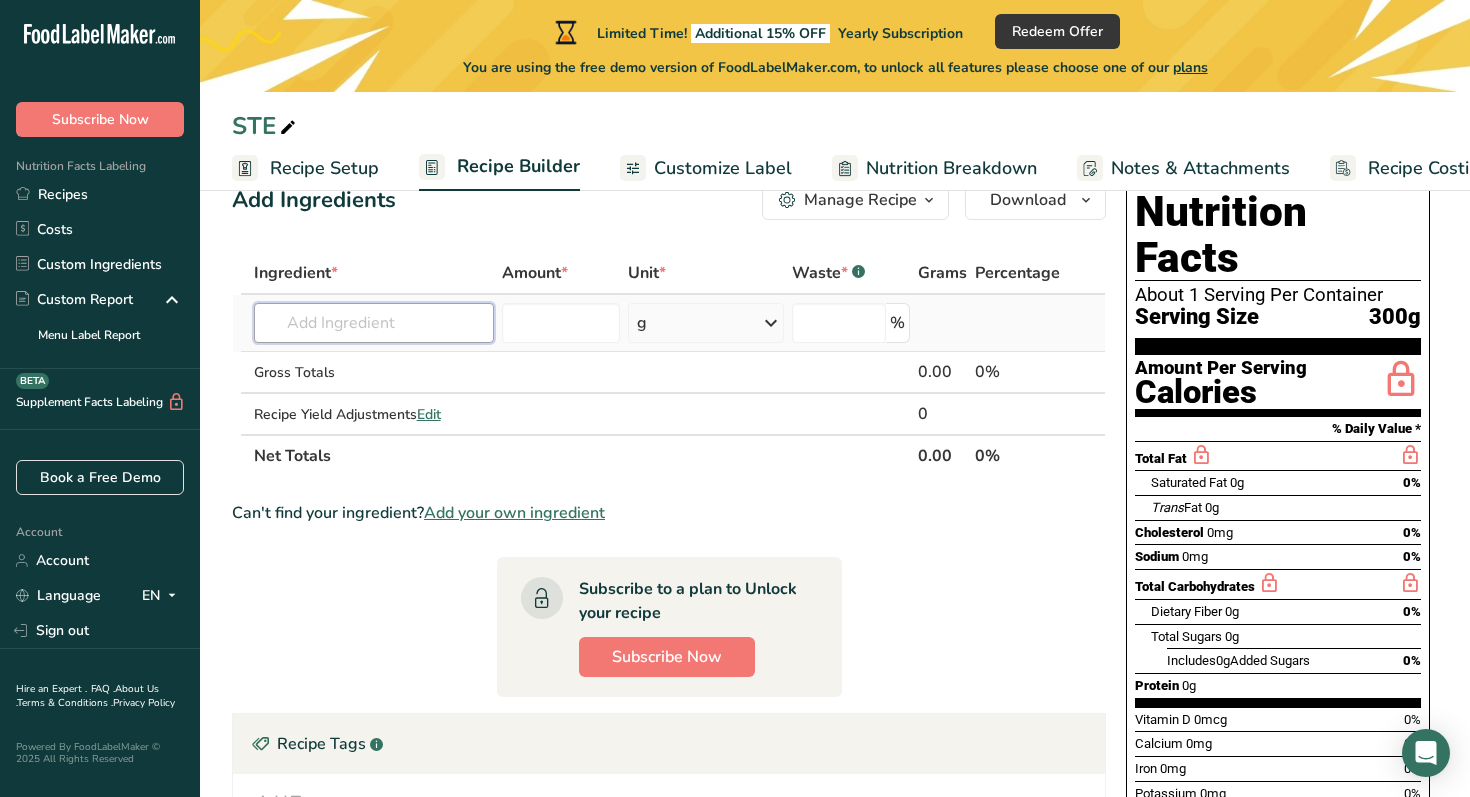 click at bounding box center [374, 323] 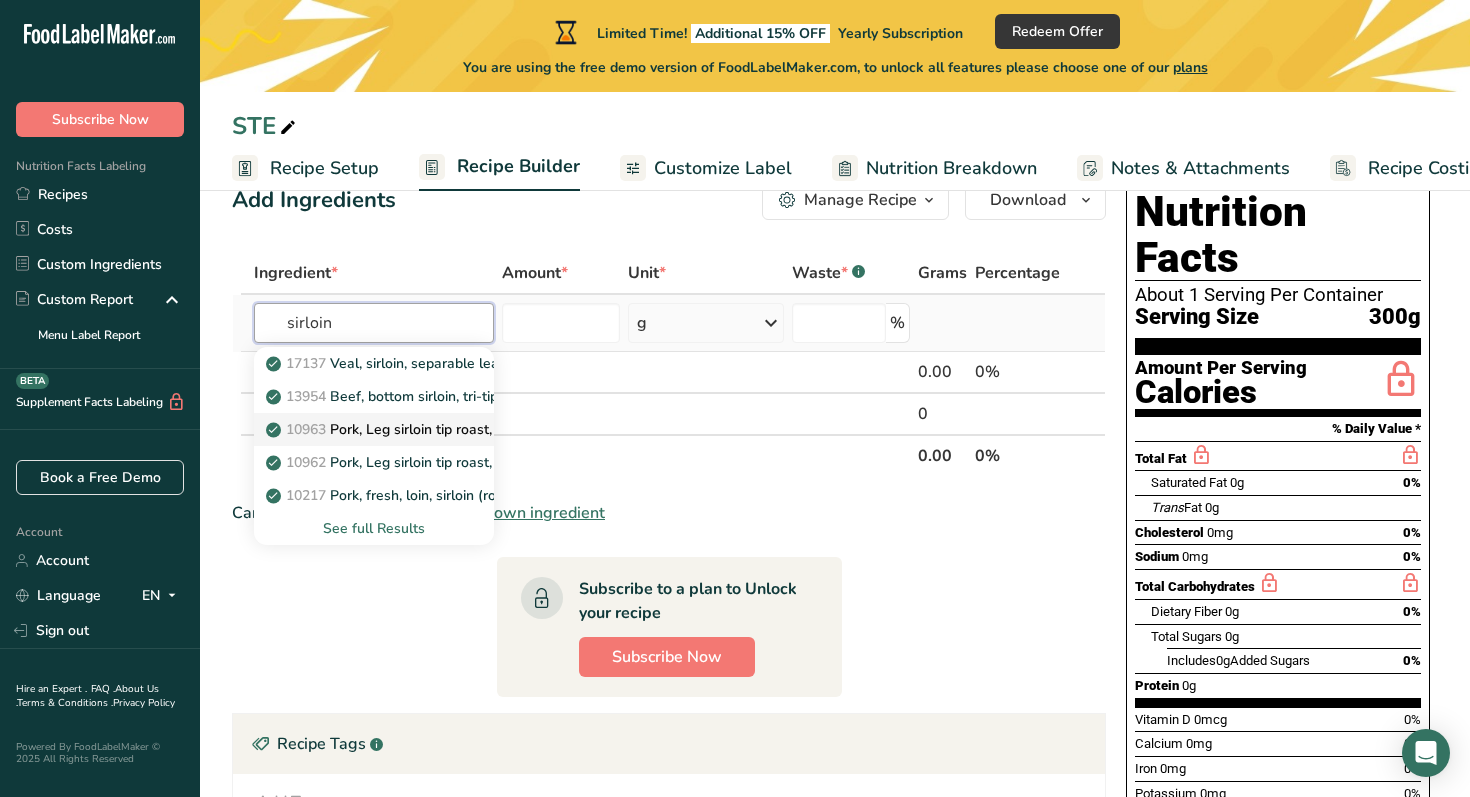 type on "sirloin" 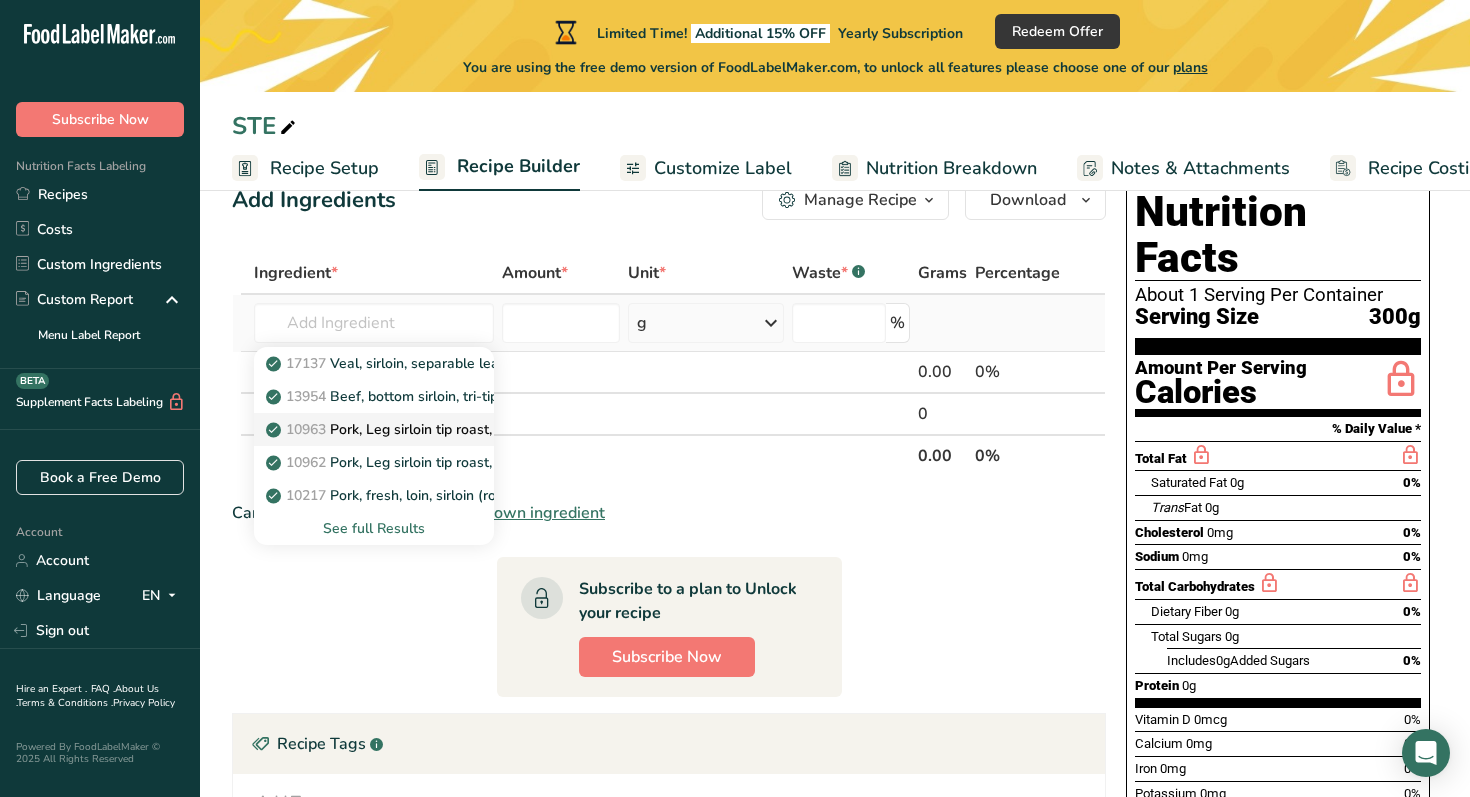click on "10963" at bounding box center (306, 429) 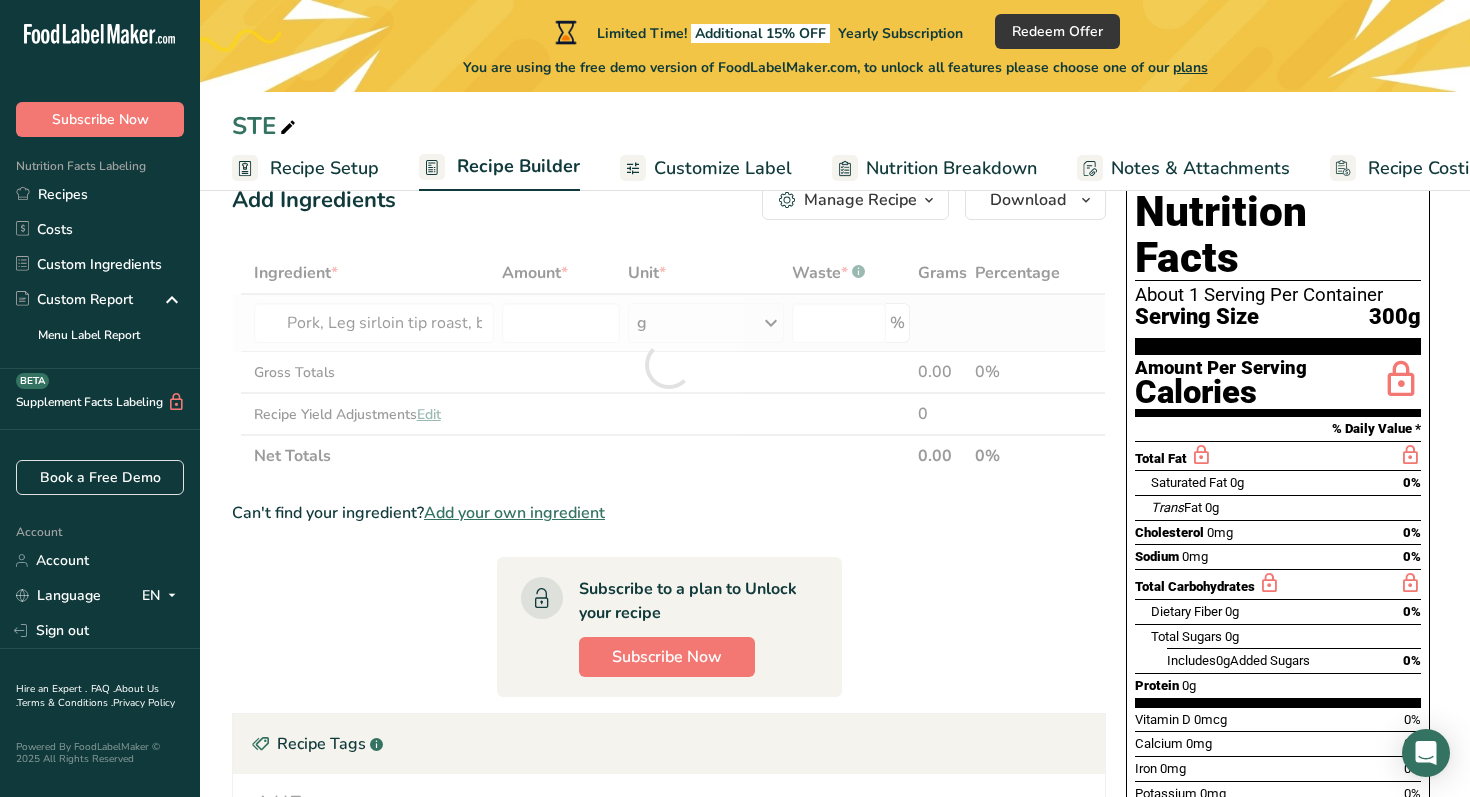 click at bounding box center (669, 364) 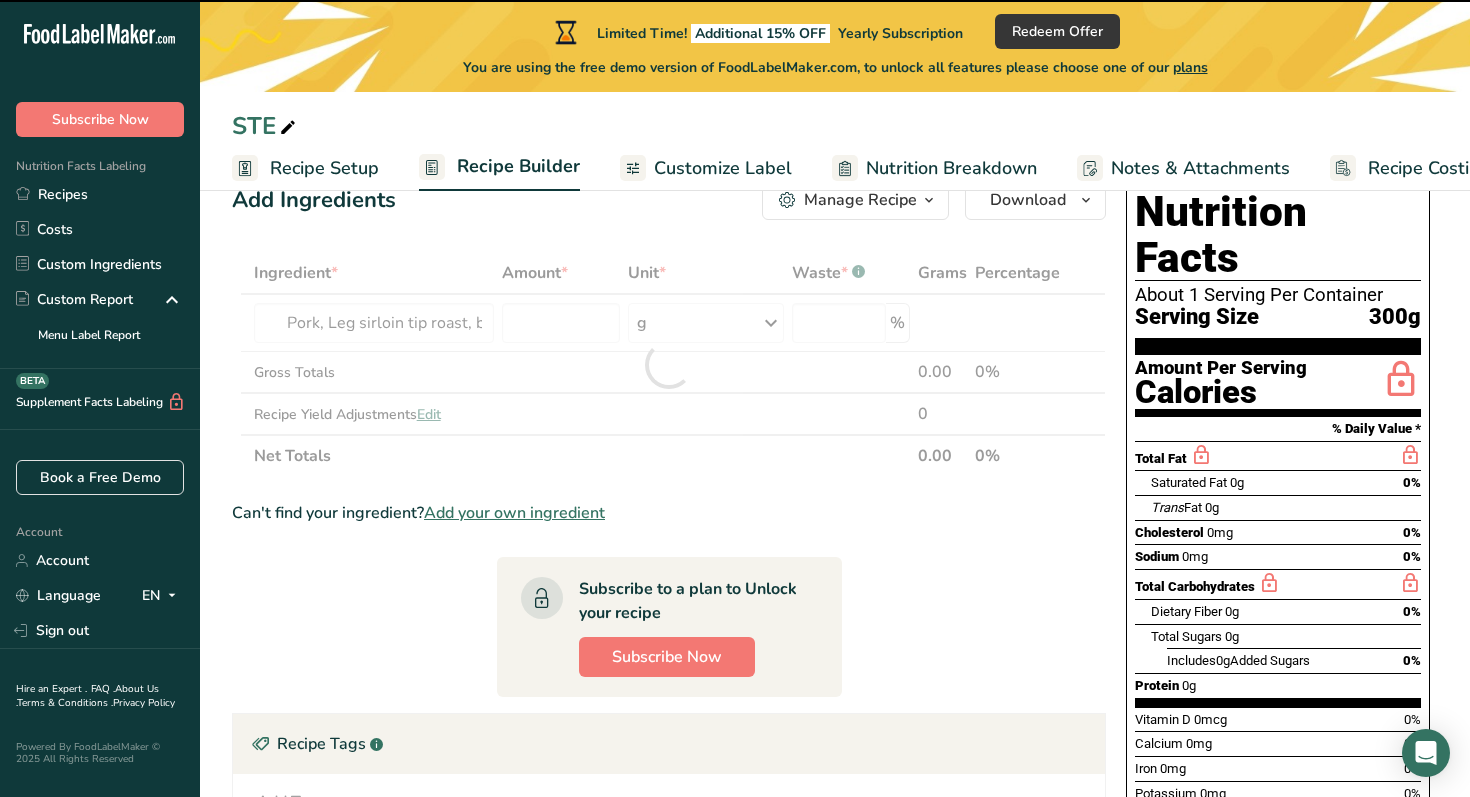 type on "0" 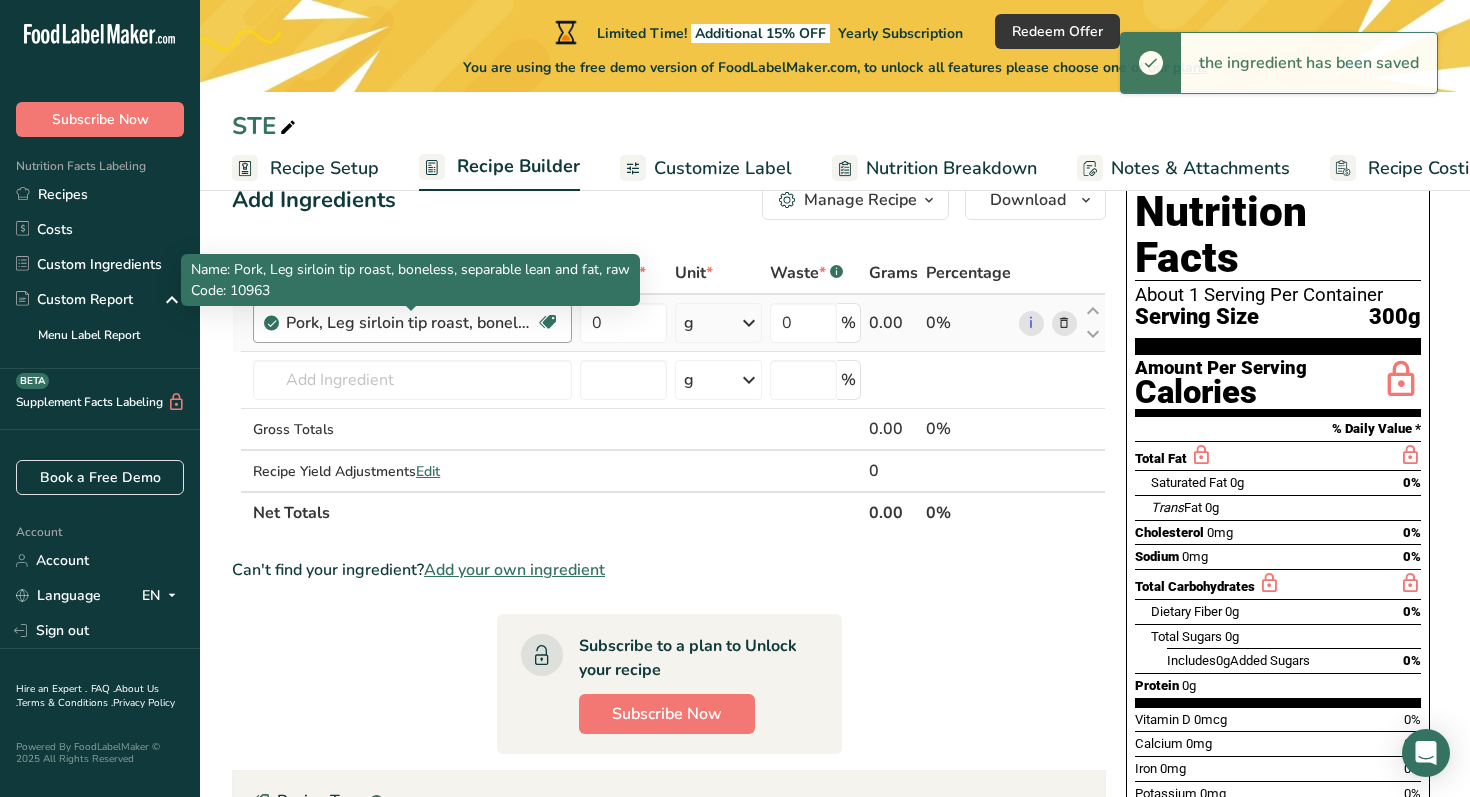 click on "Pork, Leg sirloin tip roast, boneless, separable lean and fat, raw" at bounding box center [411, 323] 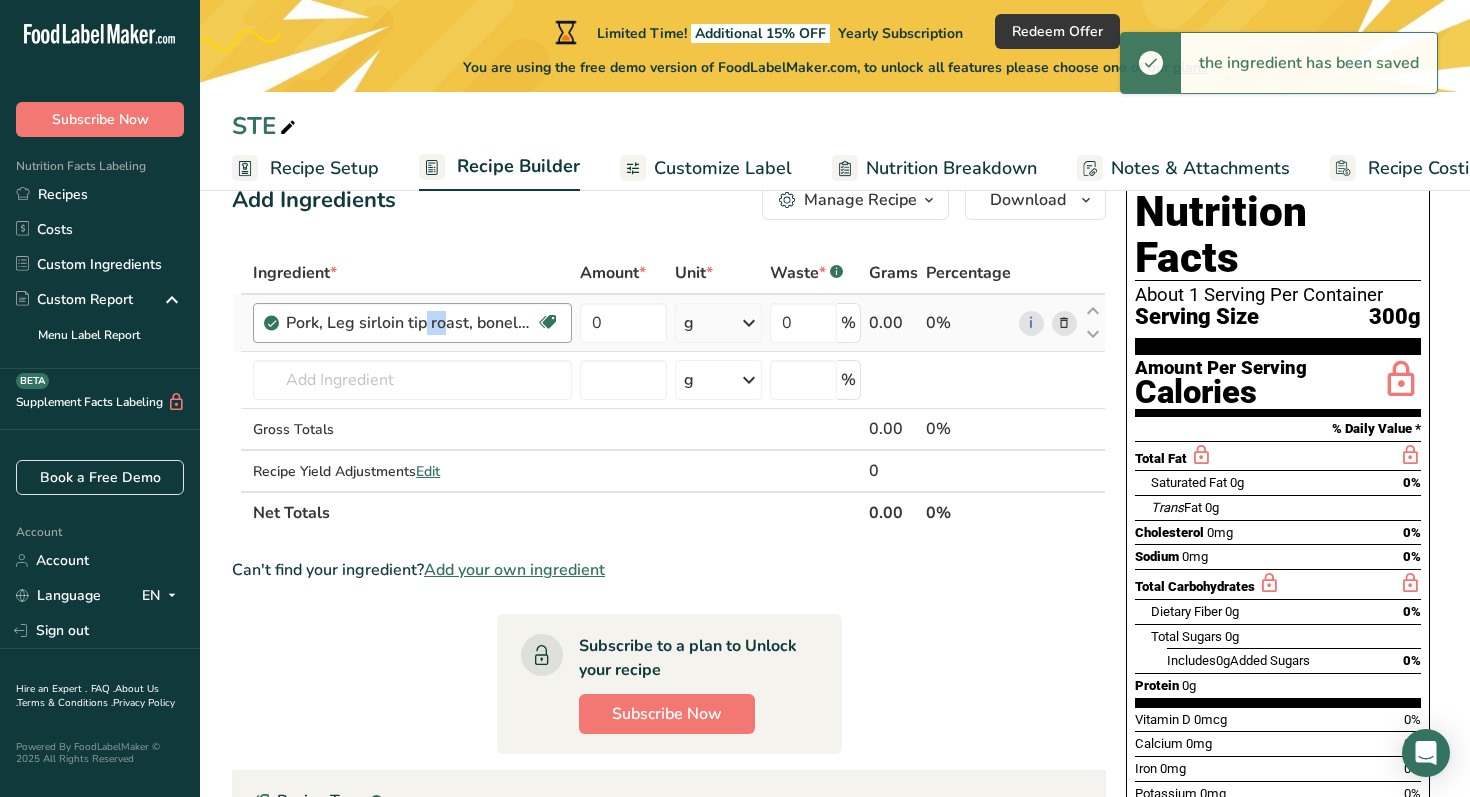 click on "Pork, Leg sirloin tip roast, boneless, separable lean and fat, raw" at bounding box center [411, 323] 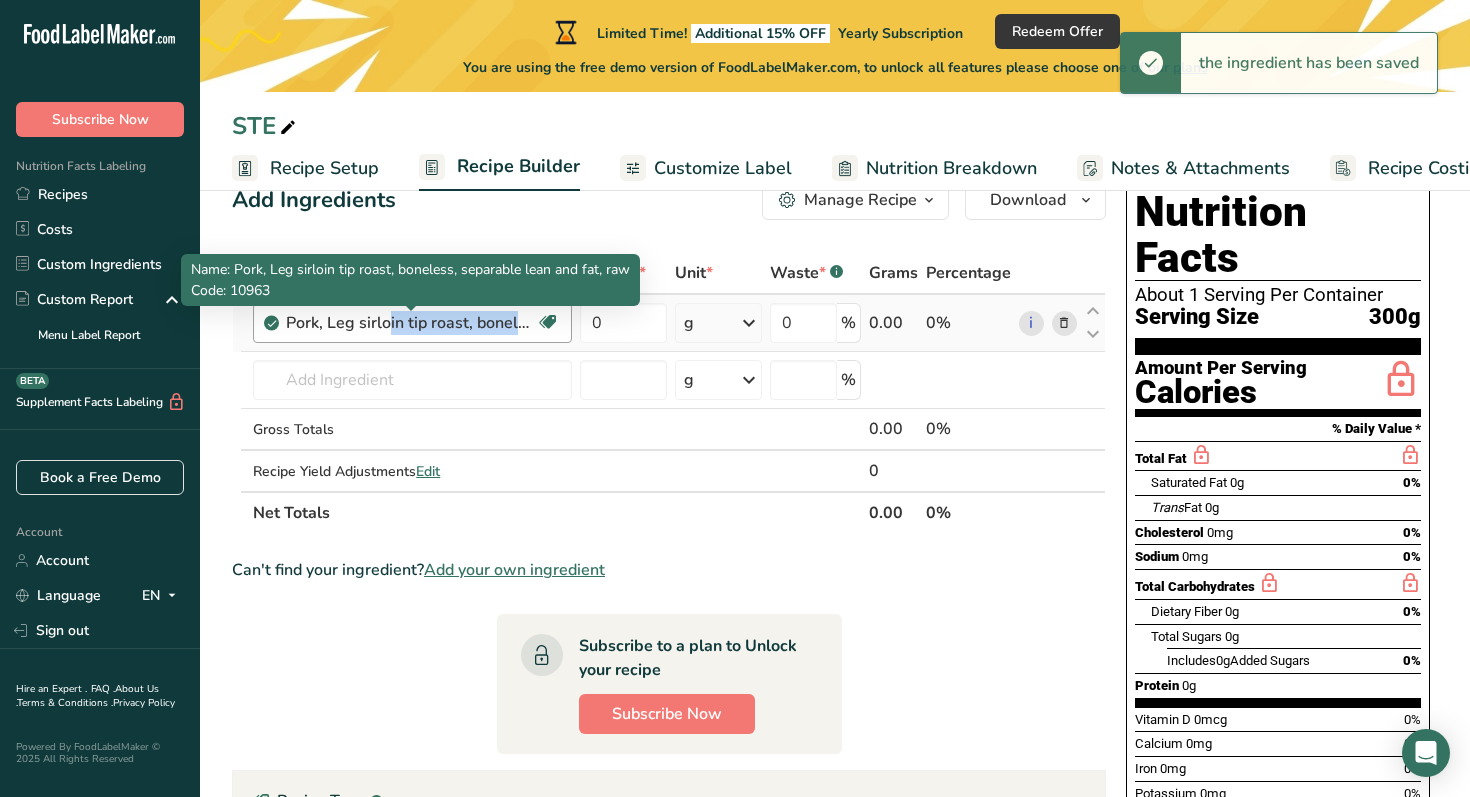 click on "Pork, Leg sirloin tip roast, boneless, separable lean and fat, raw" at bounding box center [411, 323] 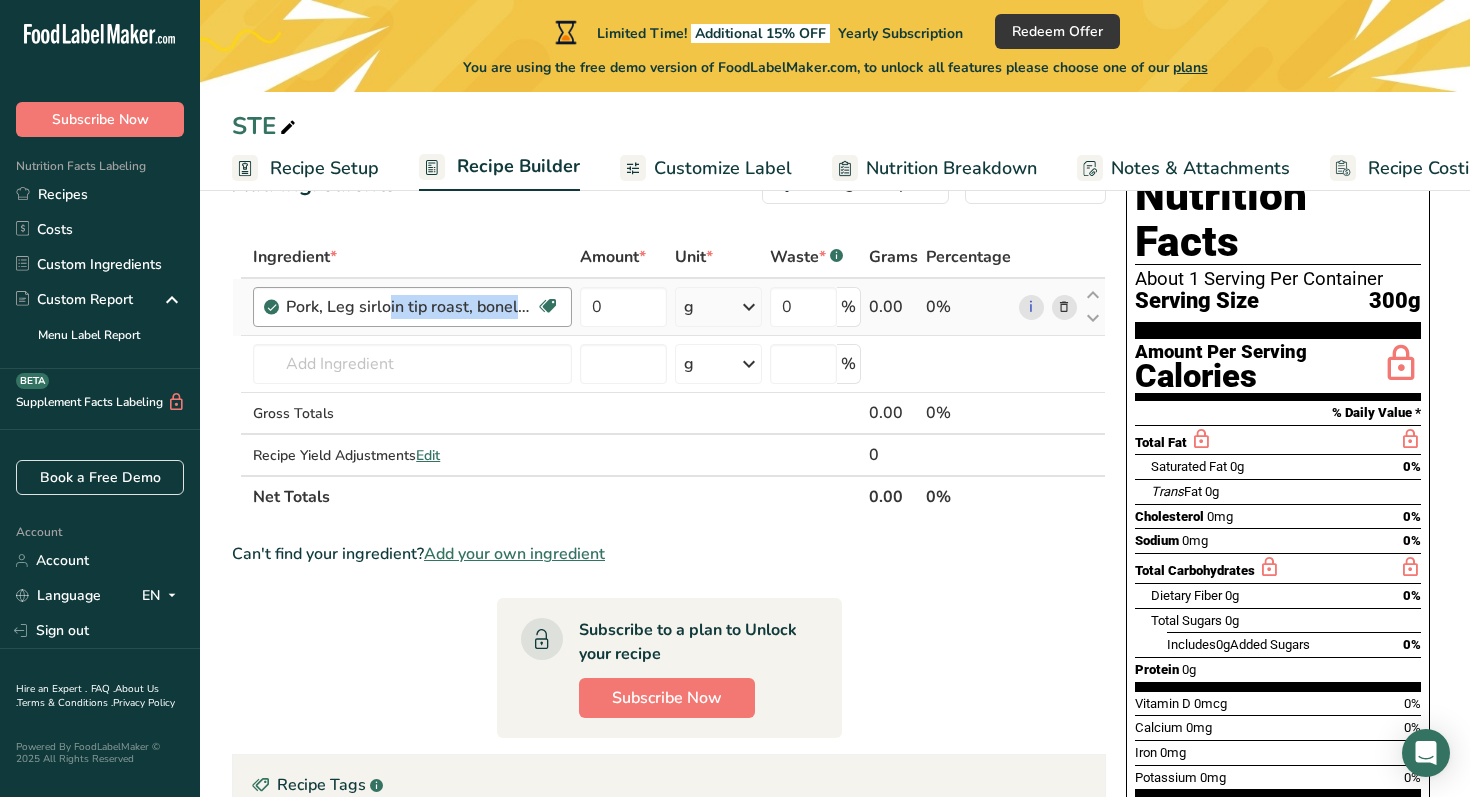 scroll, scrollTop: 71, scrollLeft: 0, axis: vertical 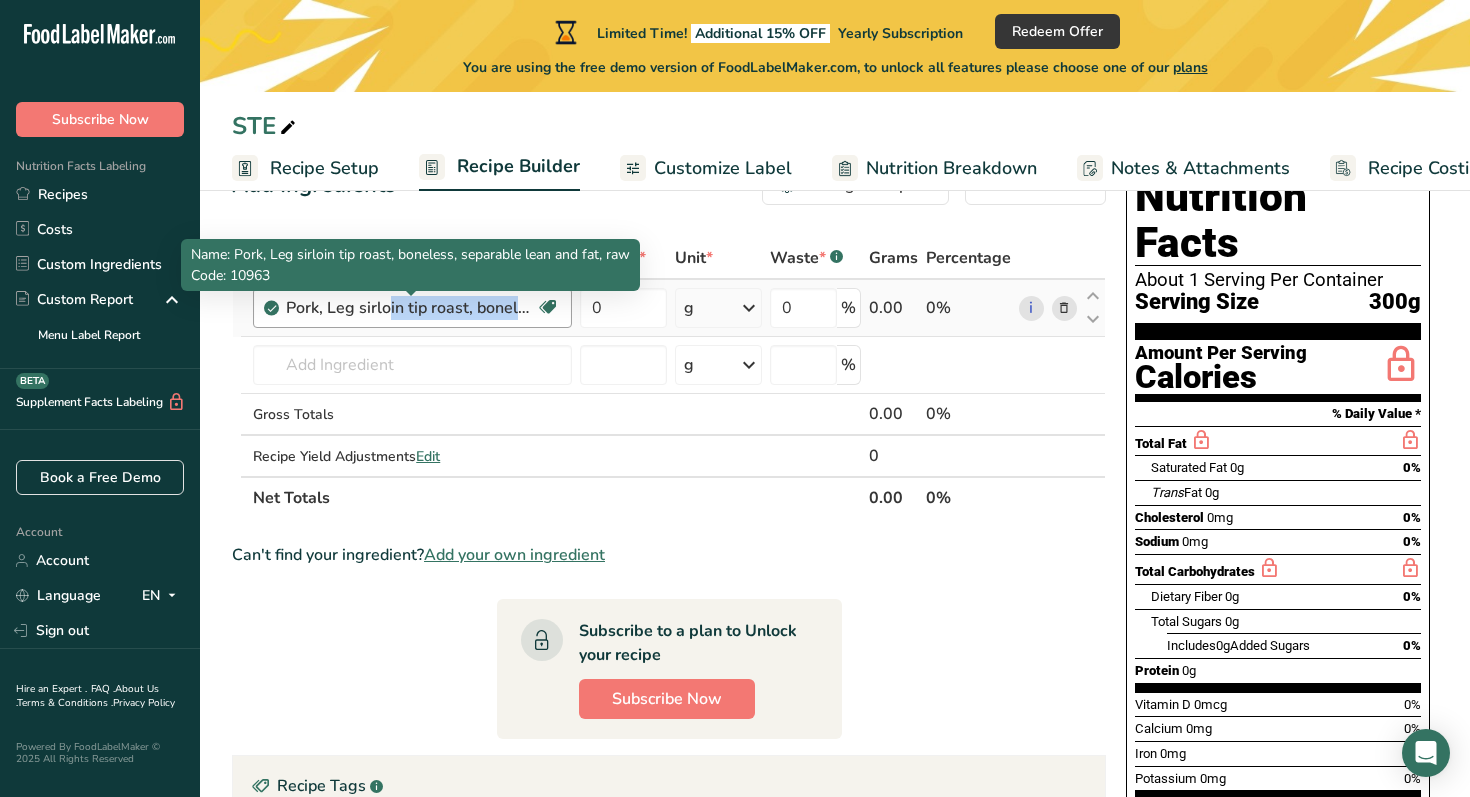 click on "Pork, Leg sirloin tip roast, boneless, separable lean and fat, raw" at bounding box center (411, 308) 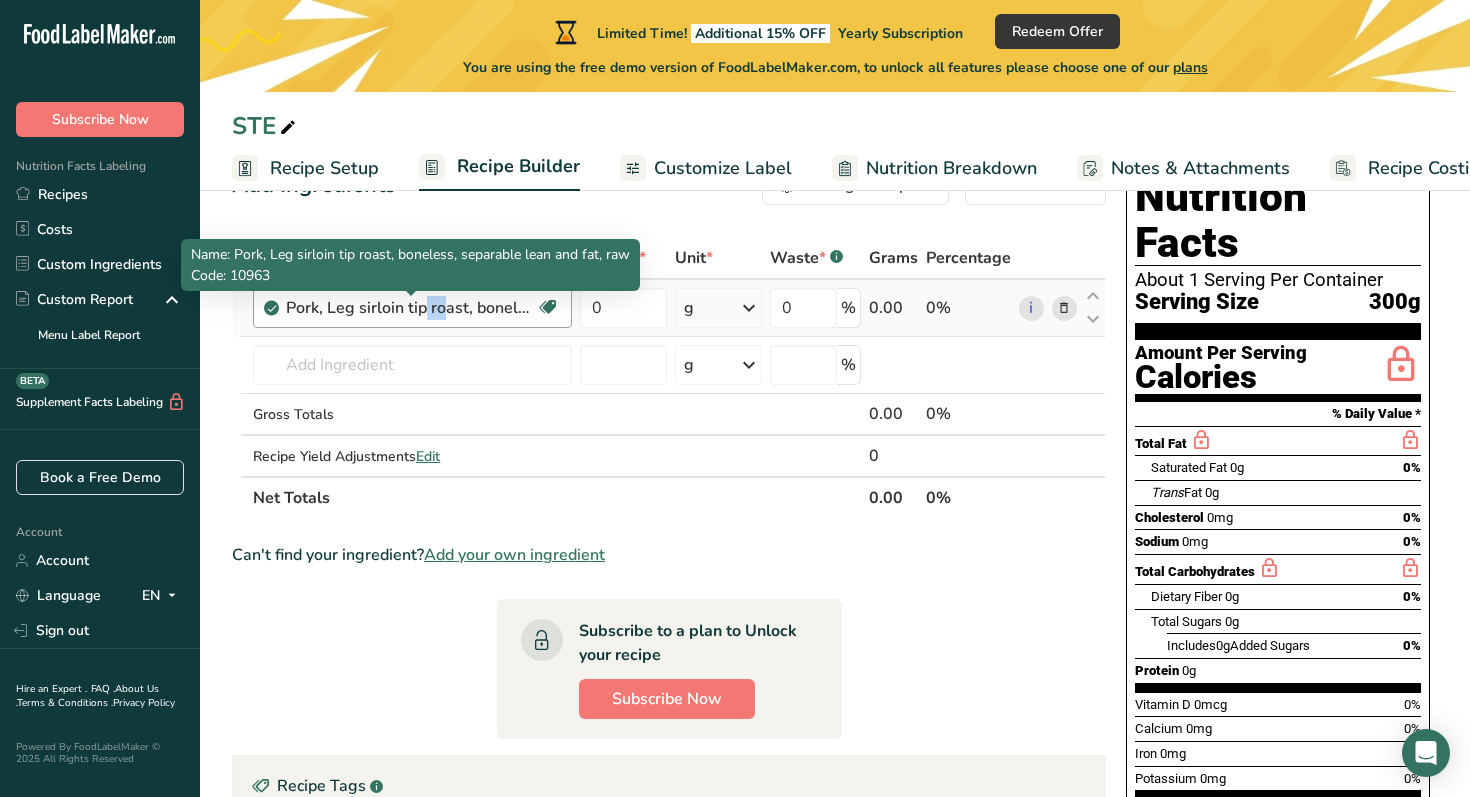 click on "Pork, Leg sirloin tip roast, boneless, separable lean and fat, raw" at bounding box center [411, 308] 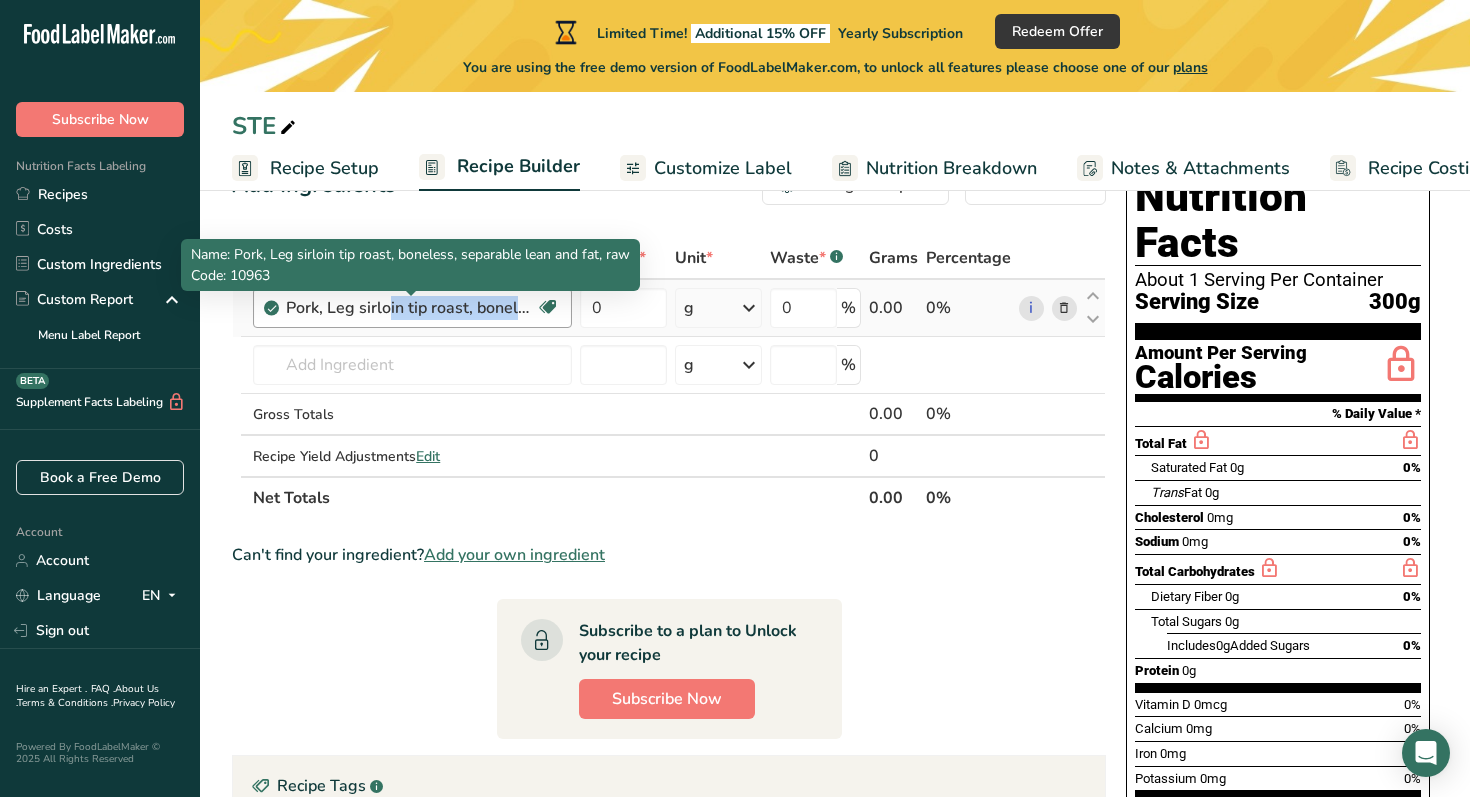 click on "Pork, Leg sirloin tip roast, boneless, separable lean and fat, raw" at bounding box center [411, 308] 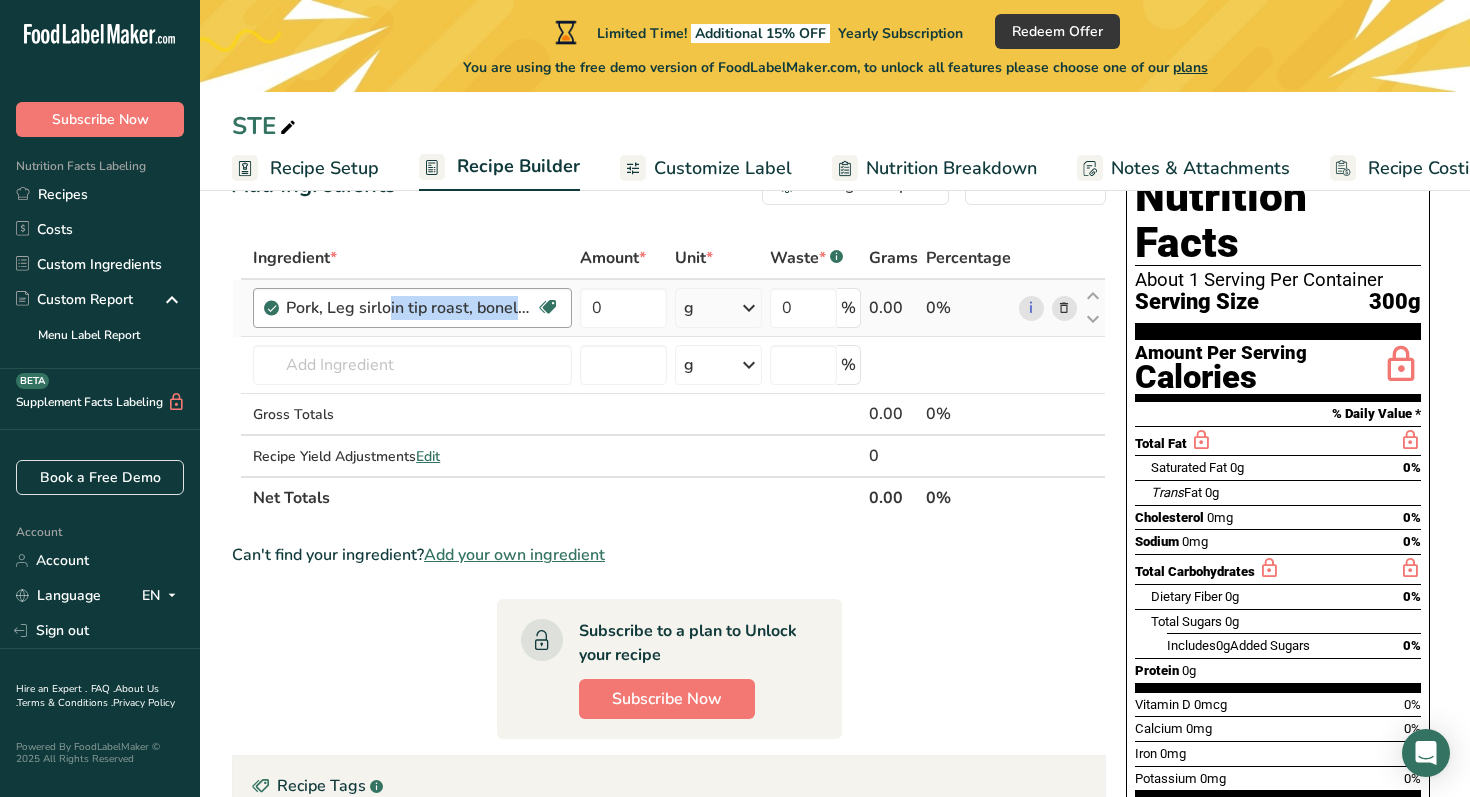 click on "Pork, Leg sirloin tip roast, boneless, separable lean and fat, raw" at bounding box center [411, 308] 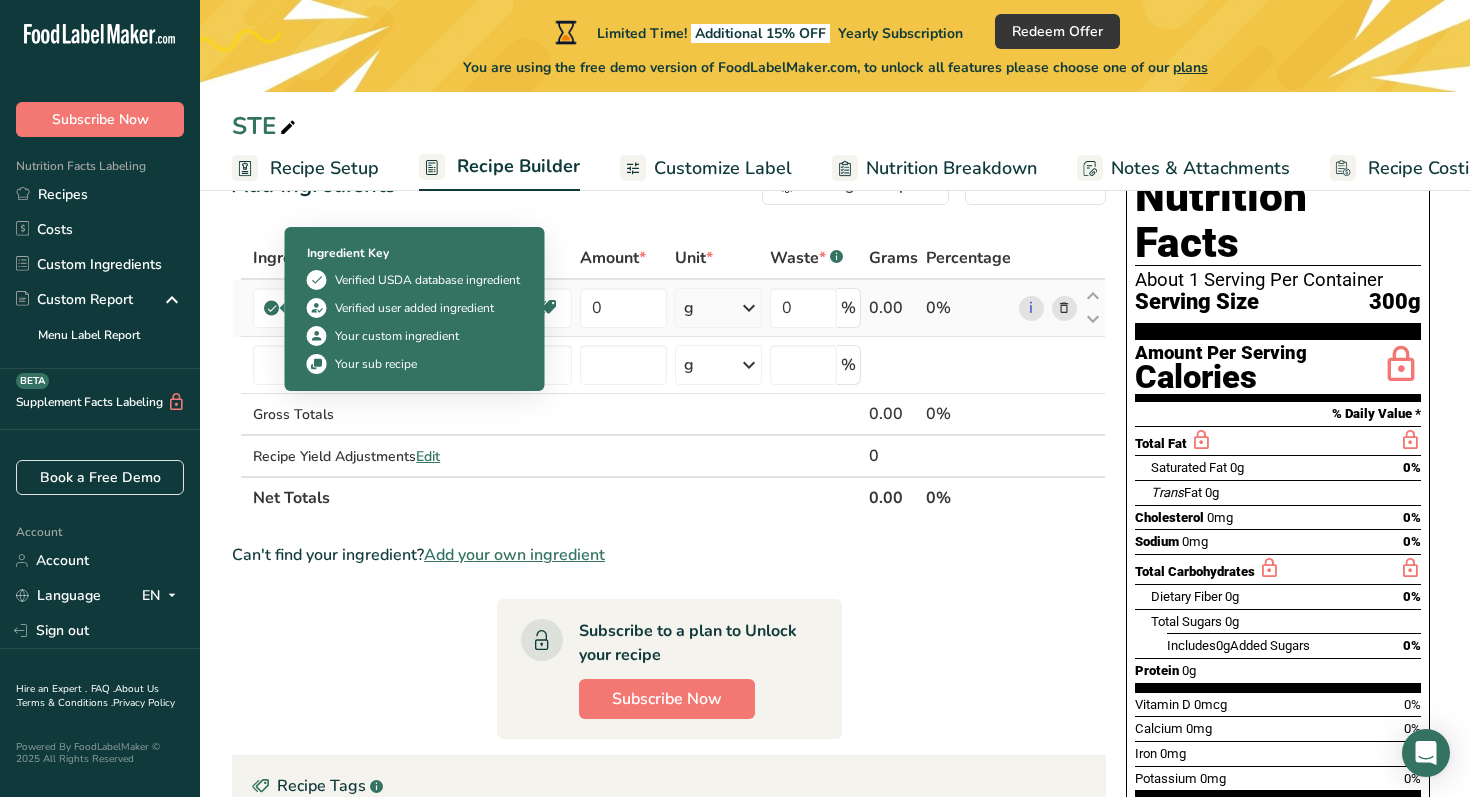 click at bounding box center [272, 308] 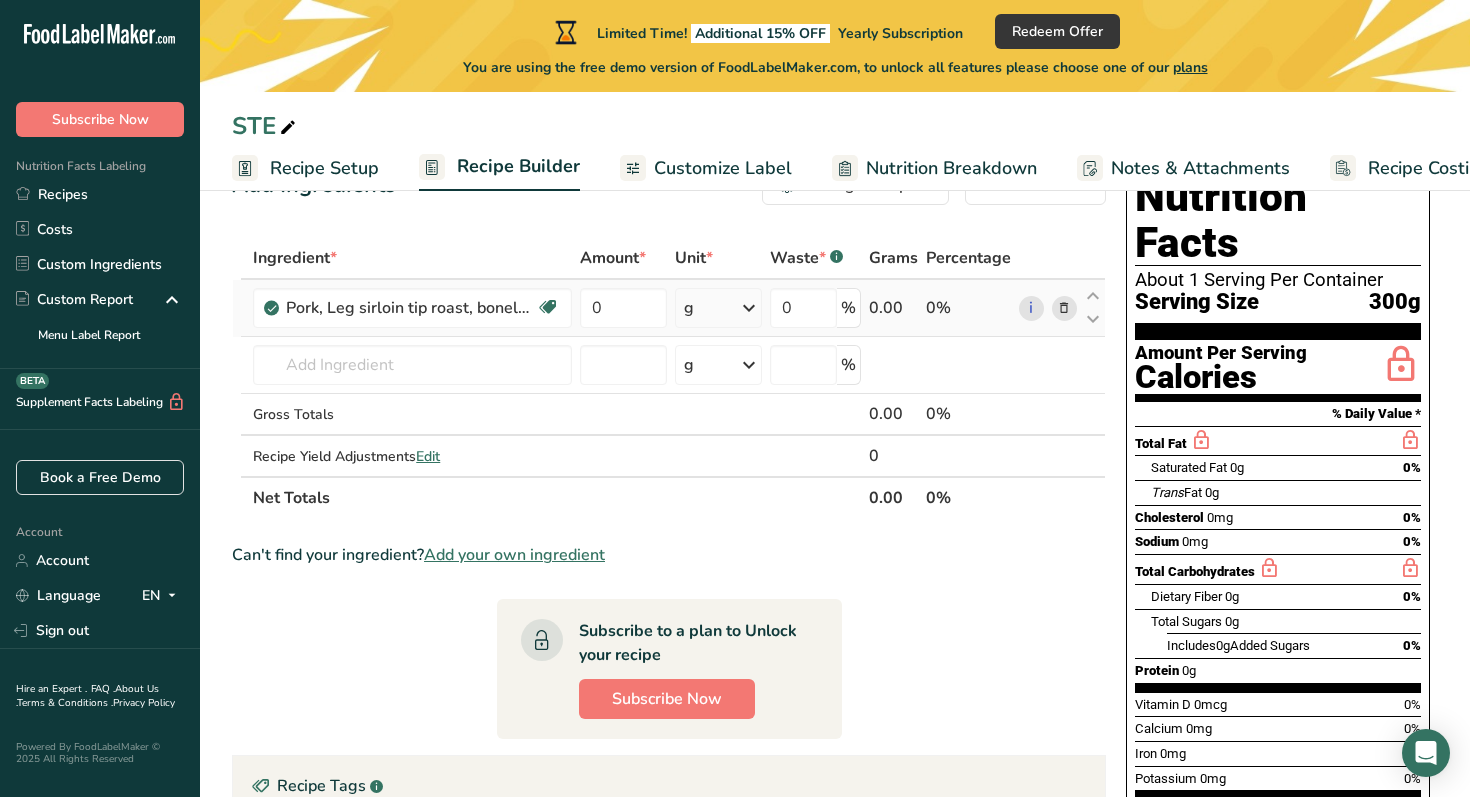 click at bounding box center (272, 308) 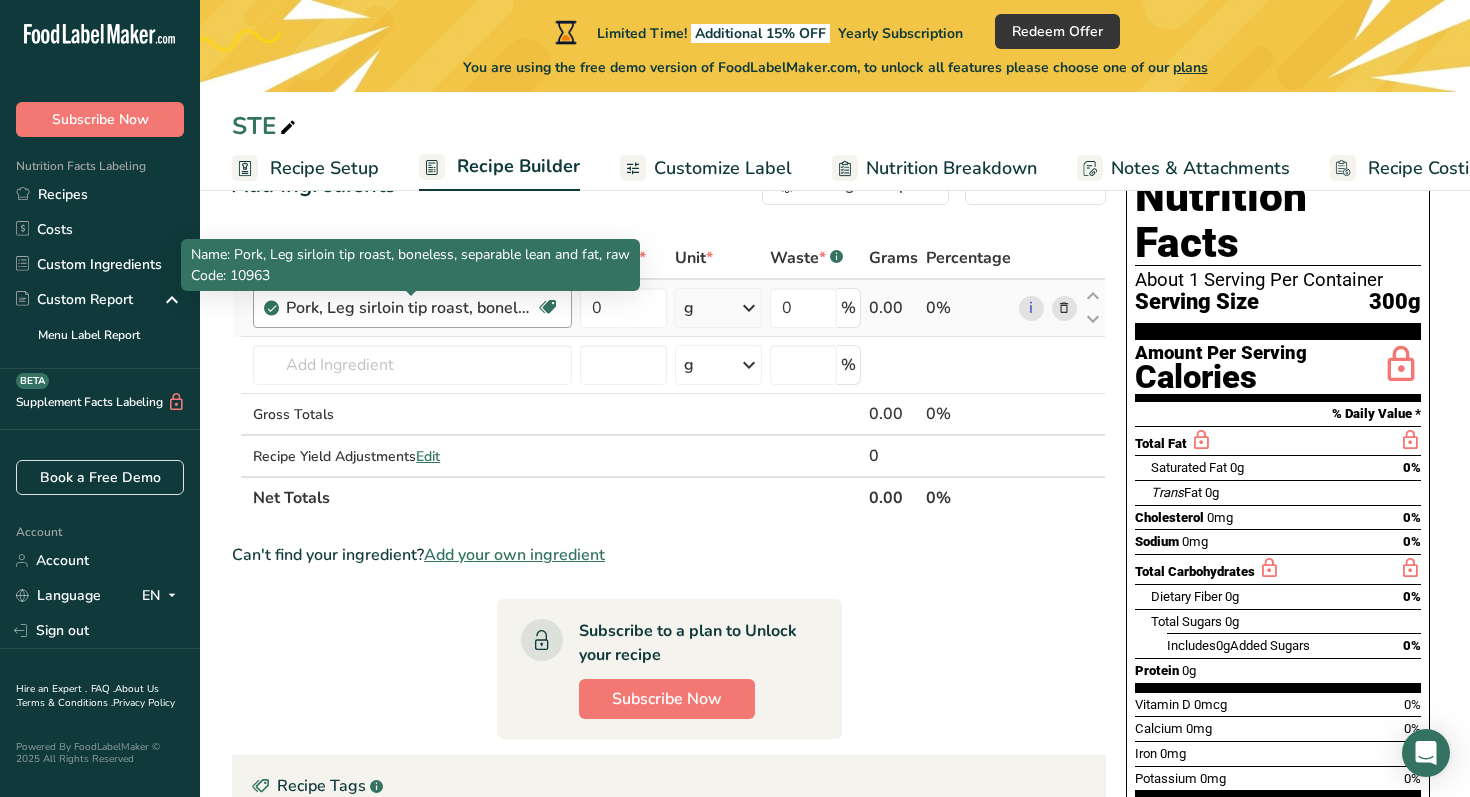 click on "Pork, Leg sirloin tip roast, boneless, separable lean and fat, raw" at bounding box center [411, 308] 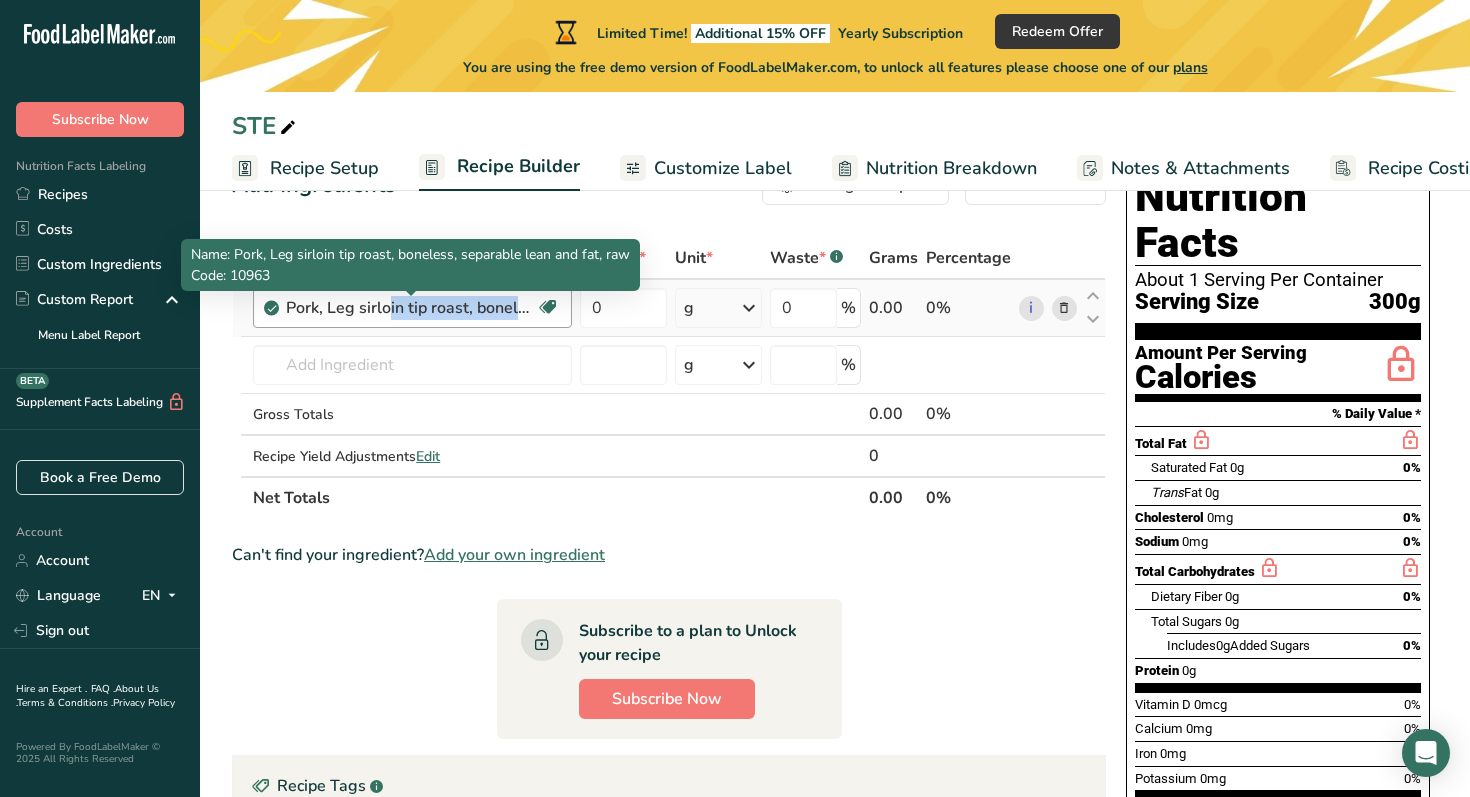 click on "Pork, Leg sirloin tip roast, boneless, separable lean and fat, raw" at bounding box center [411, 308] 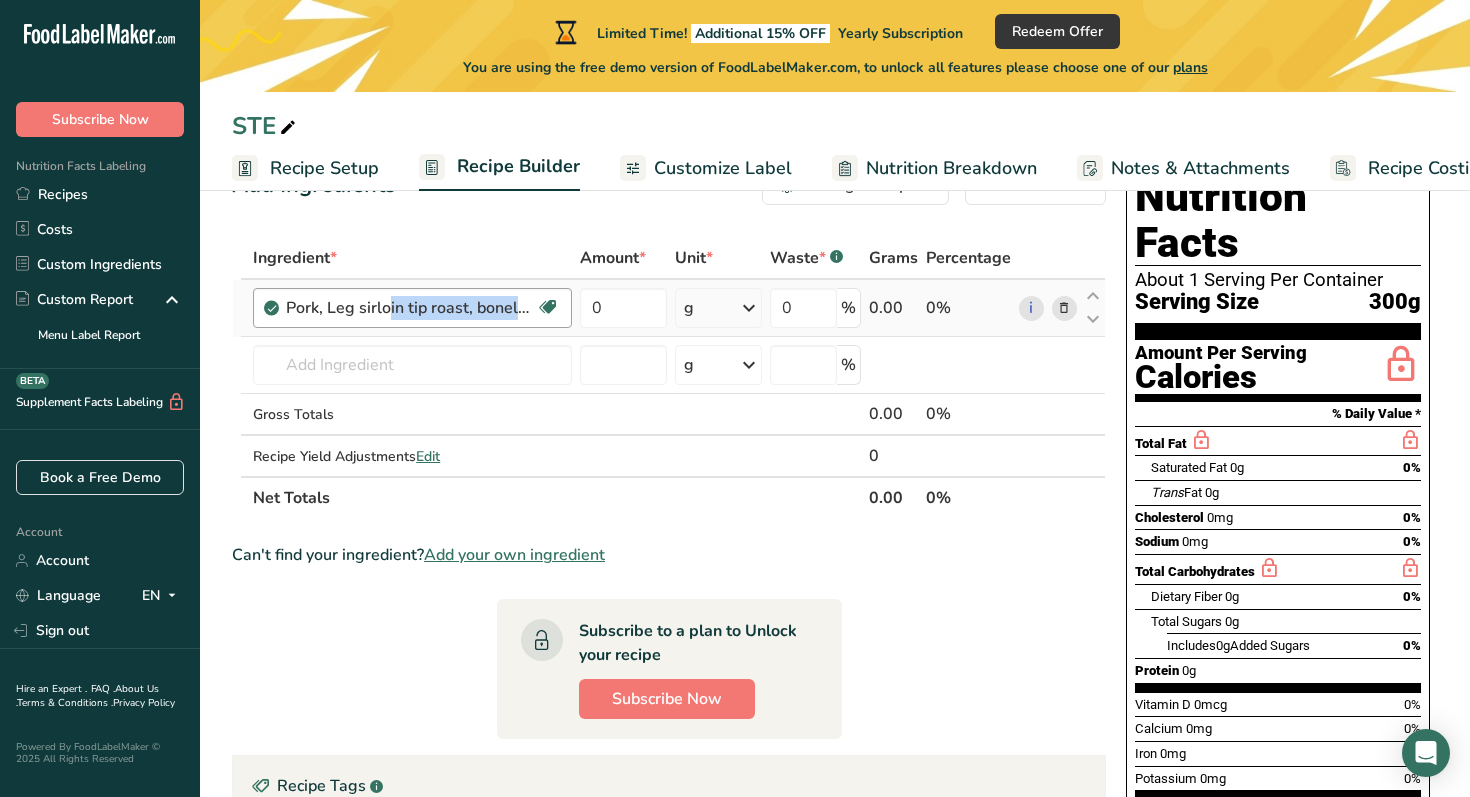 click on "Pork, Leg sirloin tip roast, boneless, separable lean and fat, raw" at bounding box center [411, 308] 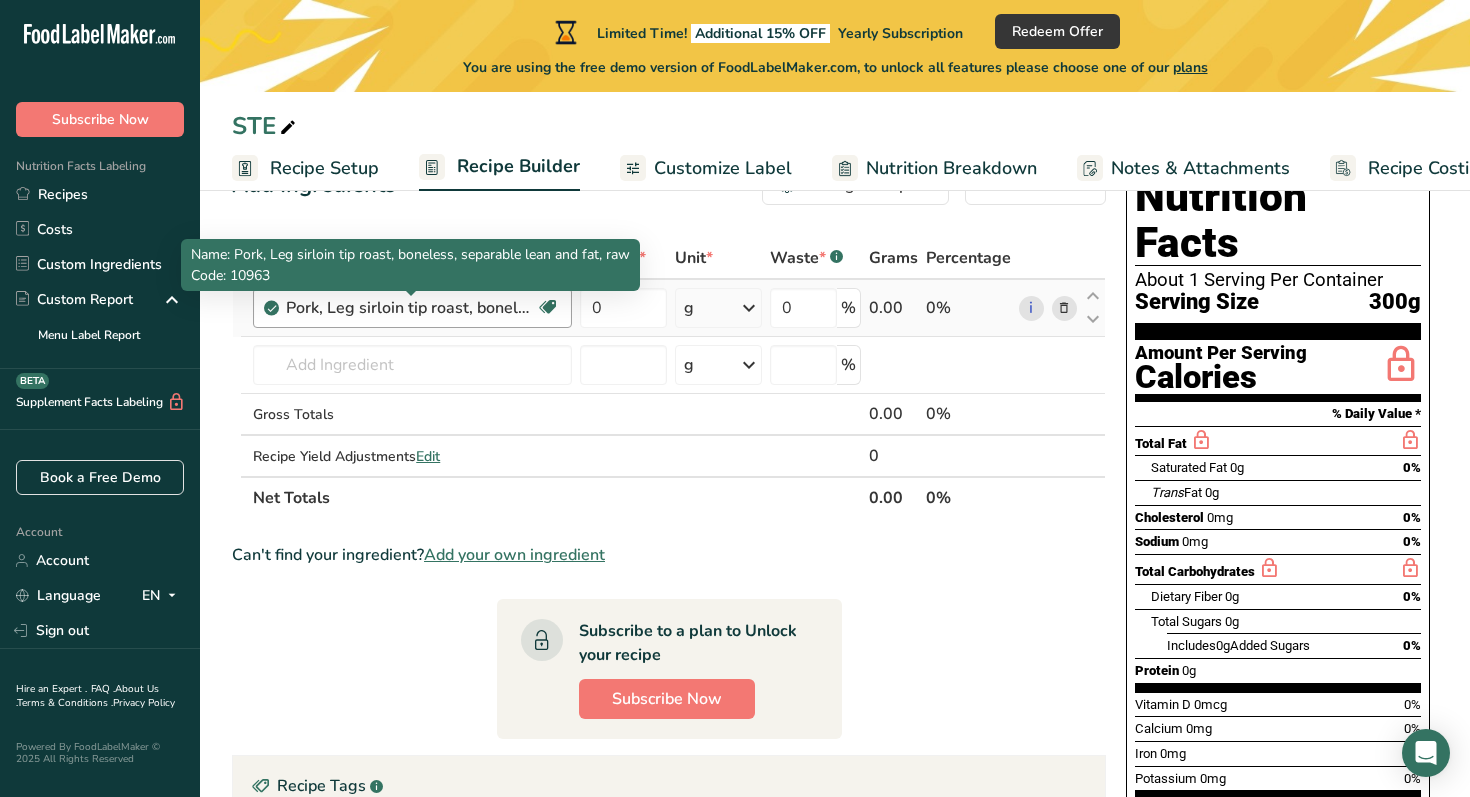 click on "Pork, Leg sirloin tip roast, boneless, separable lean and fat, raw" at bounding box center (411, 308) 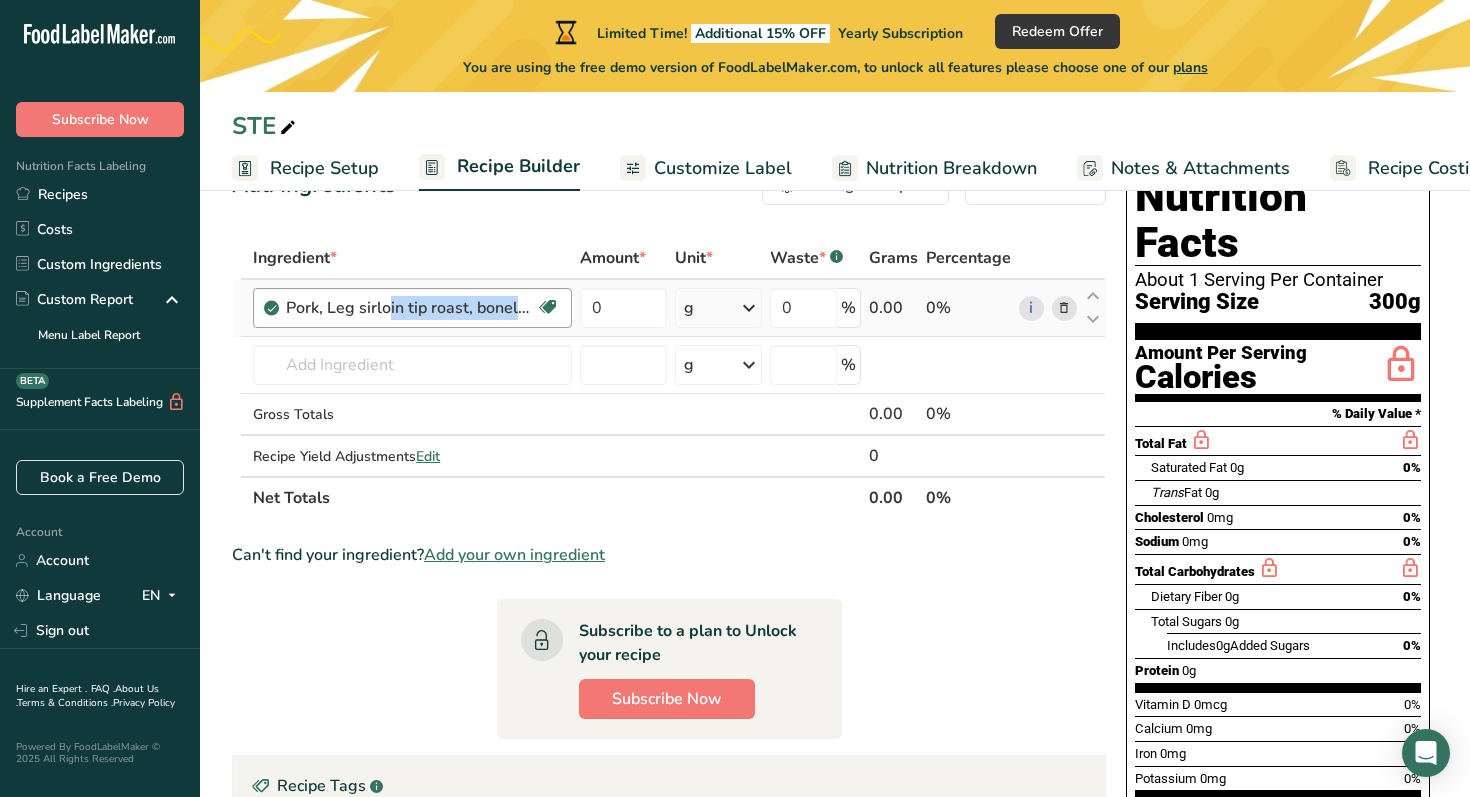 click on "Pork, Leg sirloin tip roast, boneless, separable lean and fat, raw" at bounding box center (411, 308) 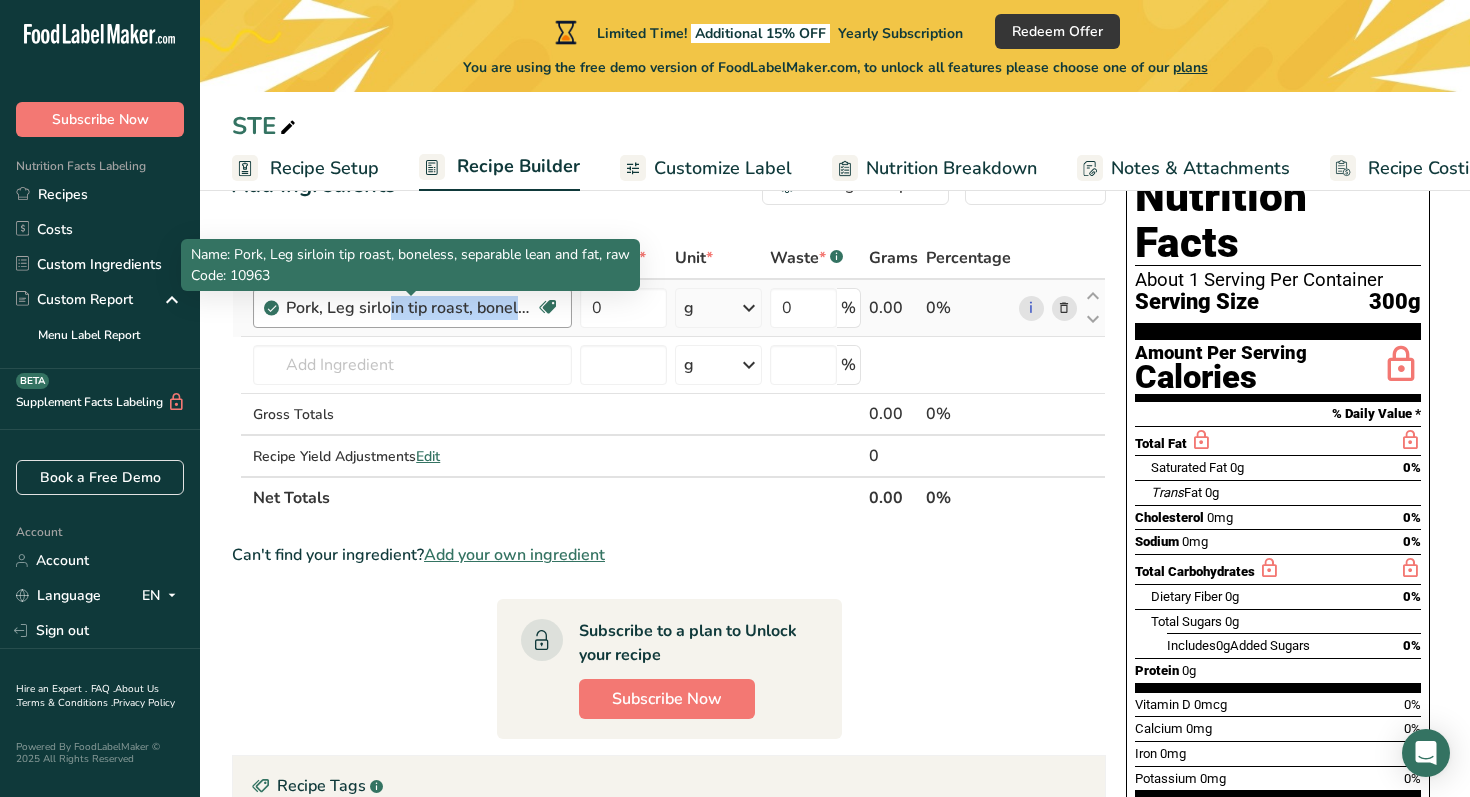 click on "Pork, Leg sirloin tip roast, boneless, separable lean and fat, raw" at bounding box center [411, 308] 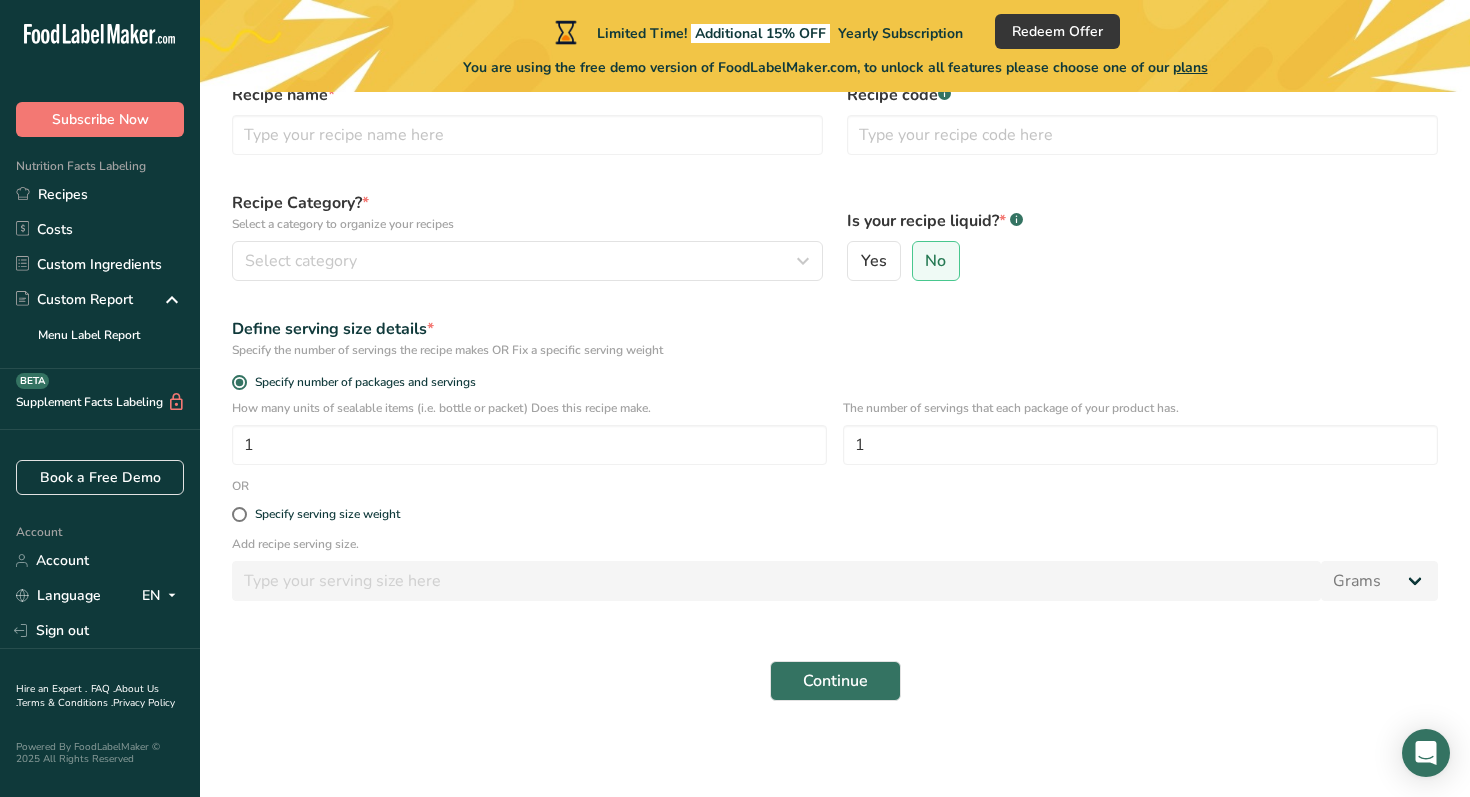 scroll, scrollTop: 0, scrollLeft: 0, axis: both 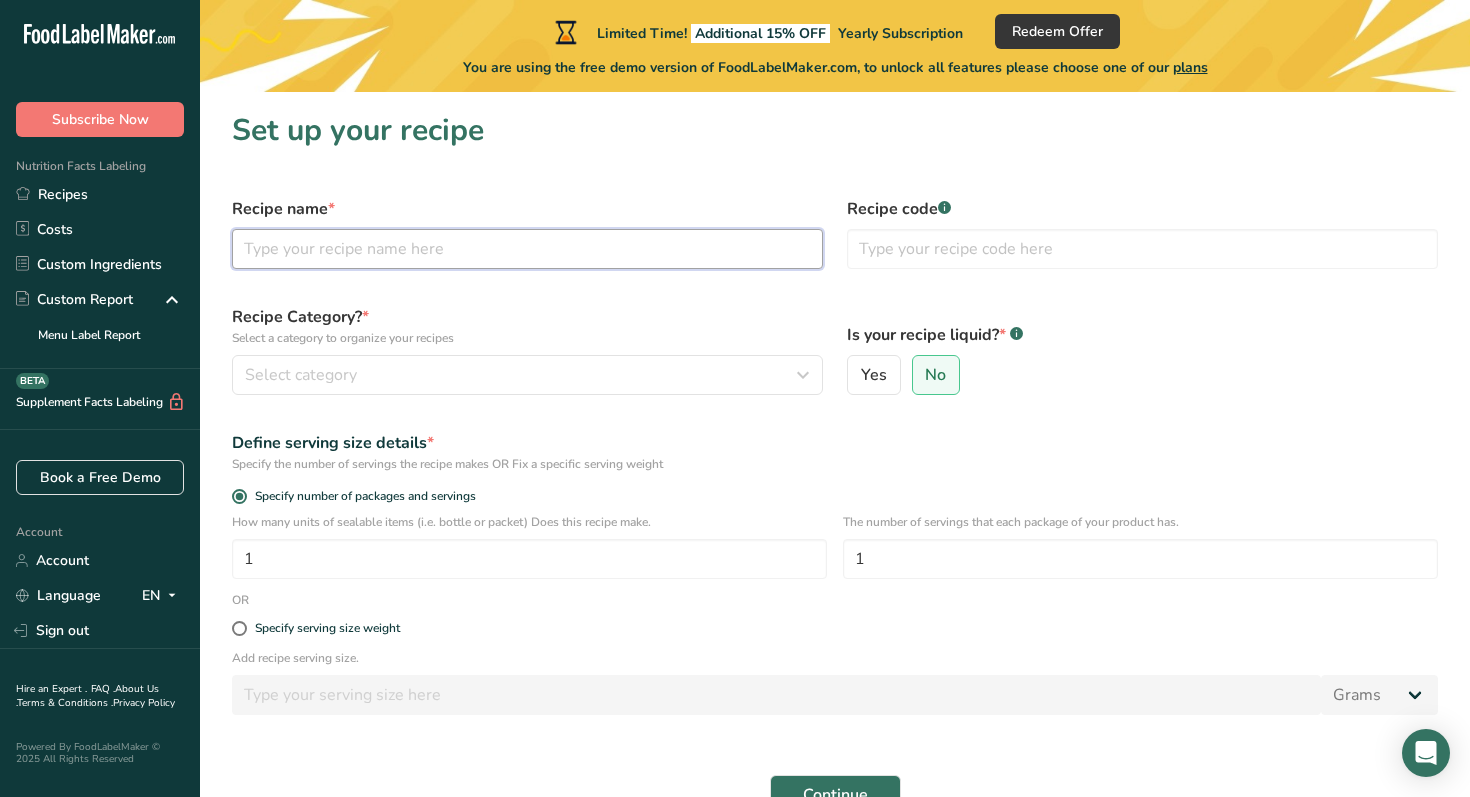 click at bounding box center [527, 249] 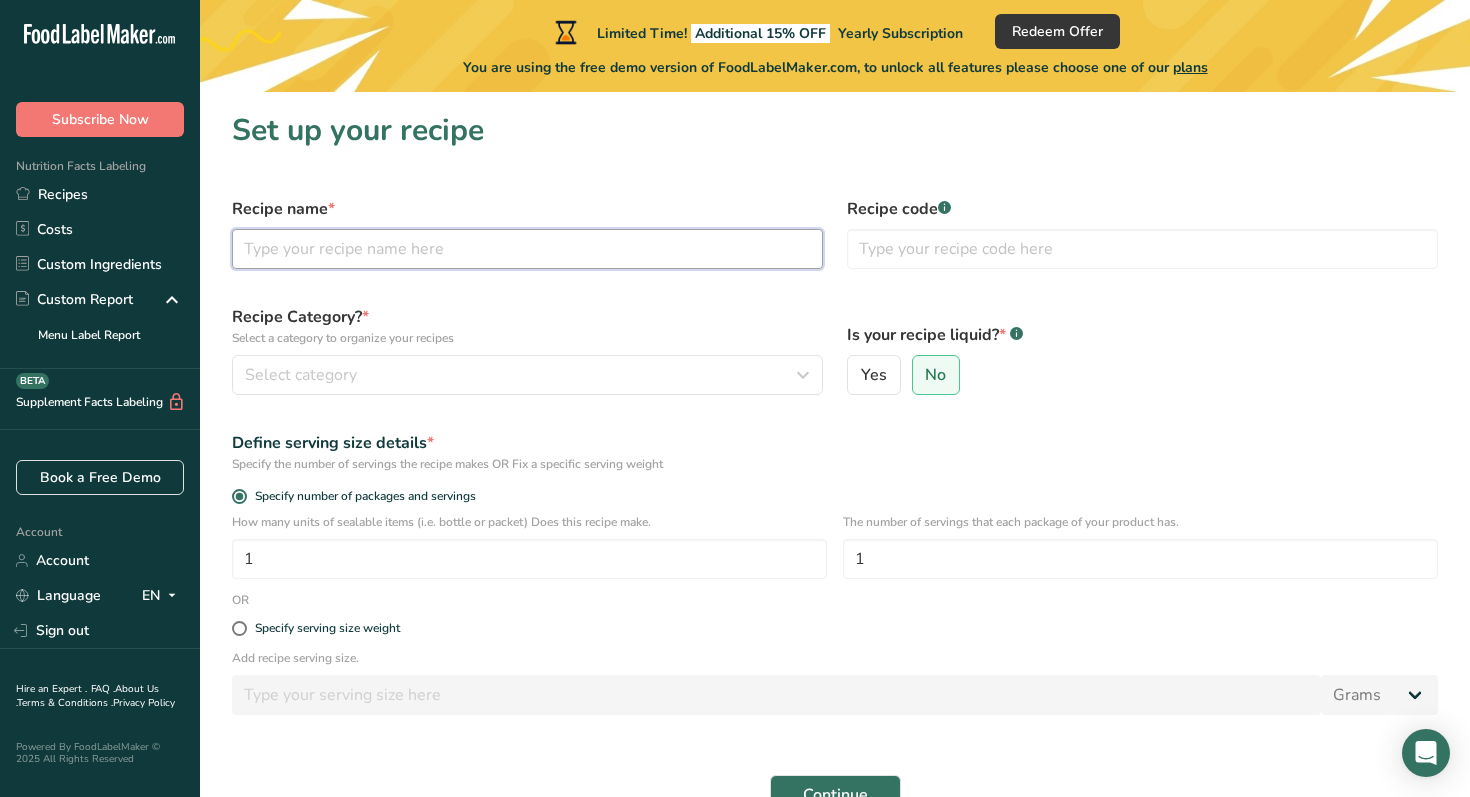 type on "STE" 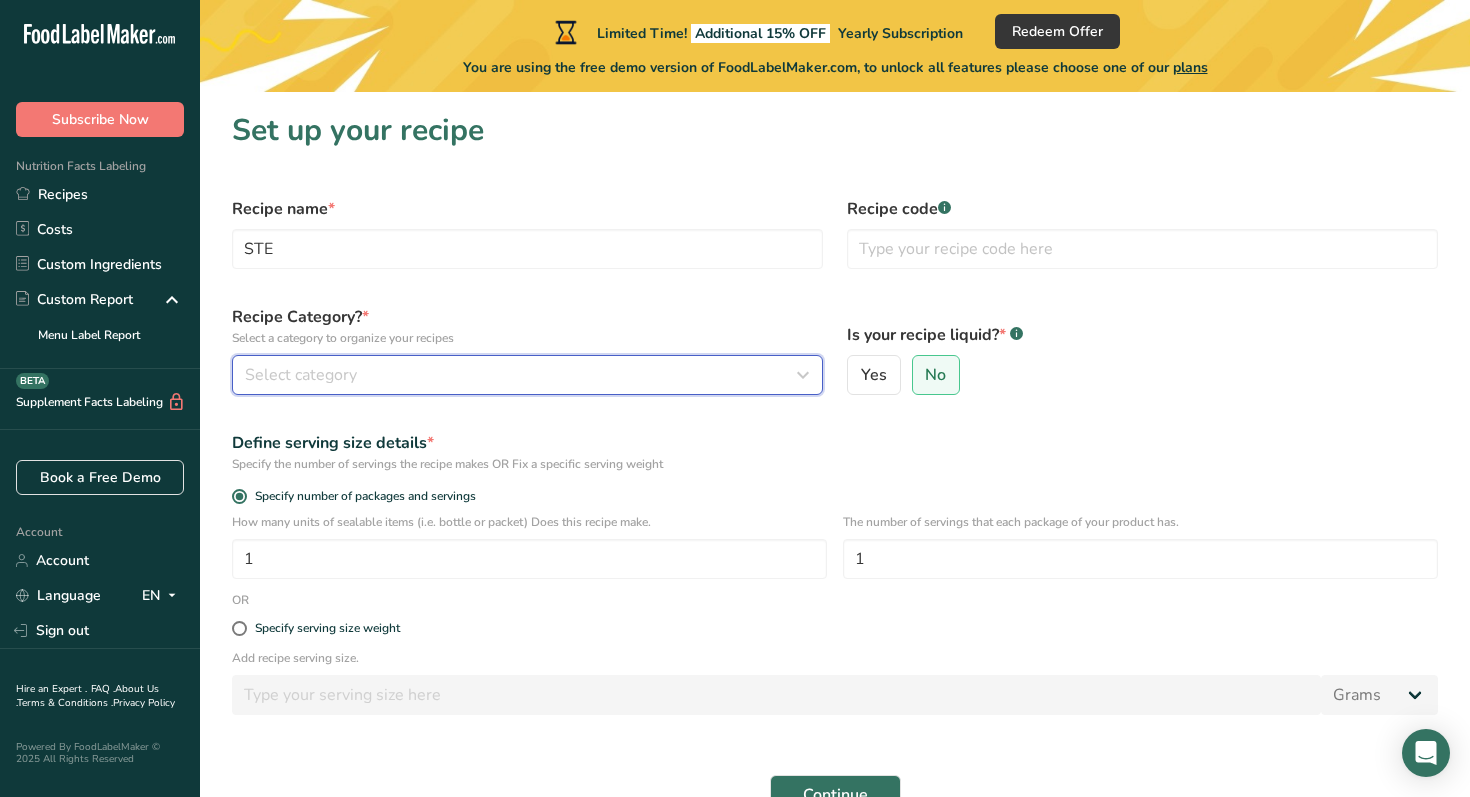 click on "Select category" at bounding box center [527, 375] 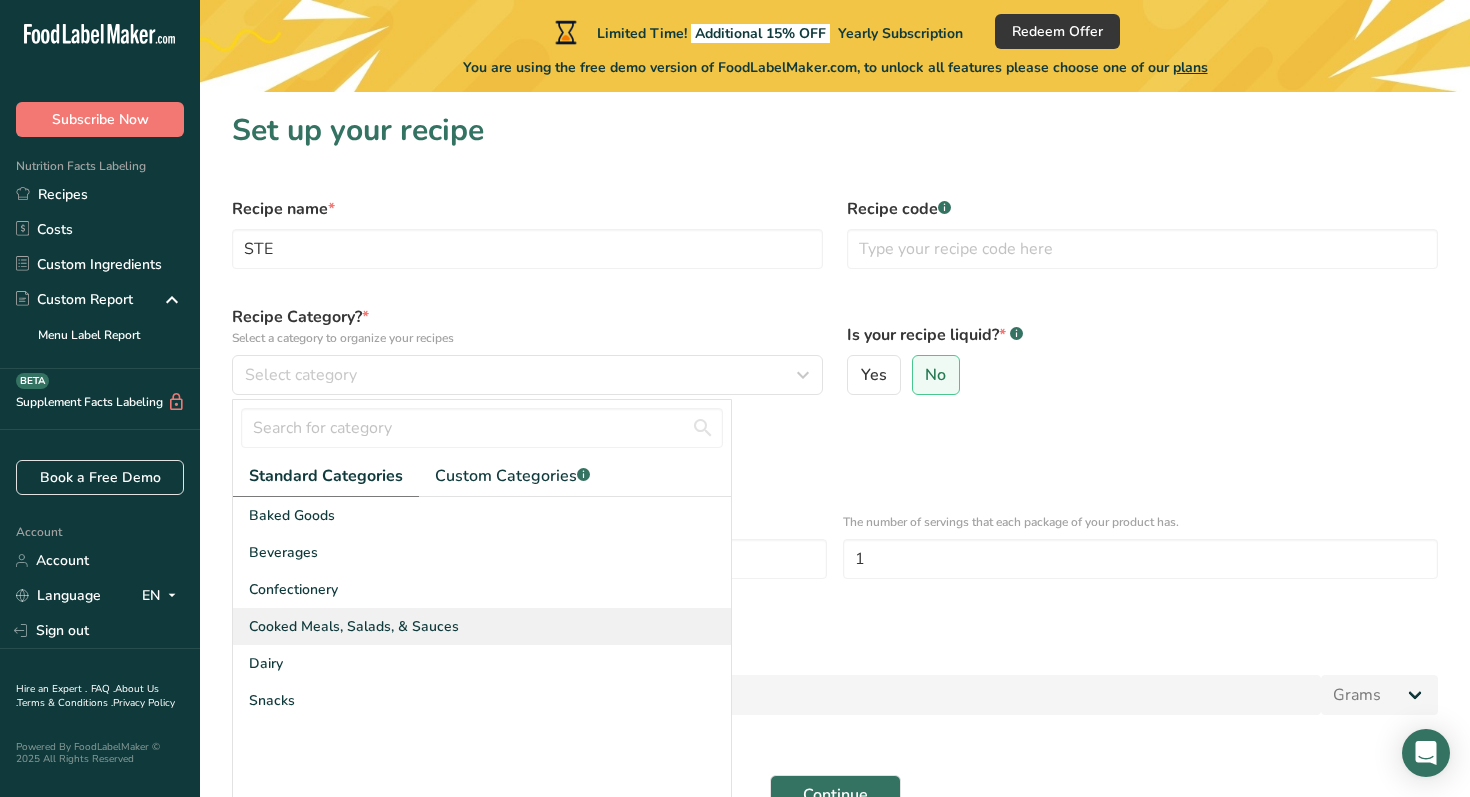 click on "Cooked Meals, Salads, & Sauces" at bounding box center (354, 626) 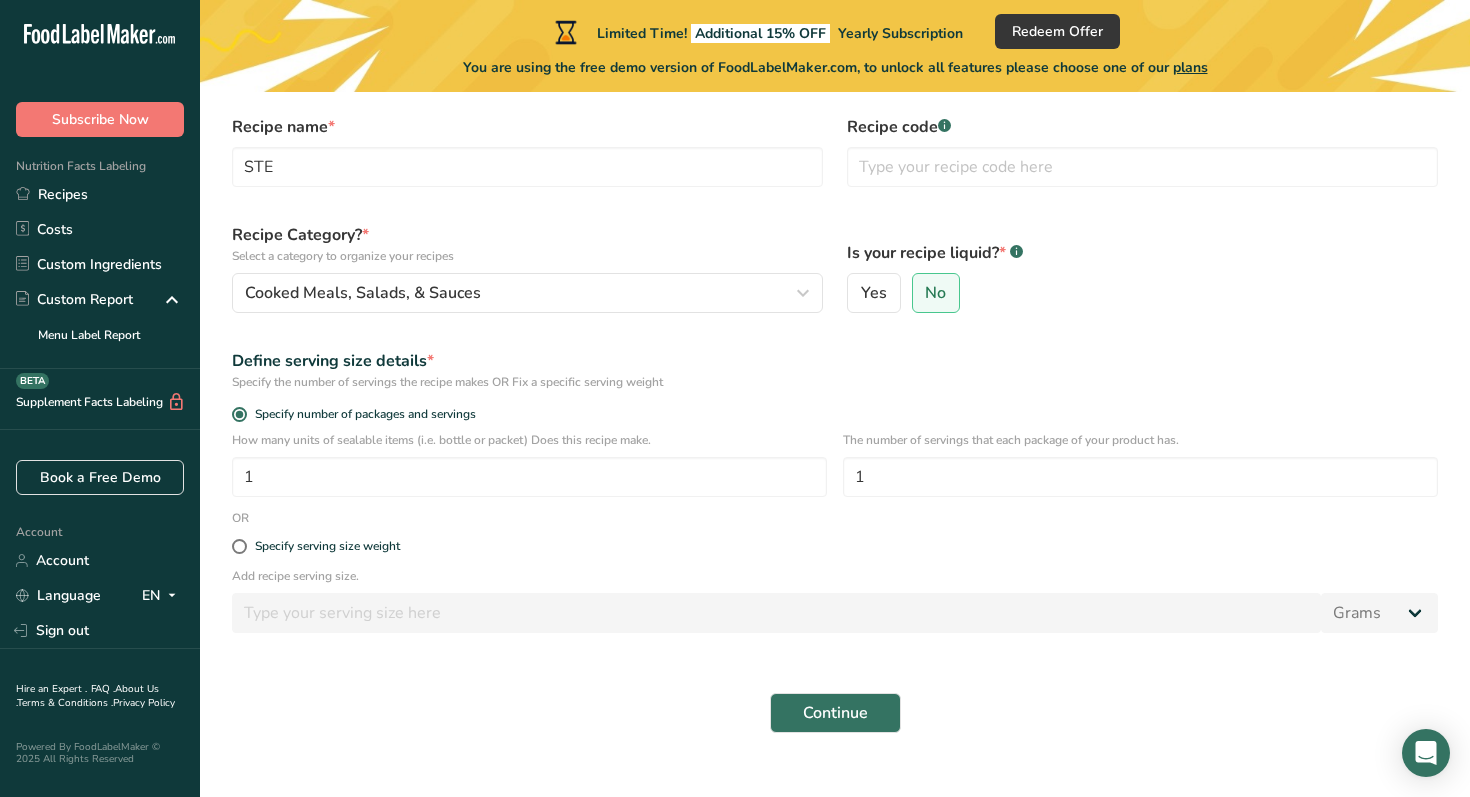 scroll, scrollTop: 114, scrollLeft: 0, axis: vertical 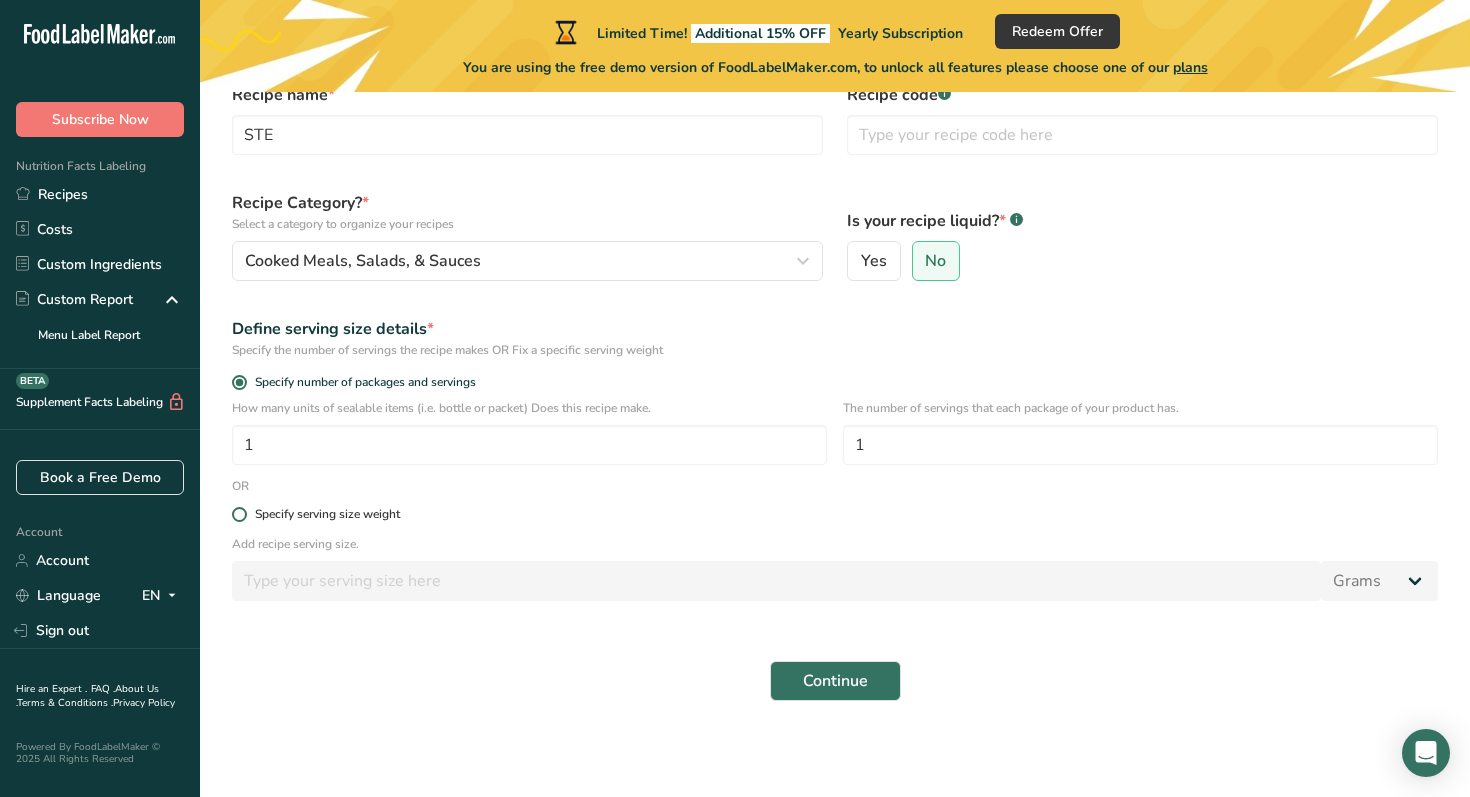 click on "Specify serving size weight" at bounding box center [327, 514] 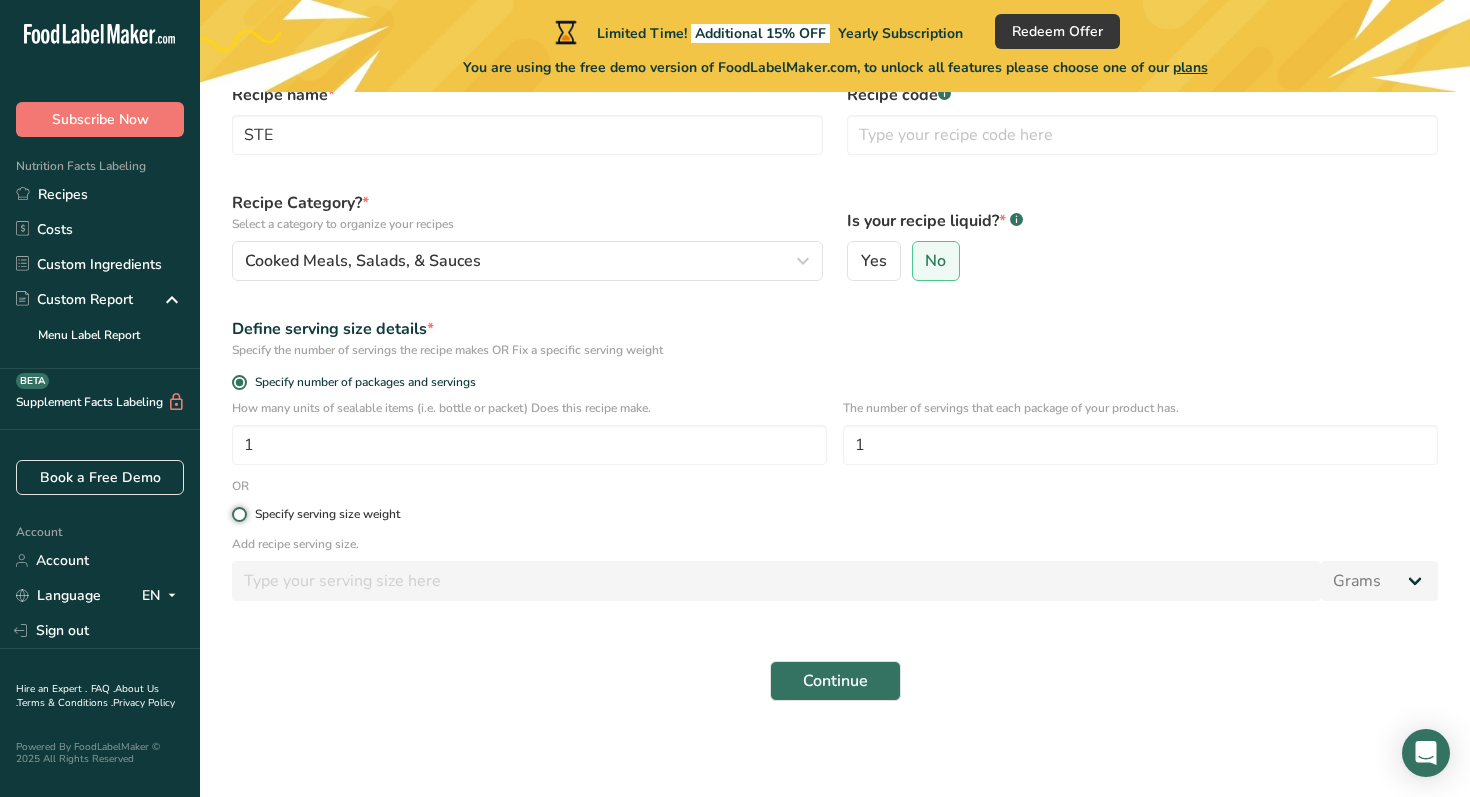 click on "Specify serving size weight" at bounding box center (238, 514) 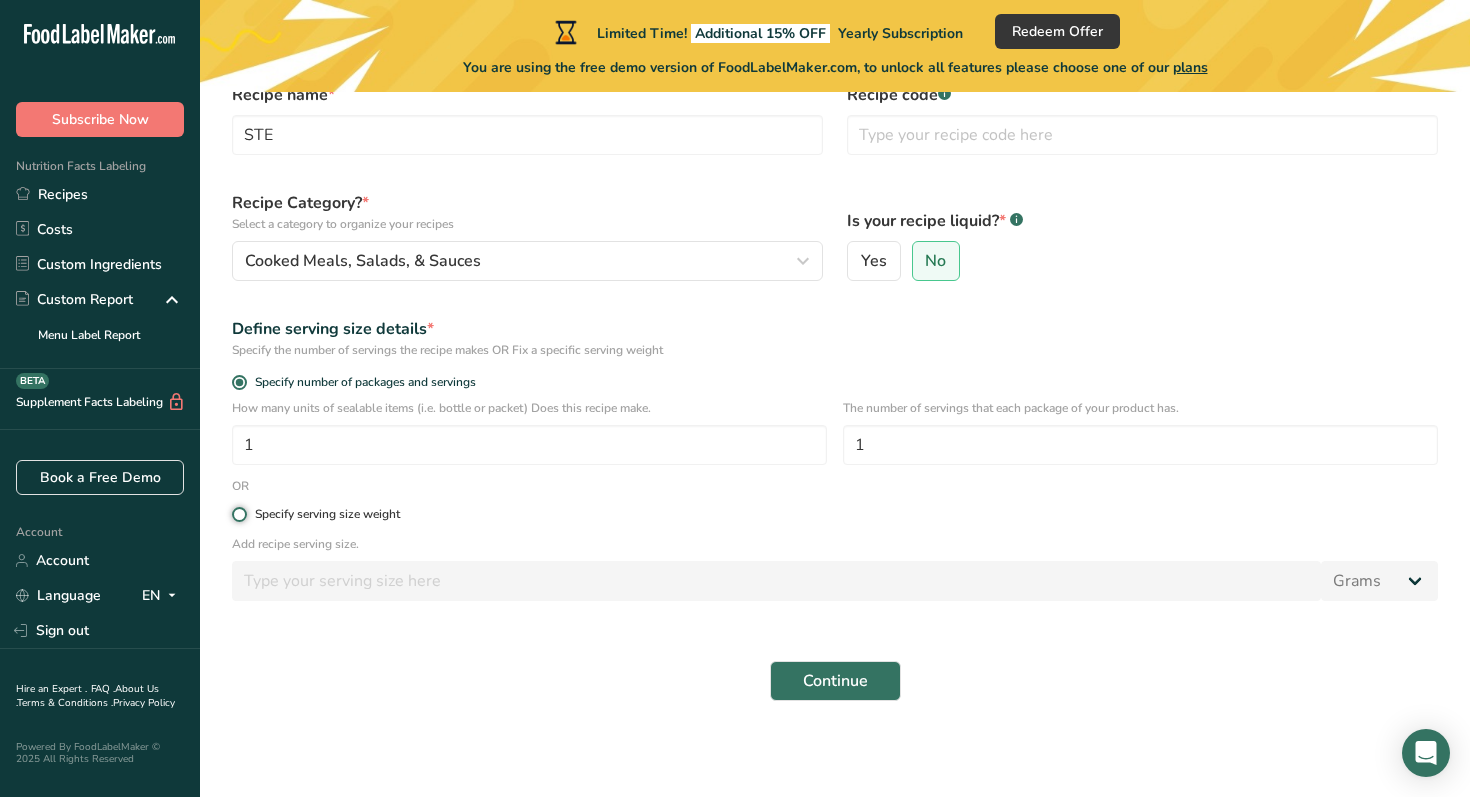 radio on "true" 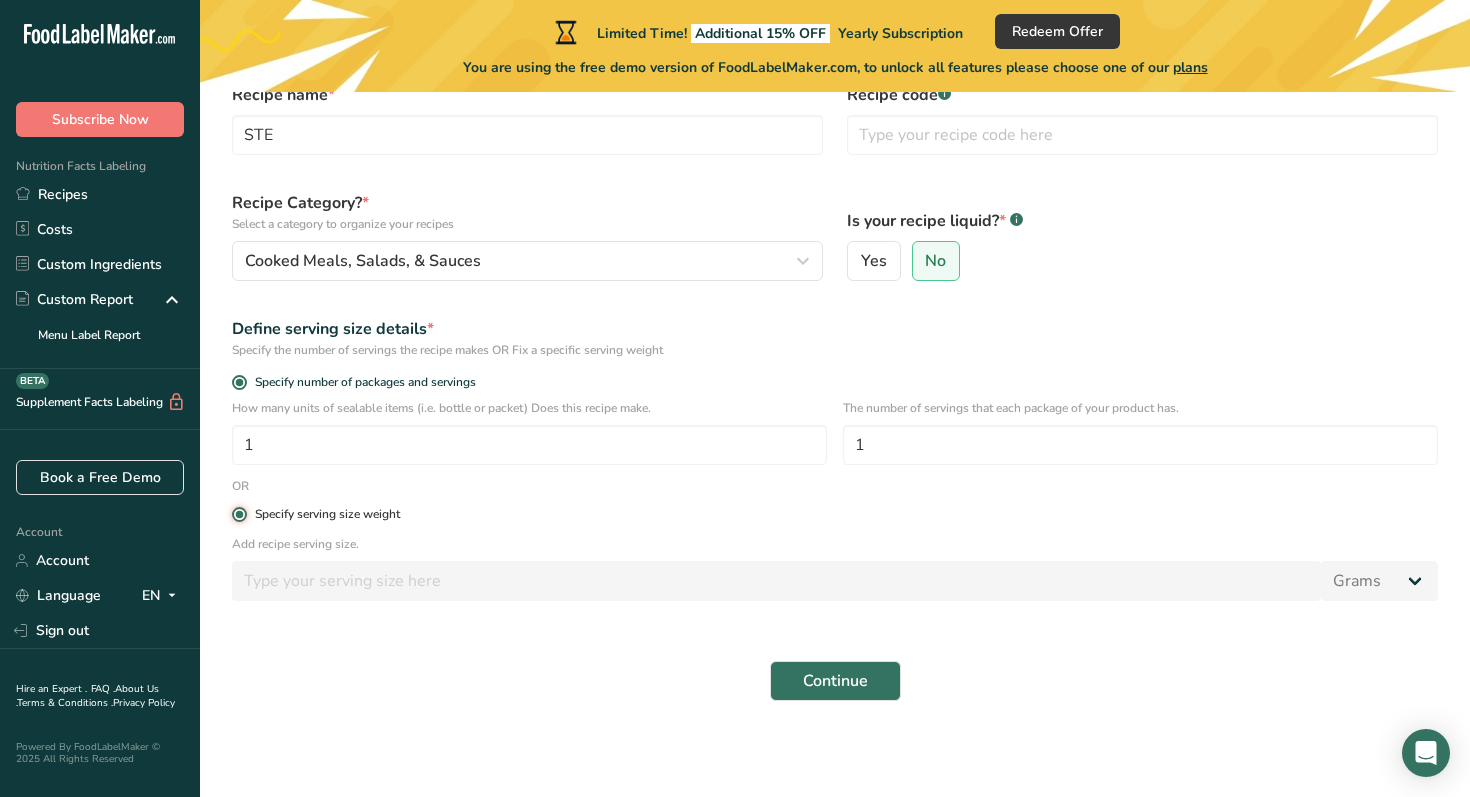 radio on "false" 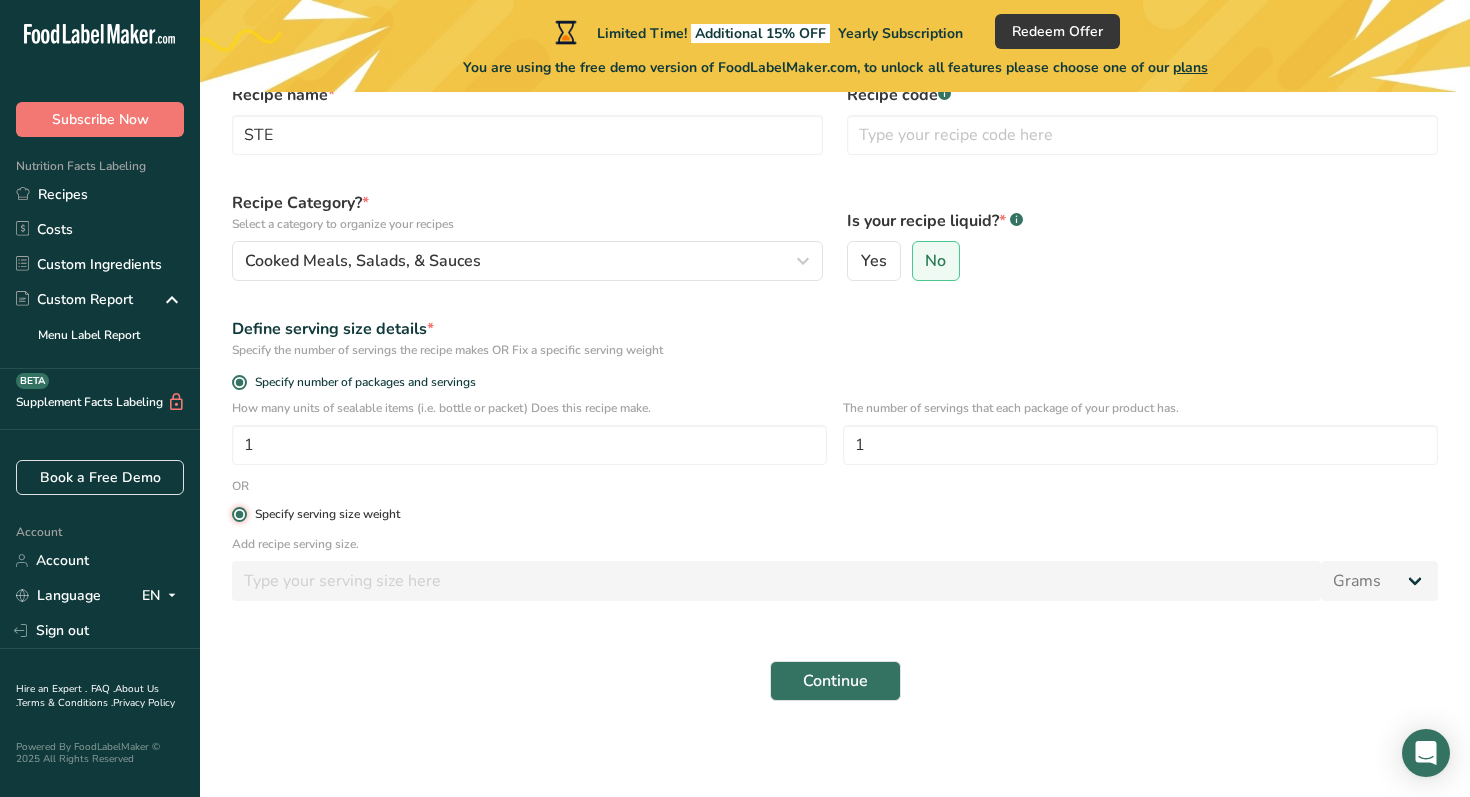 type 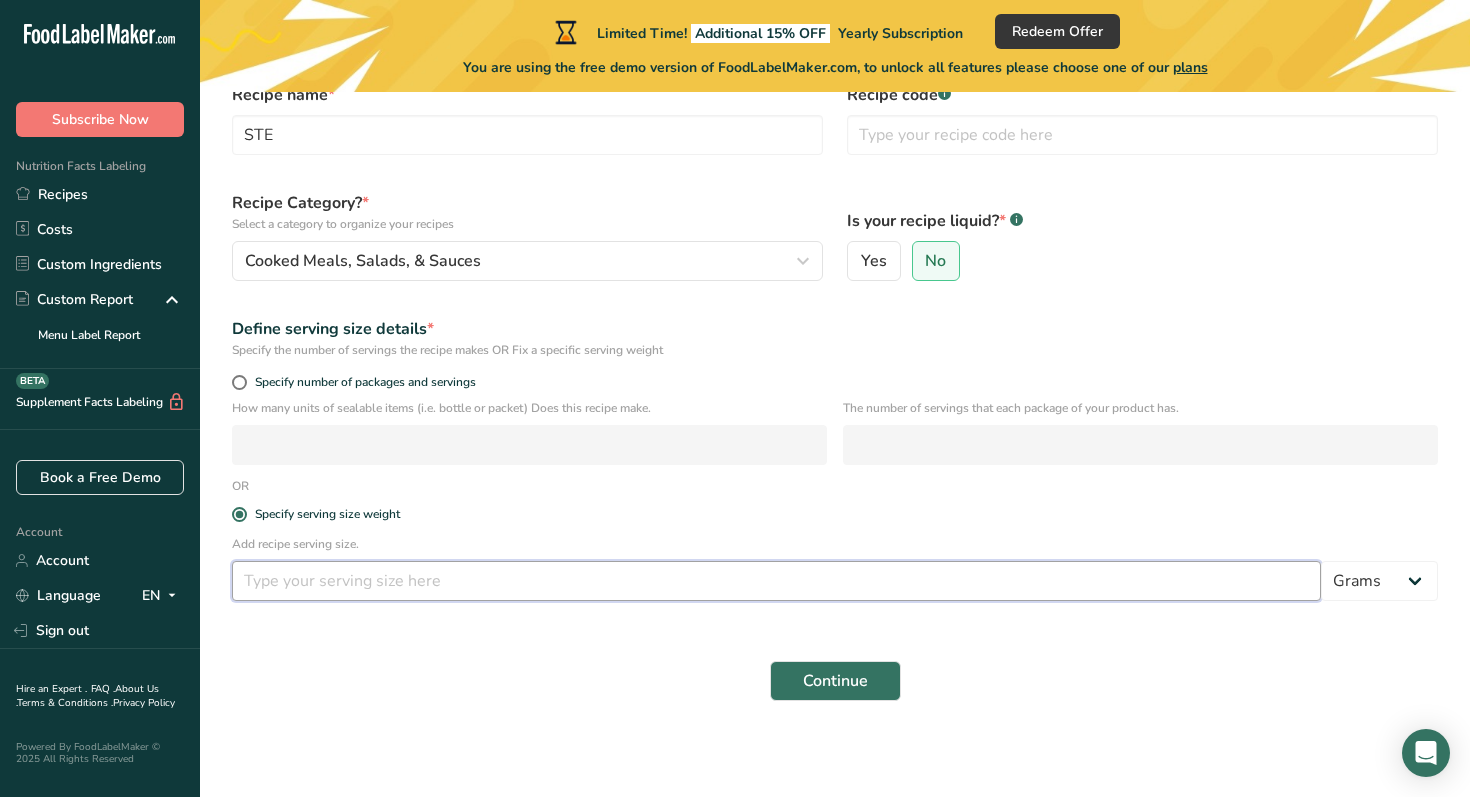 click at bounding box center (776, 581) 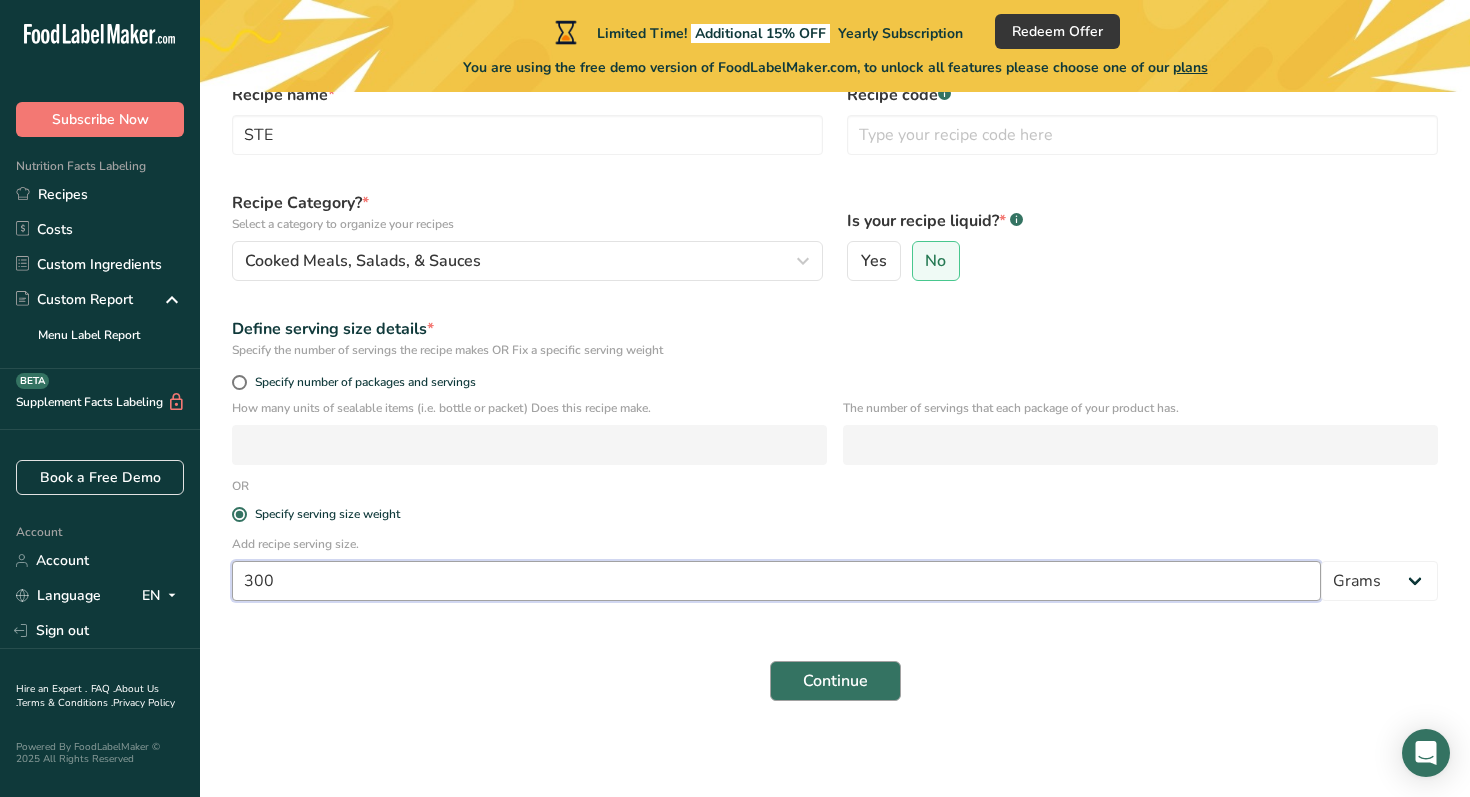 type on "300" 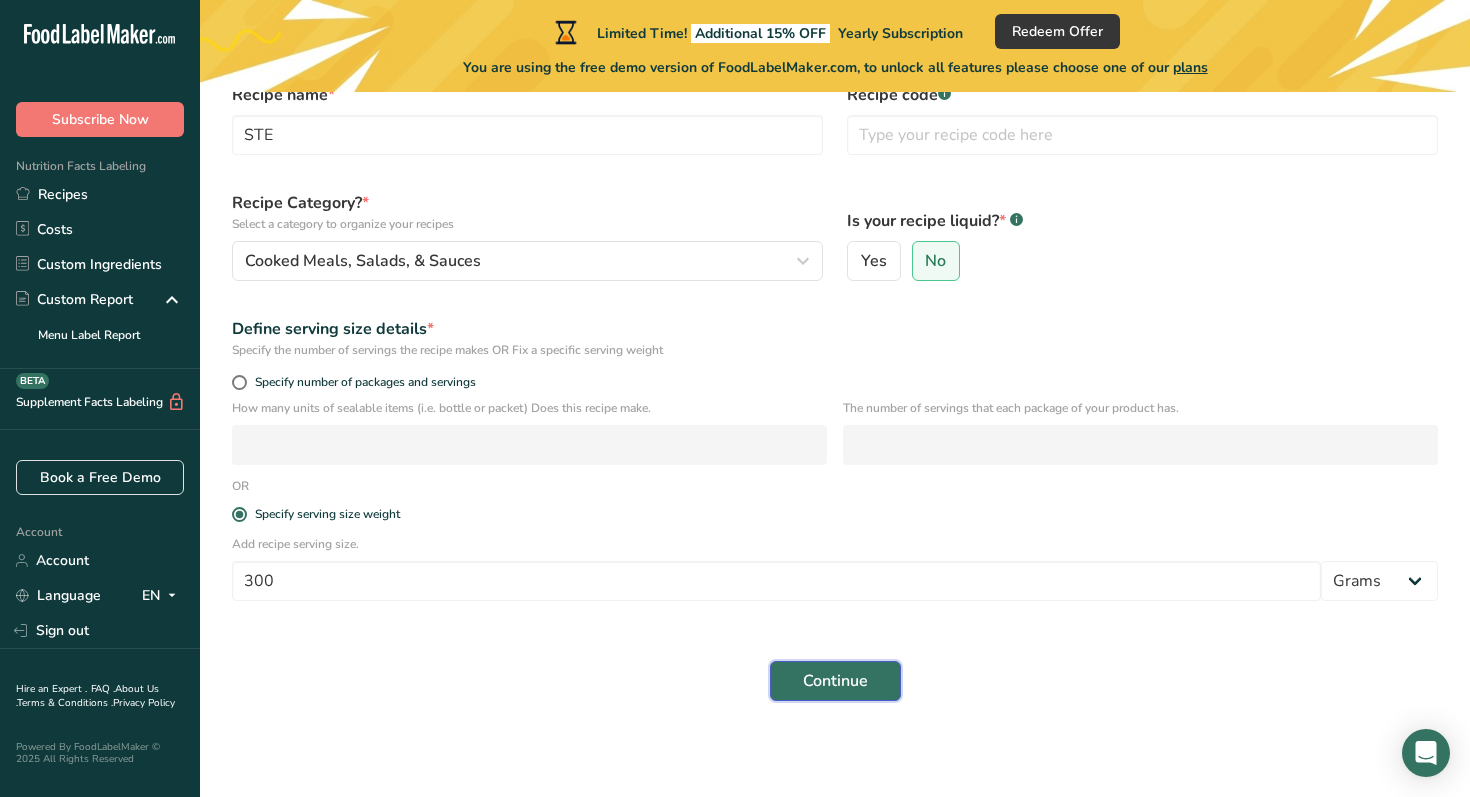 click on "Continue" at bounding box center [835, 681] 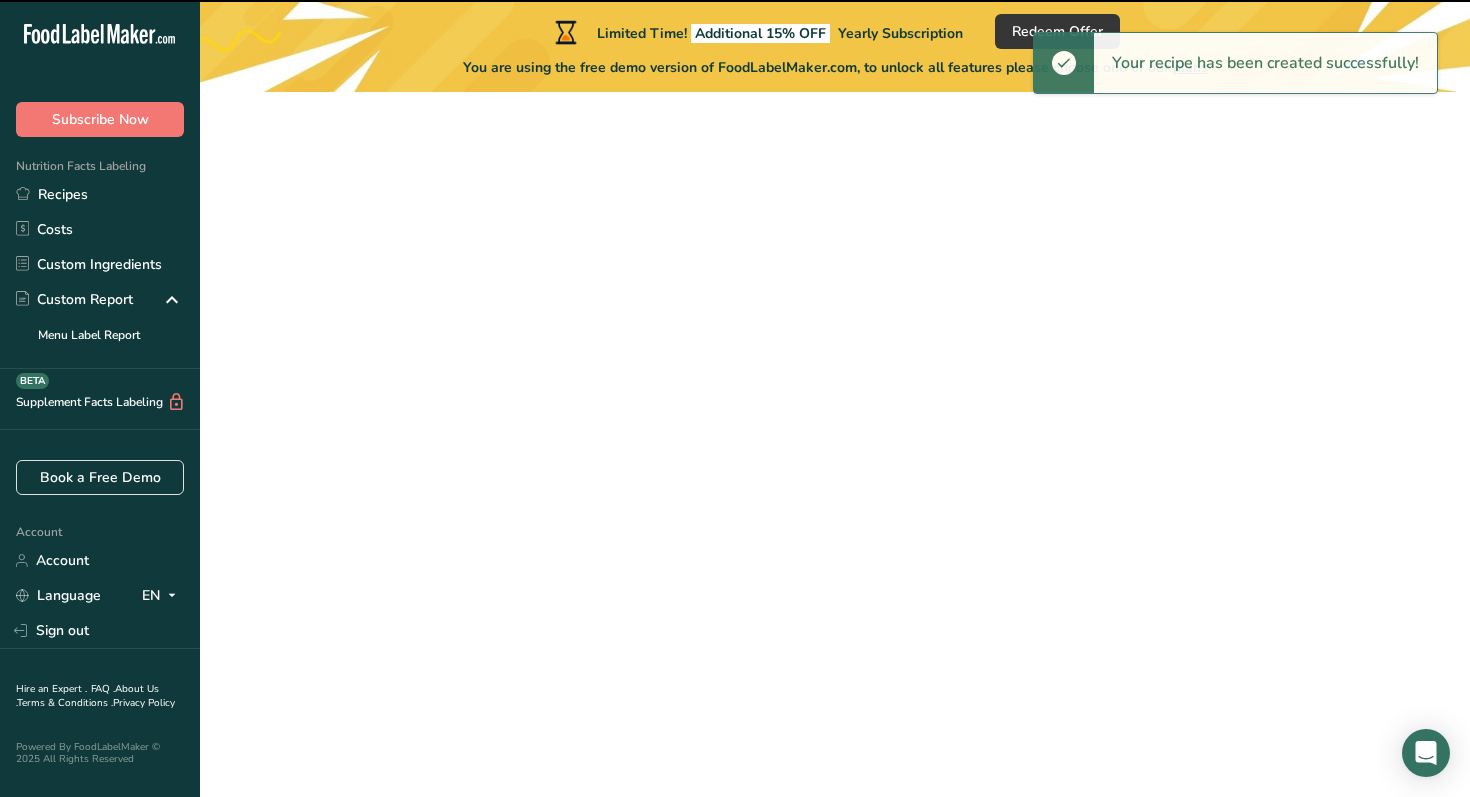 scroll, scrollTop: 0, scrollLeft: 0, axis: both 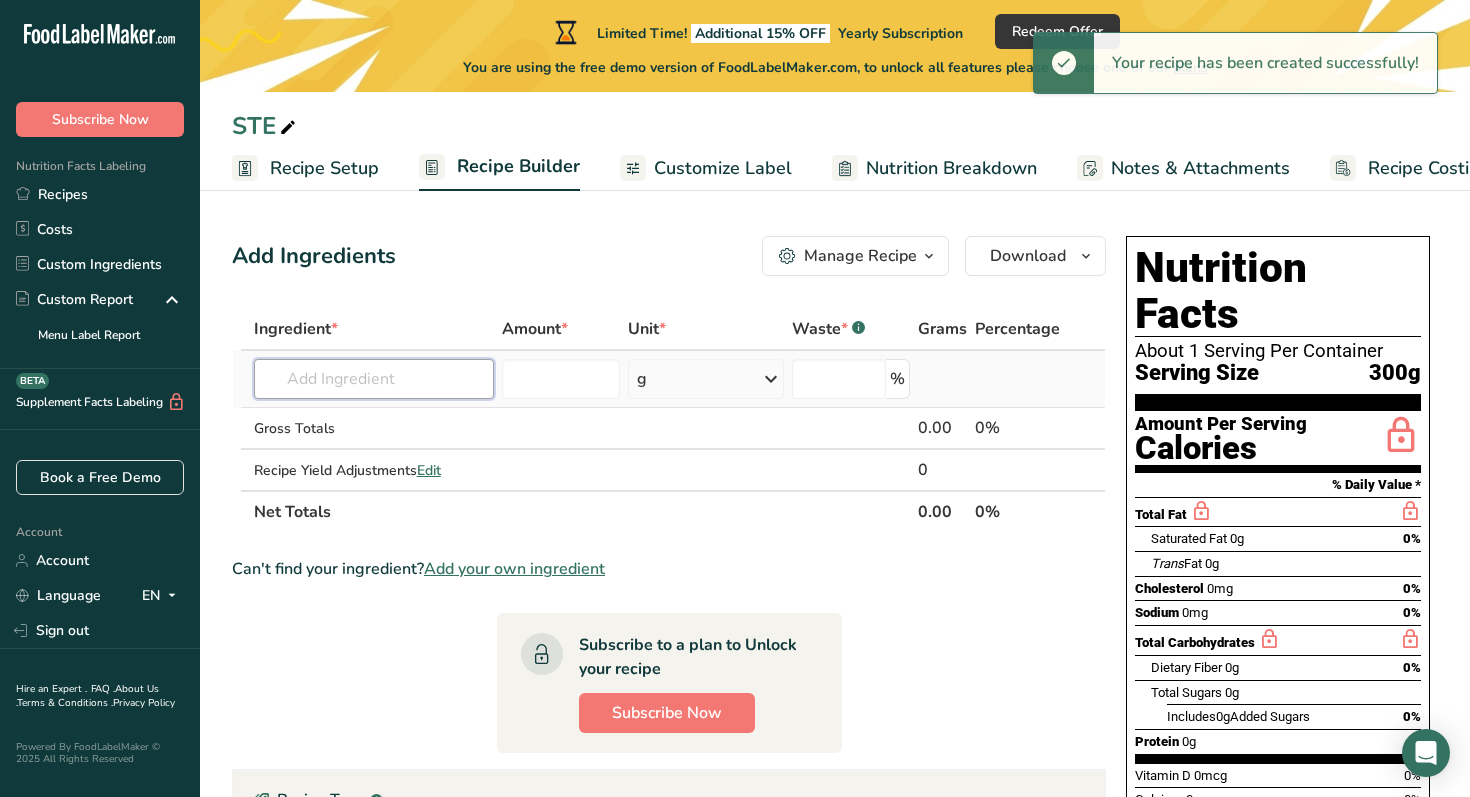 click at bounding box center (374, 379) 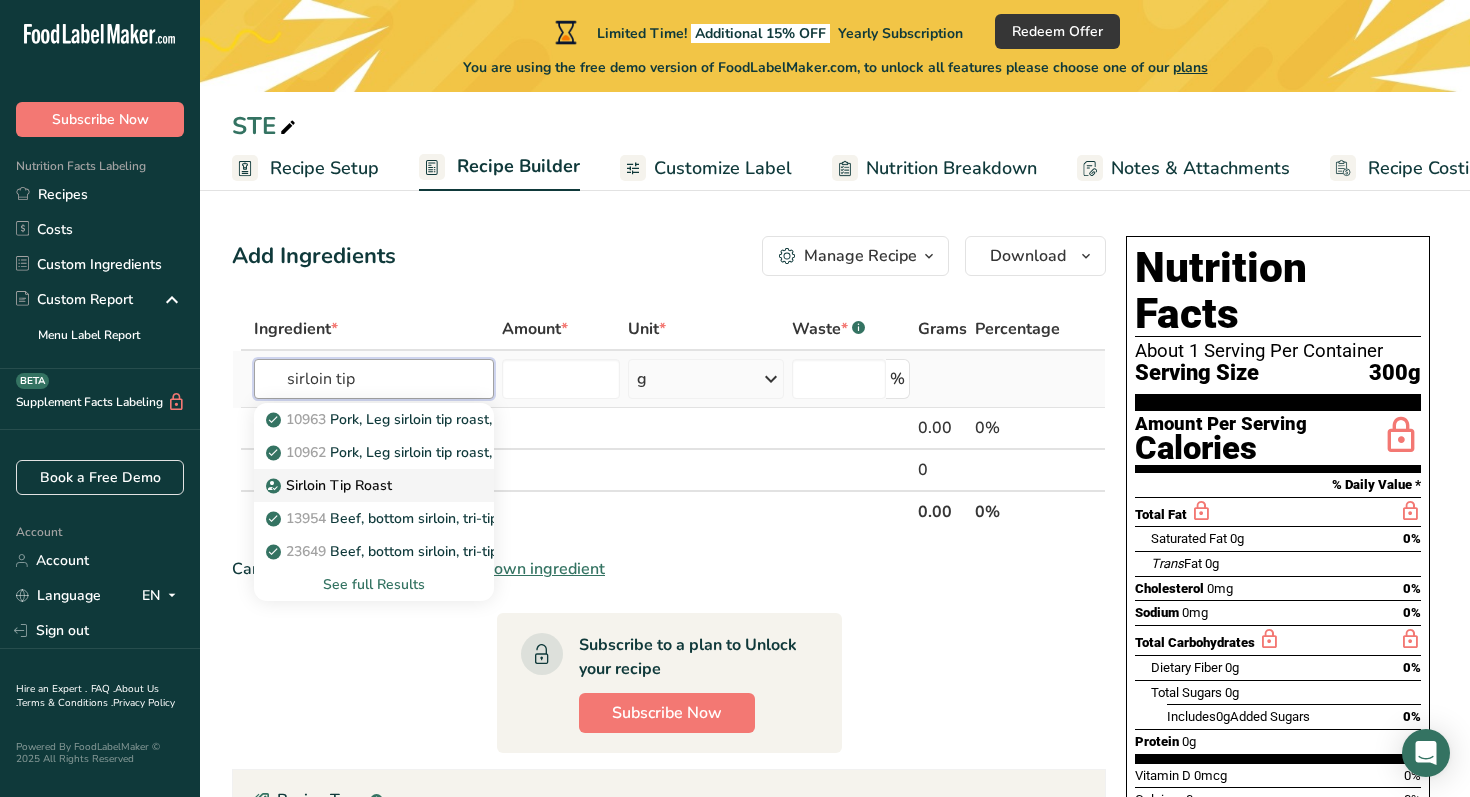 type on "sirloin tip" 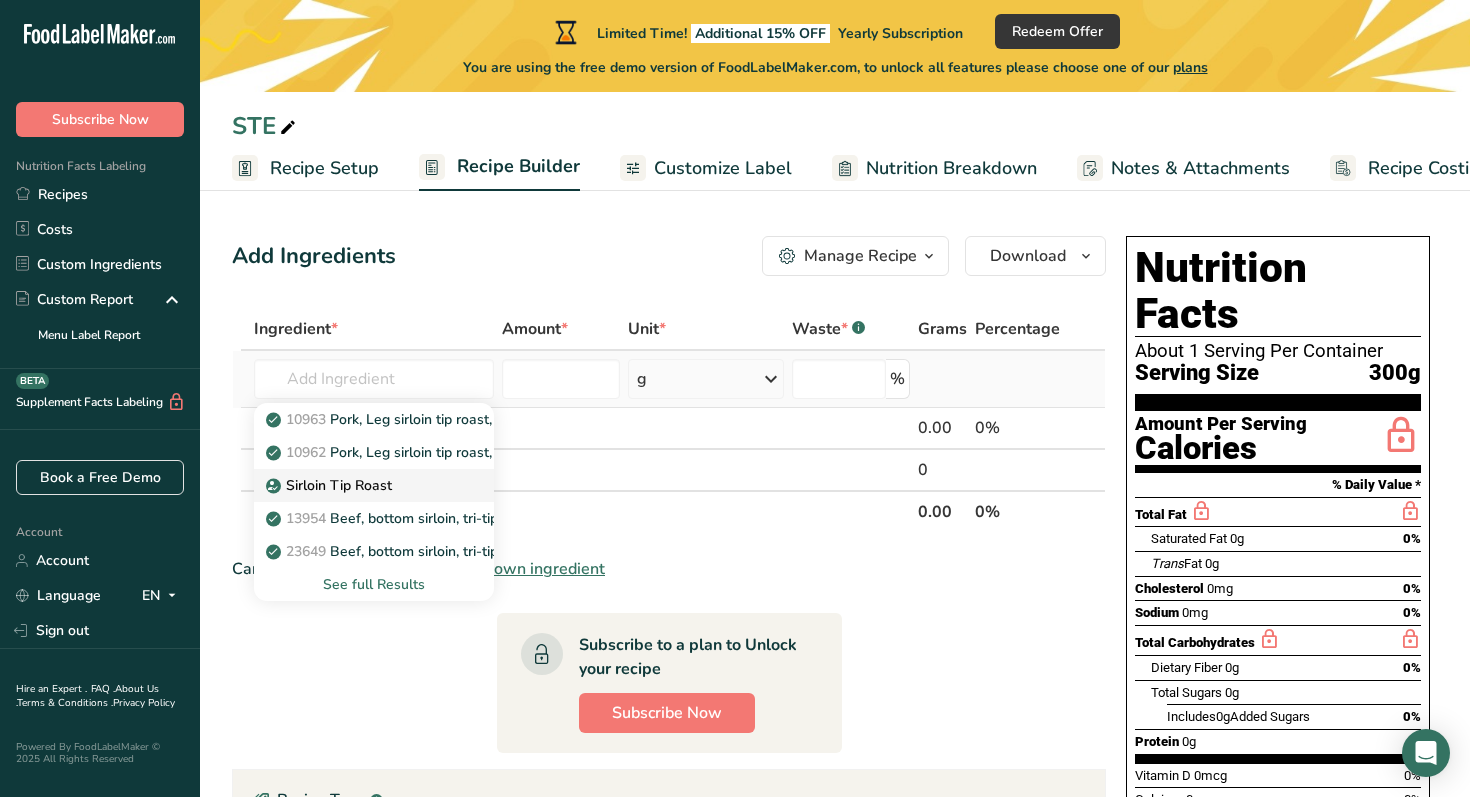 click on "Sirloin Tip Roast" at bounding box center [331, 485] 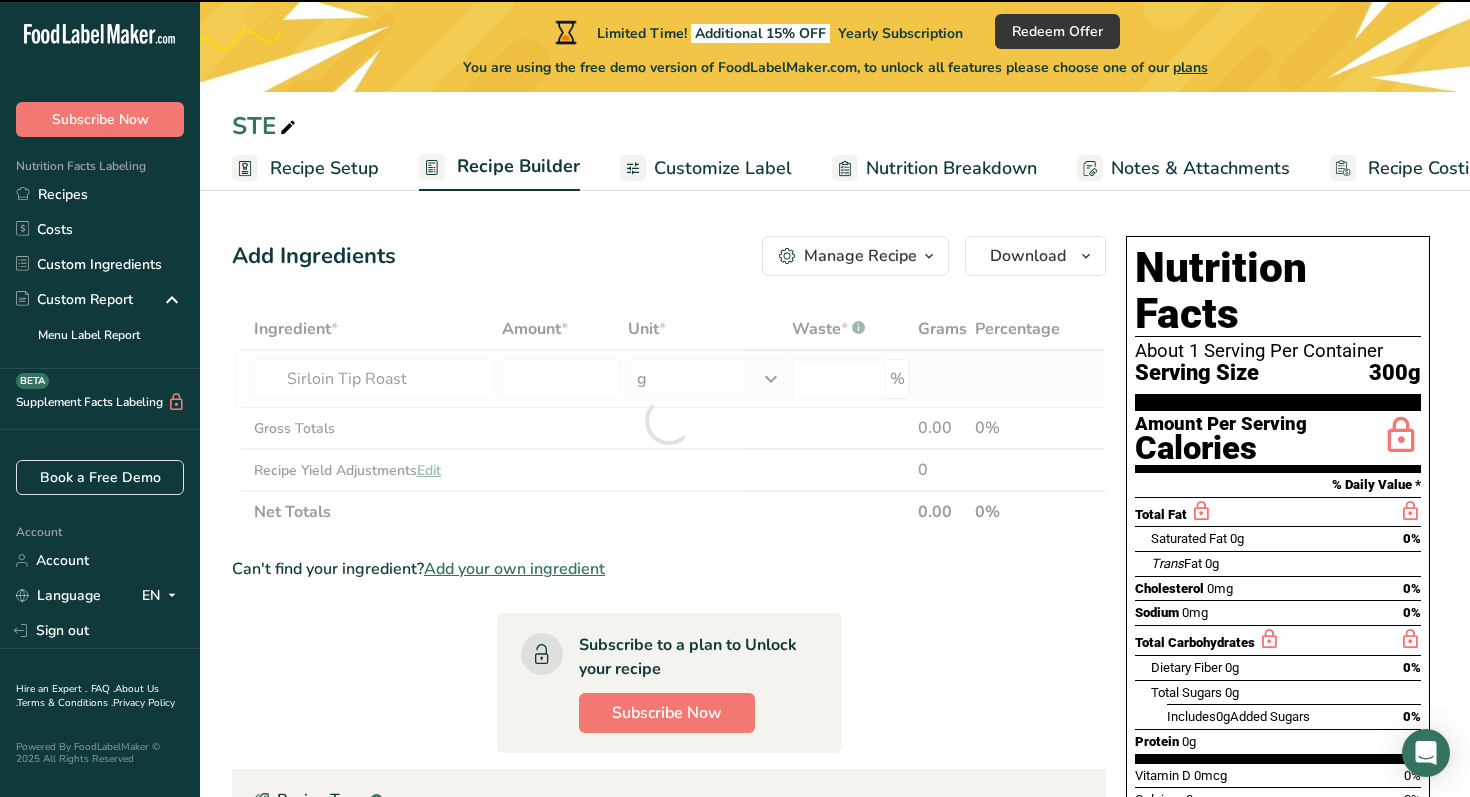 type on "0" 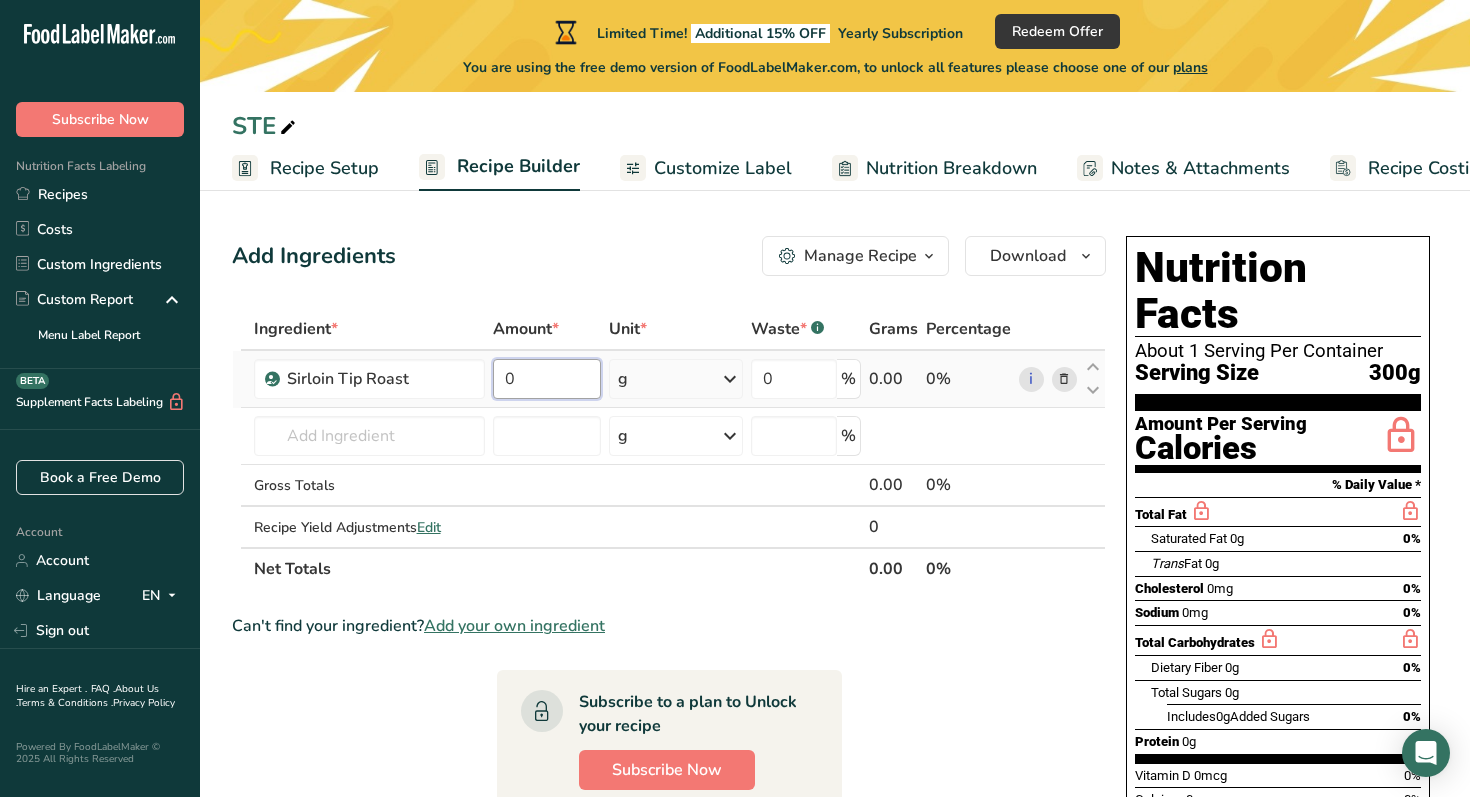 click on "0" at bounding box center (547, 379) 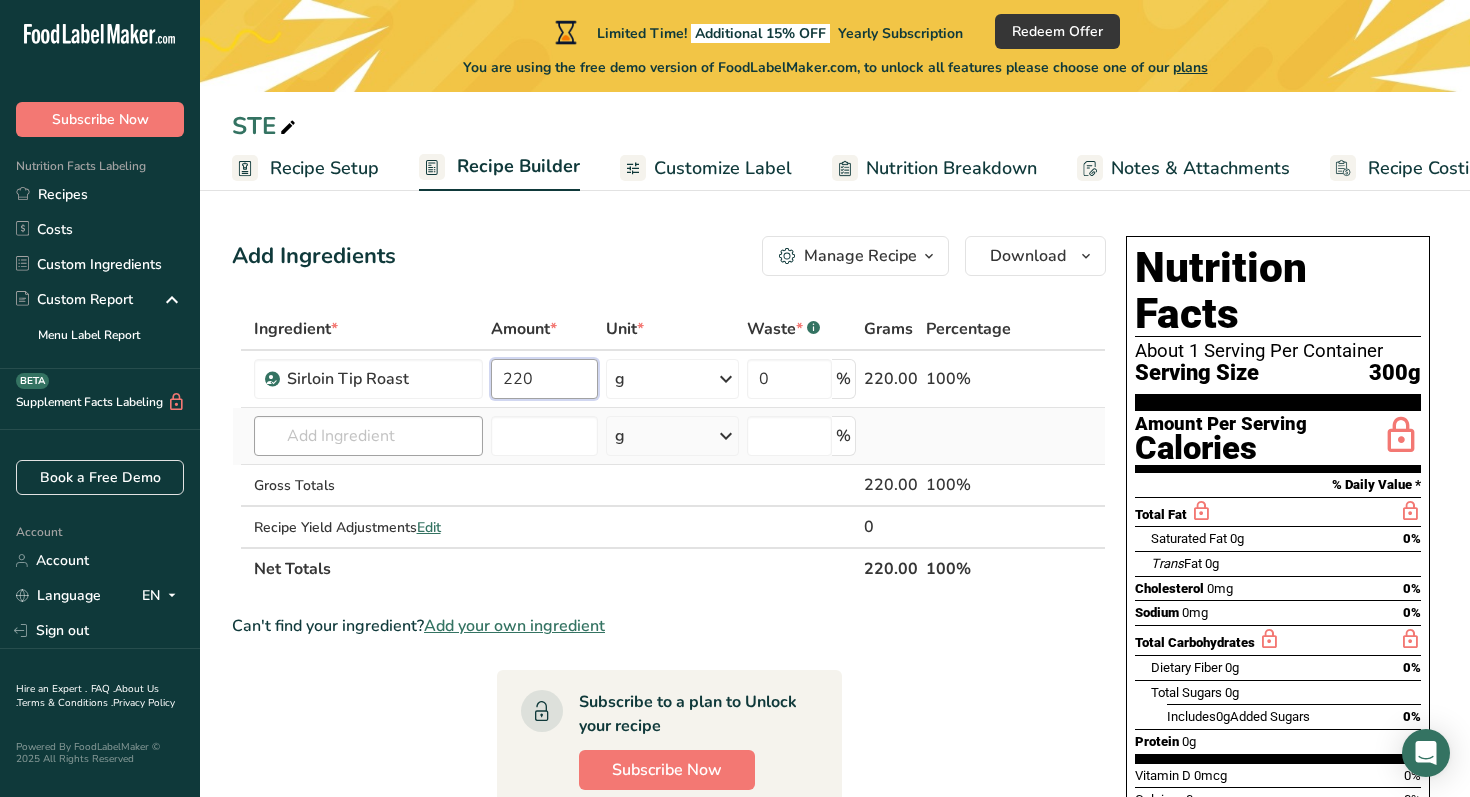 type on "220" 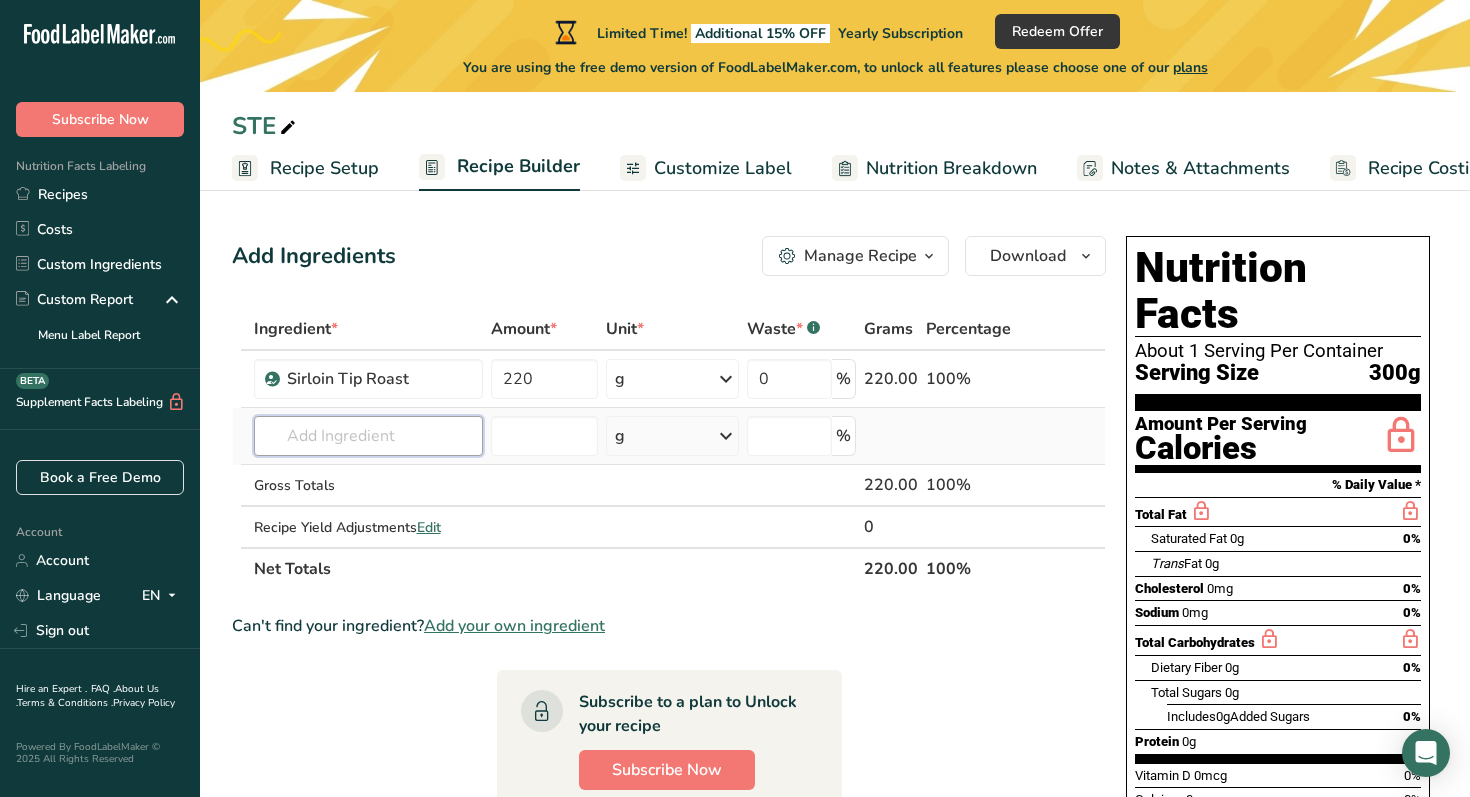 click on "Ingredient *
Amount *
Unit *
Waste *   .a-a{fill:#347362;}.b-a{fill:#fff;}          Grams
Percentage
Sirloin Tip Roast
220
g
Weight Units
g
kg
mg
See more
Volume Units
l
Volume units require a density conversion. If you know your ingredient's density enter it below. Otherwise, click on "RIA" our AI Regulatory bot - she will be able to help you
lb/ft3
g/cm3
Confirm
mL
Volume units require a density conversion. If you know your ingredient's density enter it below. Otherwise, click on "RIA" our AI Regulatory bot - she will be able to help you
lb/ft3" at bounding box center (669, 449) 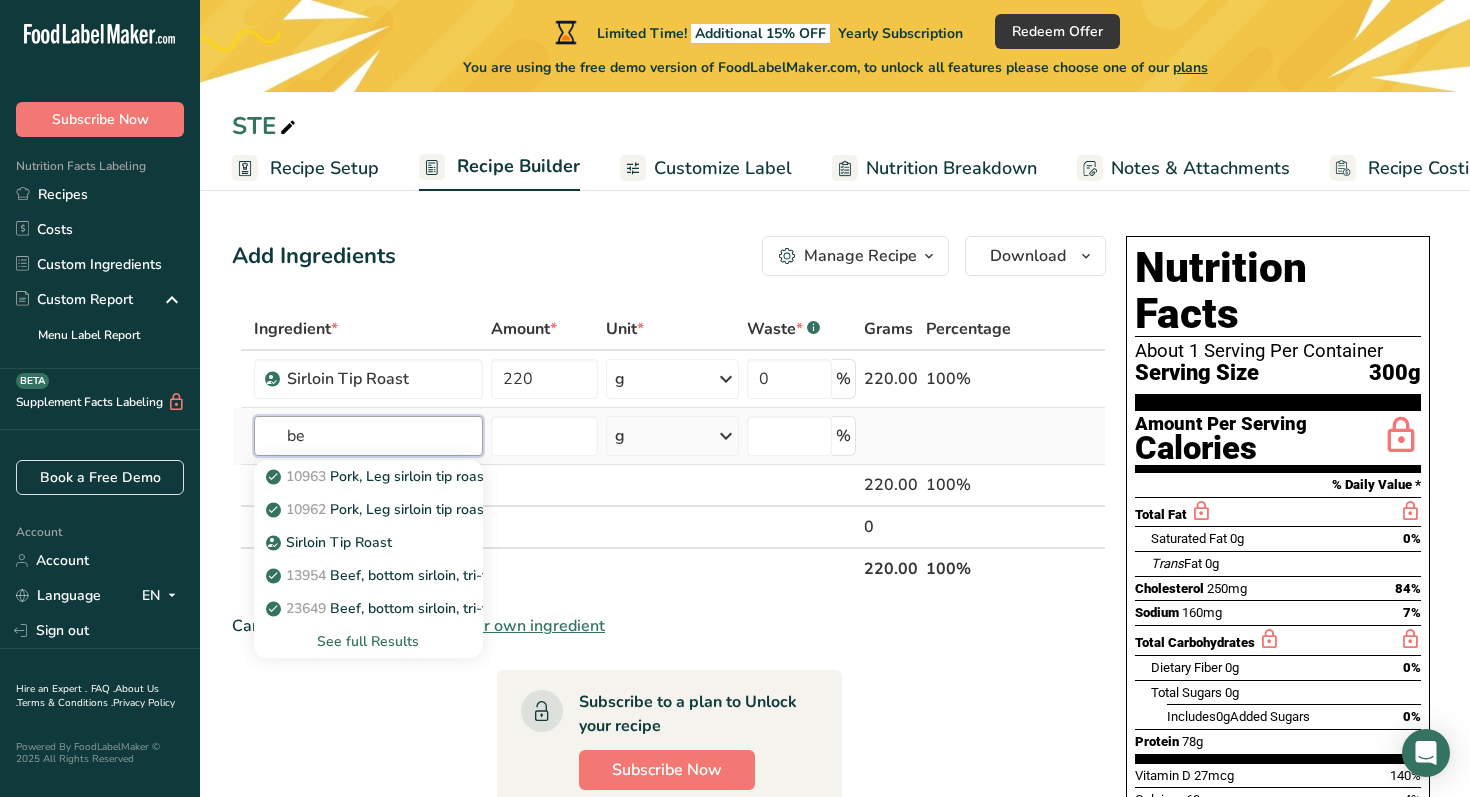type on "b" 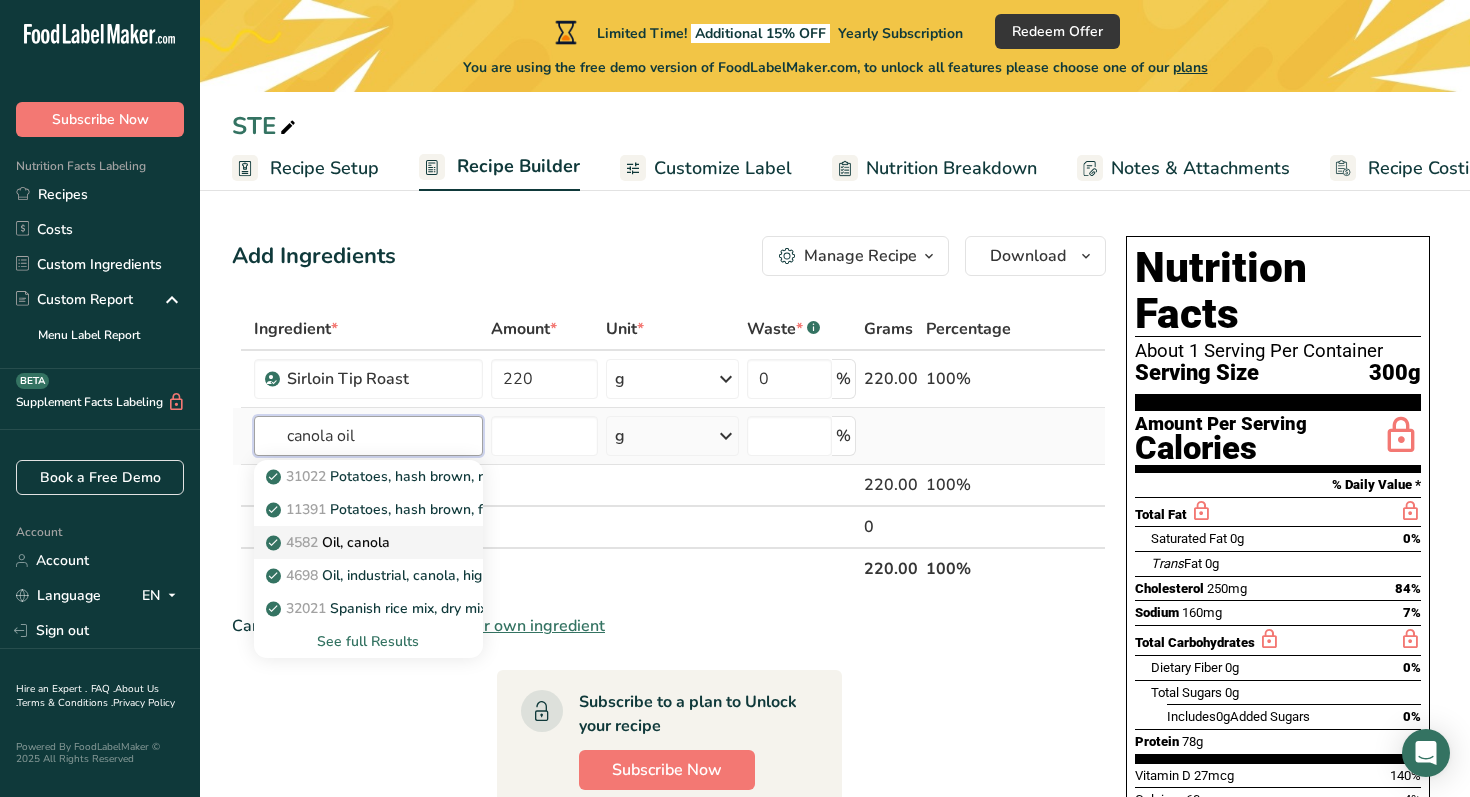 type on "canola oil" 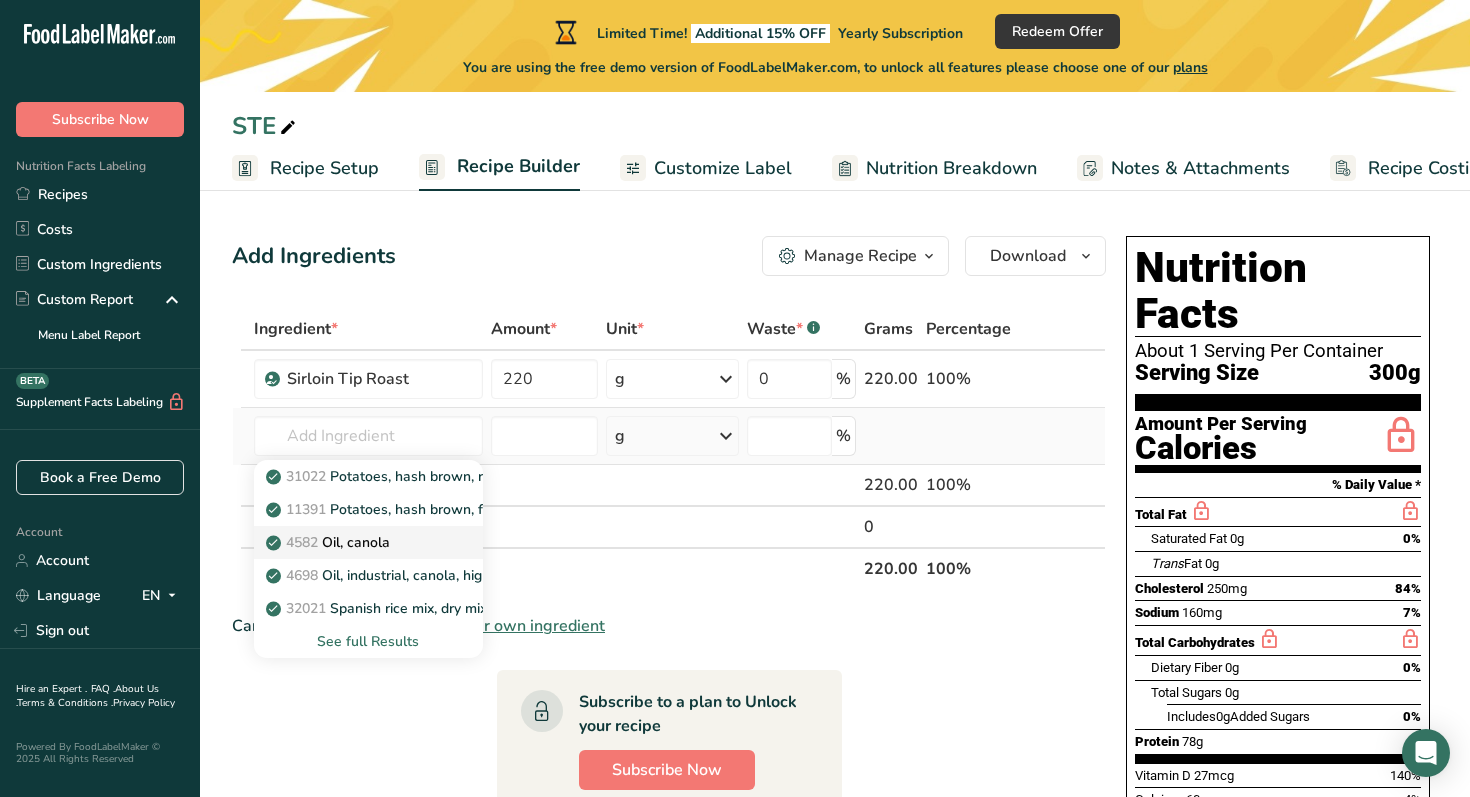click on "Oil, canola" at bounding box center [330, 542] 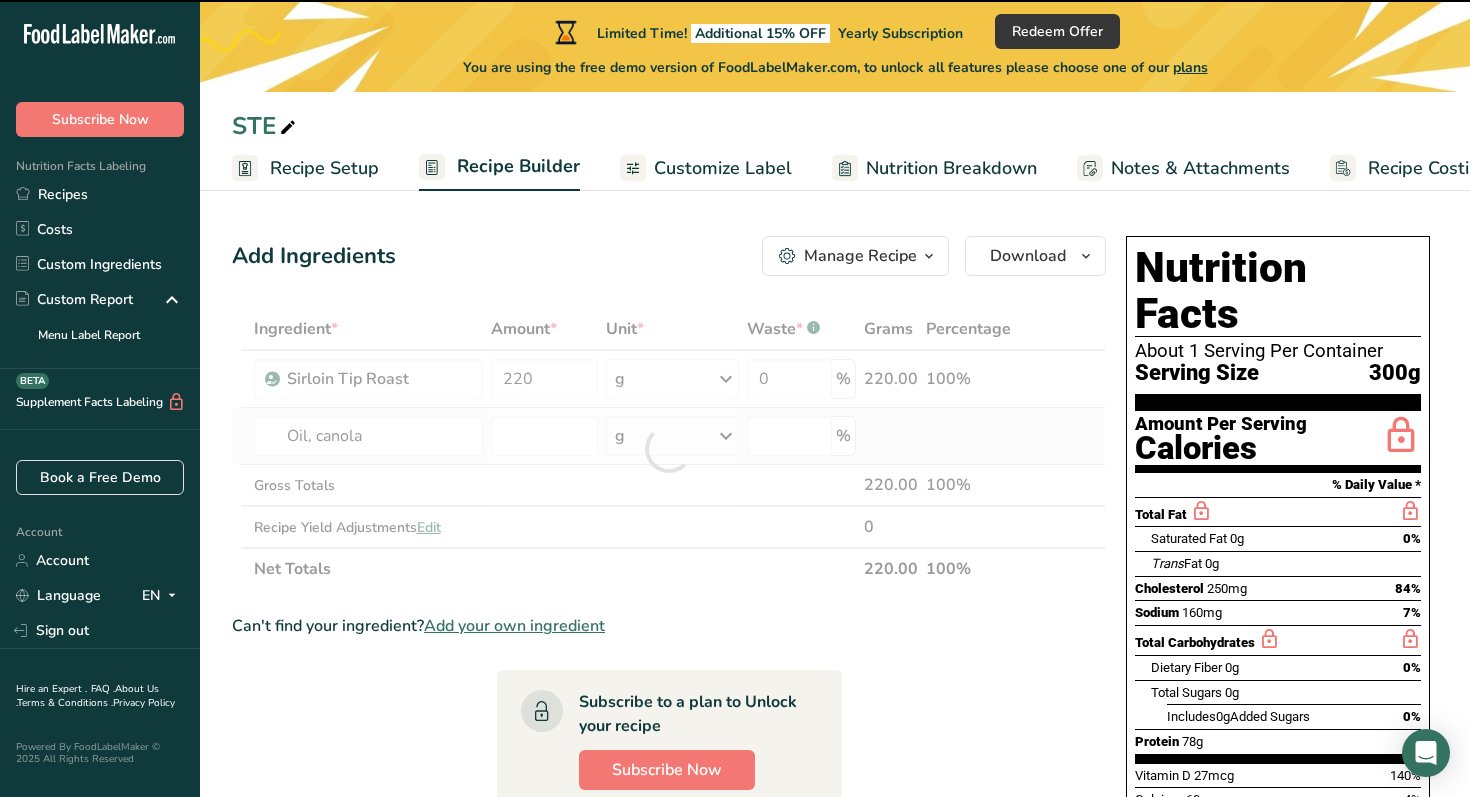 type on "0" 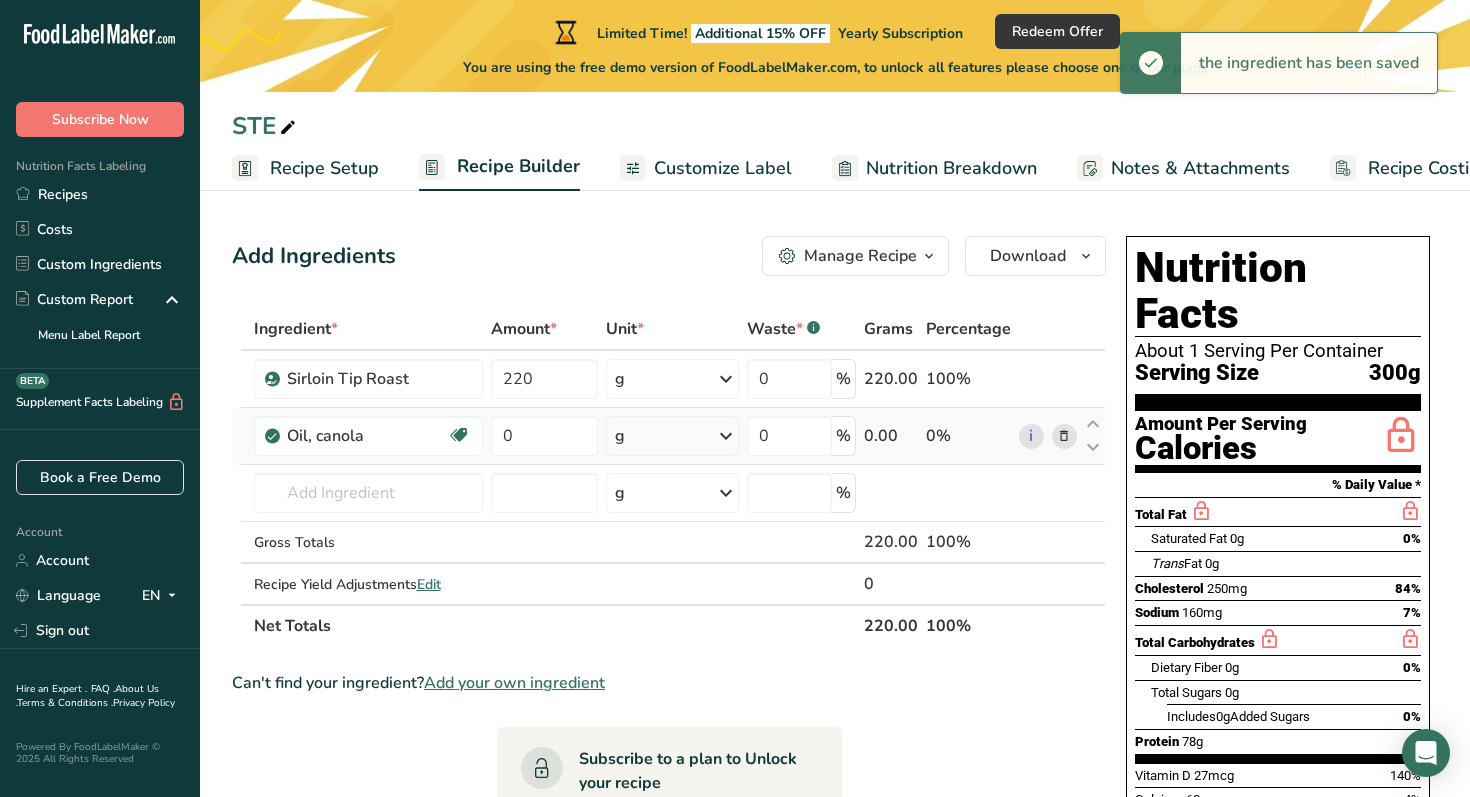 click at bounding box center (726, 436) 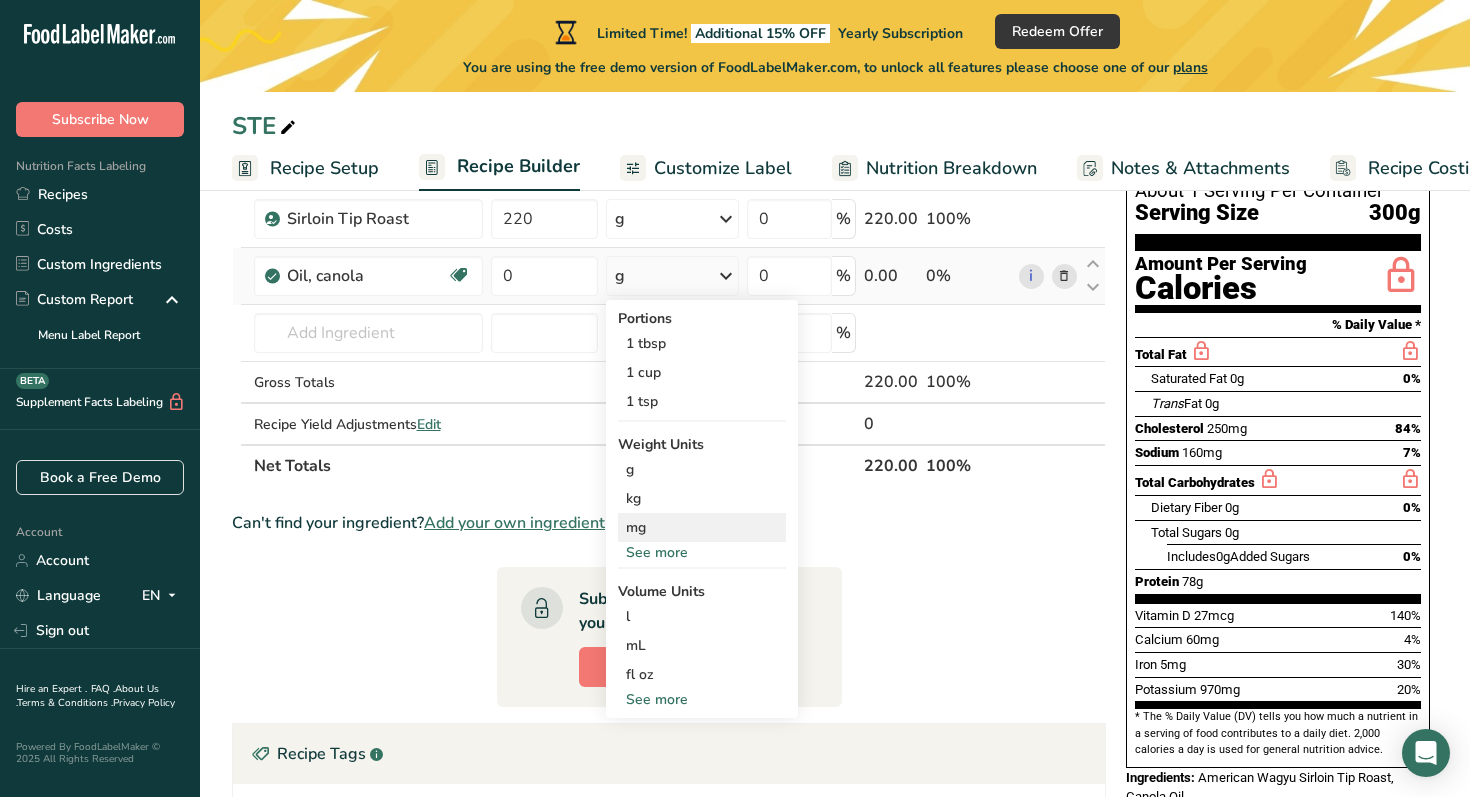 scroll, scrollTop: 153, scrollLeft: 0, axis: vertical 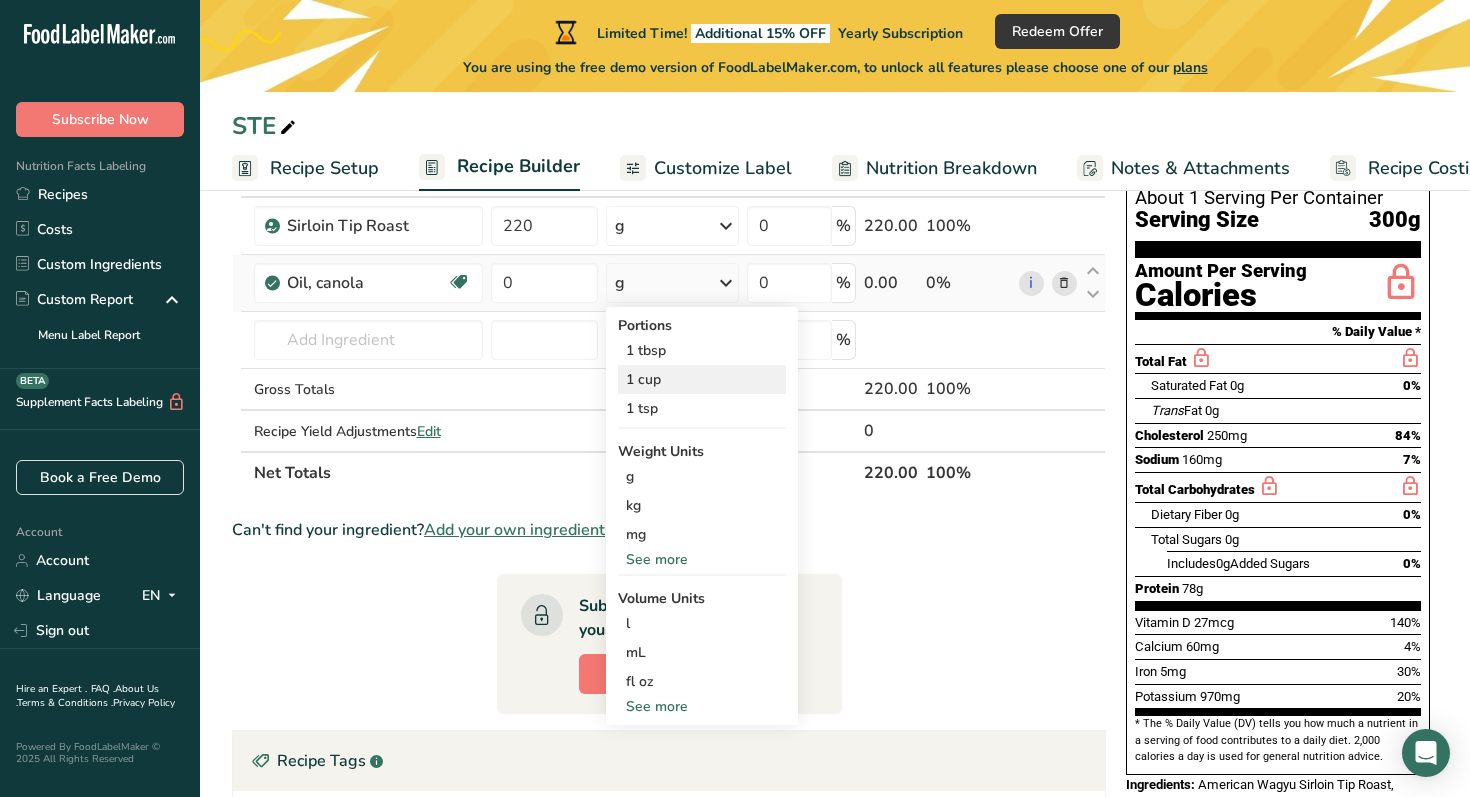 click on "1 cup" at bounding box center (702, 379) 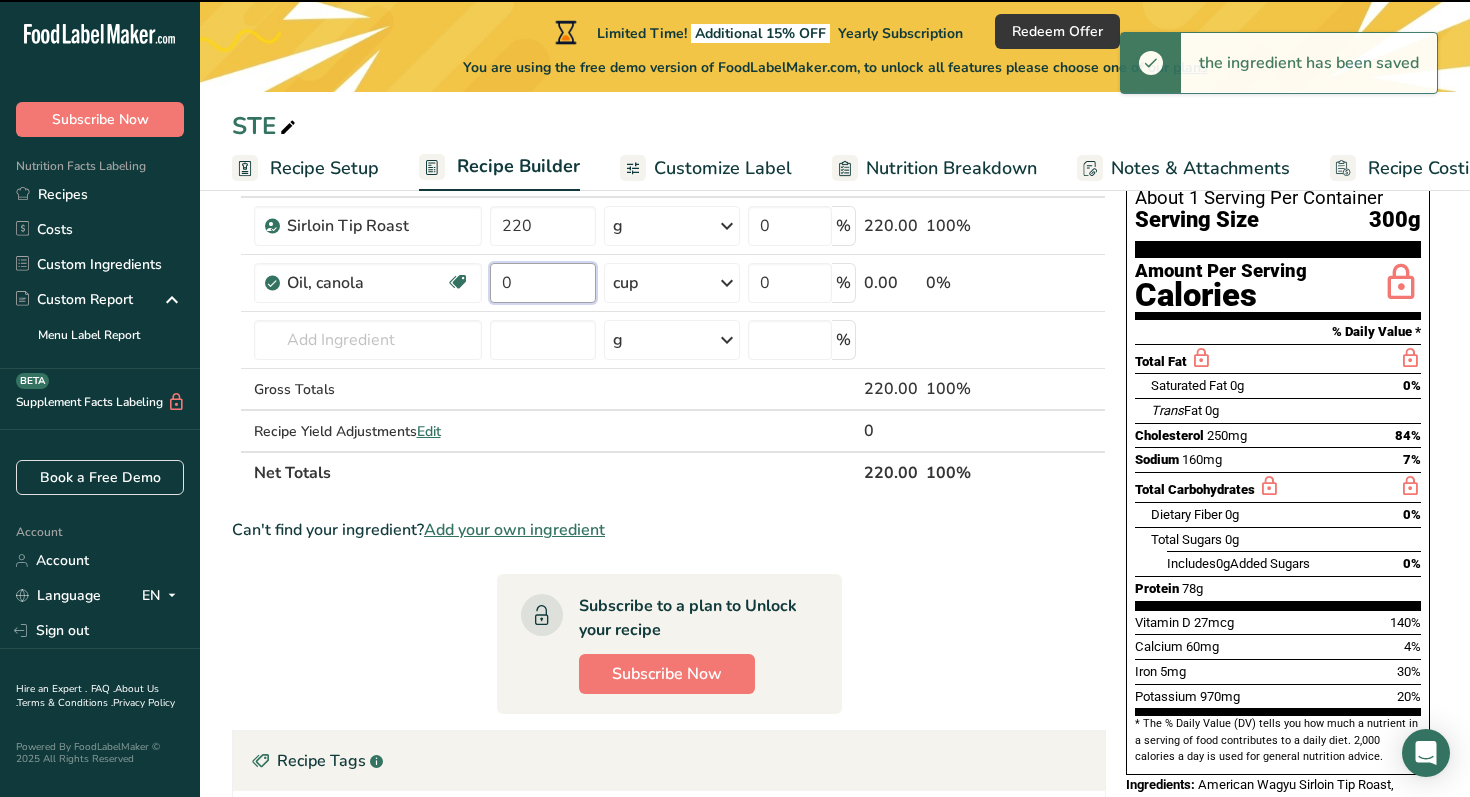 click on "0" at bounding box center [543, 283] 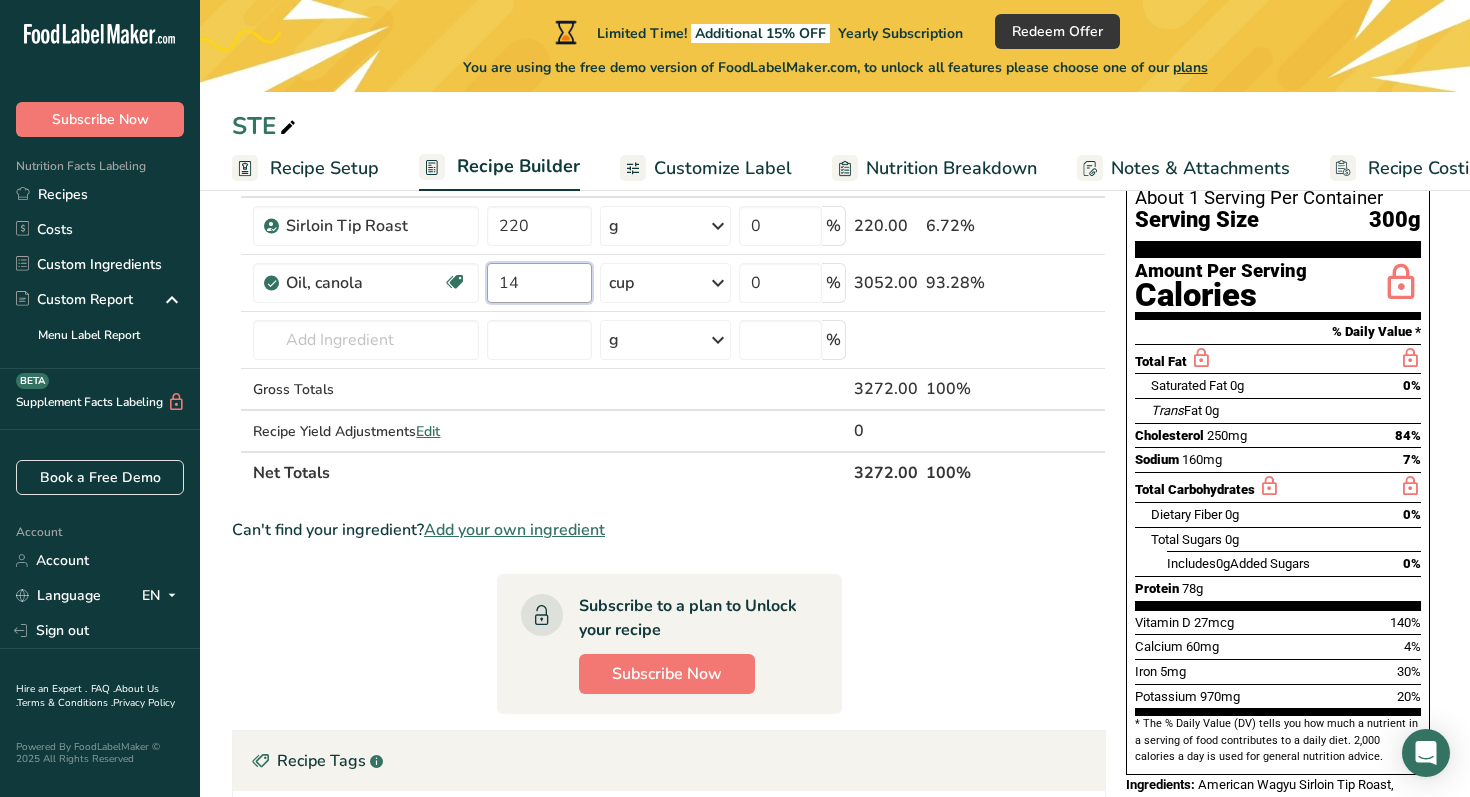 type on "1" 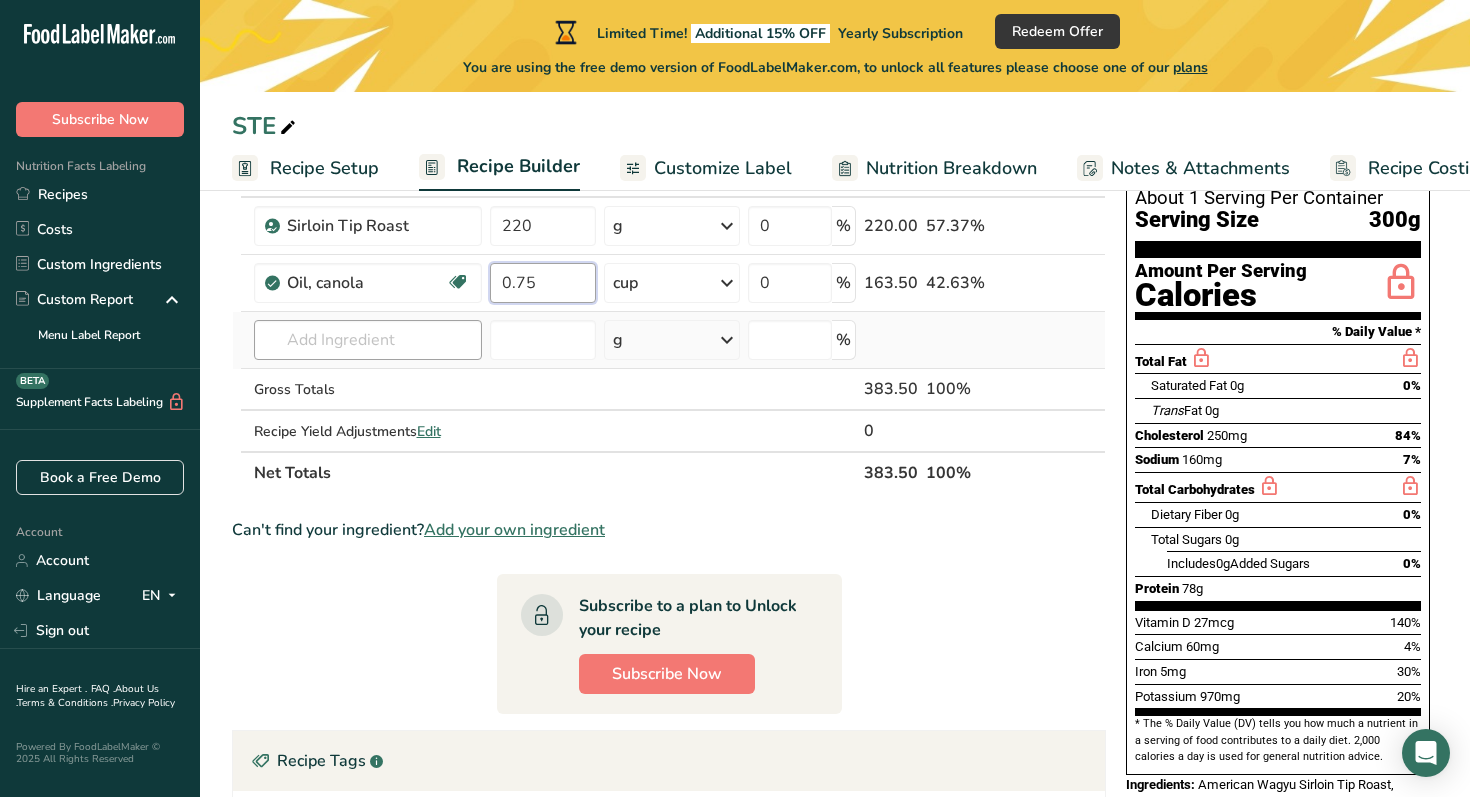 type on "0.75" 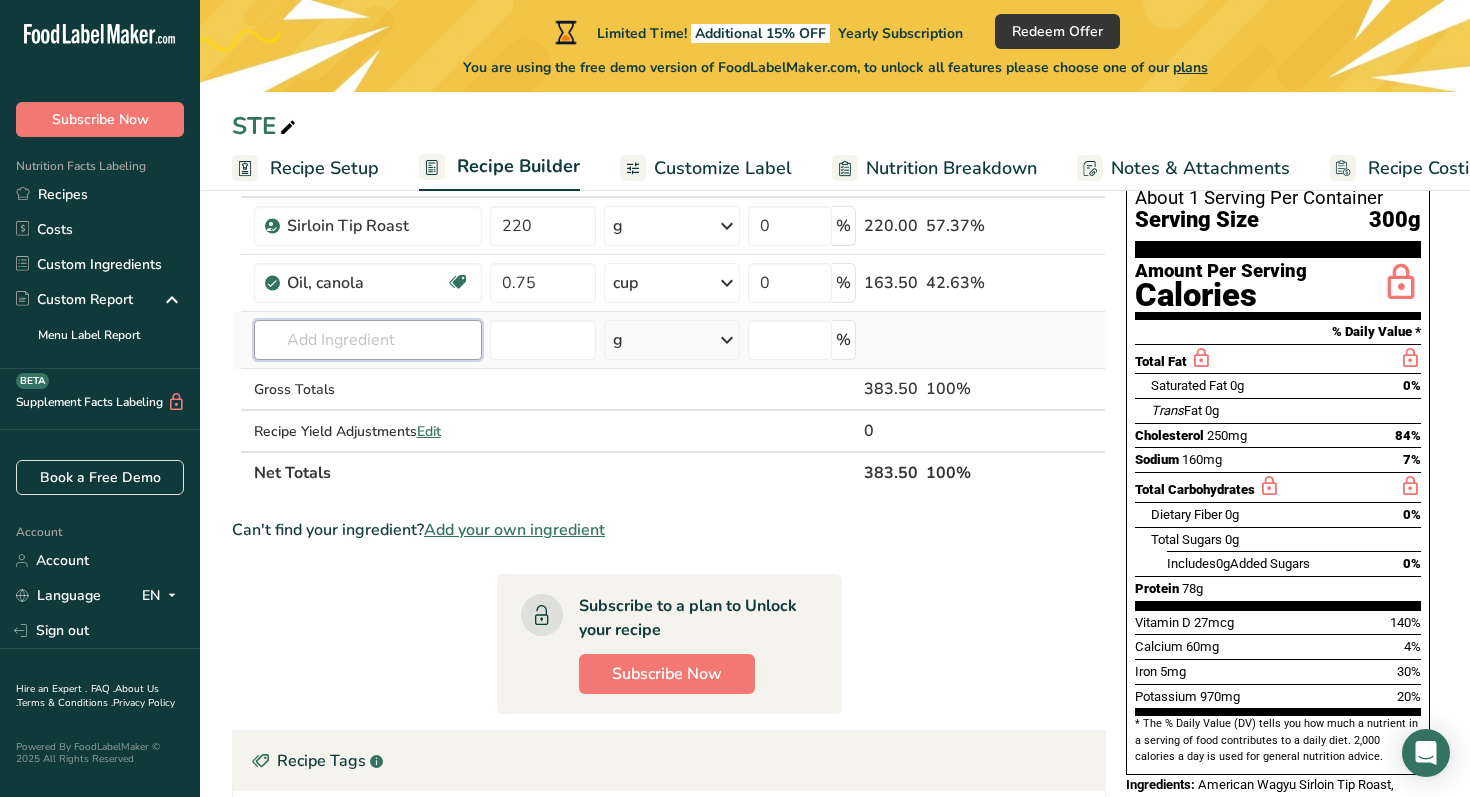 click on "Ingredient *
Amount *
Unit *
Waste *   .a-a{fill:#347362;}.b-a{fill:#fff;}          Grams
Percentage
Sirloin Tip Roast
220
g
Weight Units
g
kg
mg
See more
Volume Units
l
Volume units require a density conversion. If you know your ingredient's density enter it below. Otherwise, click on "RIA" our AI Regulatory bot - she will be able to help you
lb/ft3
g/cm3
Confirm
mL
Volume units require a density conversion. If you know your ingredient's density enter it below. Otherwise, click on "RIA" our AI Regulatory bot - she will be able to help you
lb/ft3" at bounding box center [669, 324] 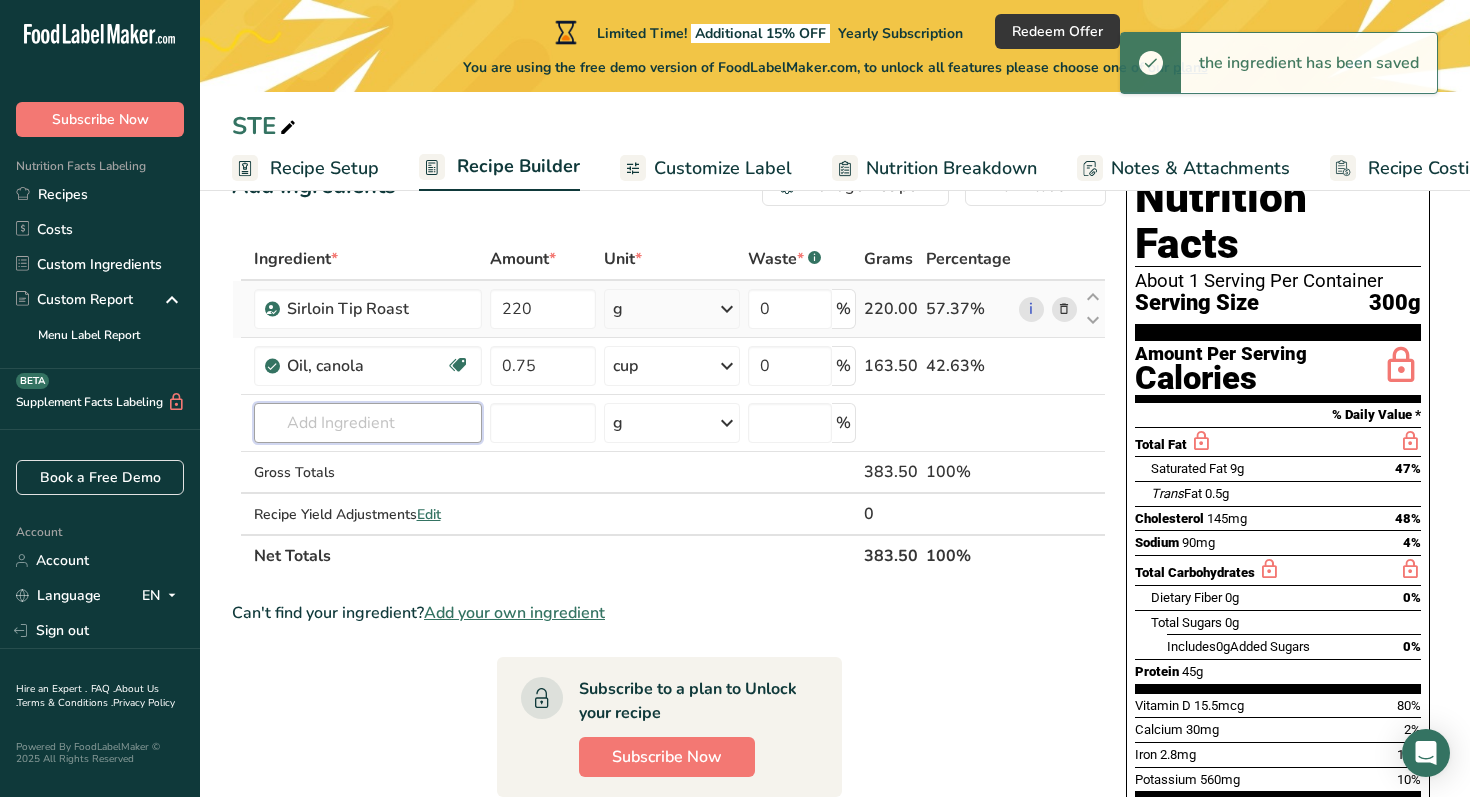 scroll, scrollTop: 66, scrollLeft: 0, axis: vertical 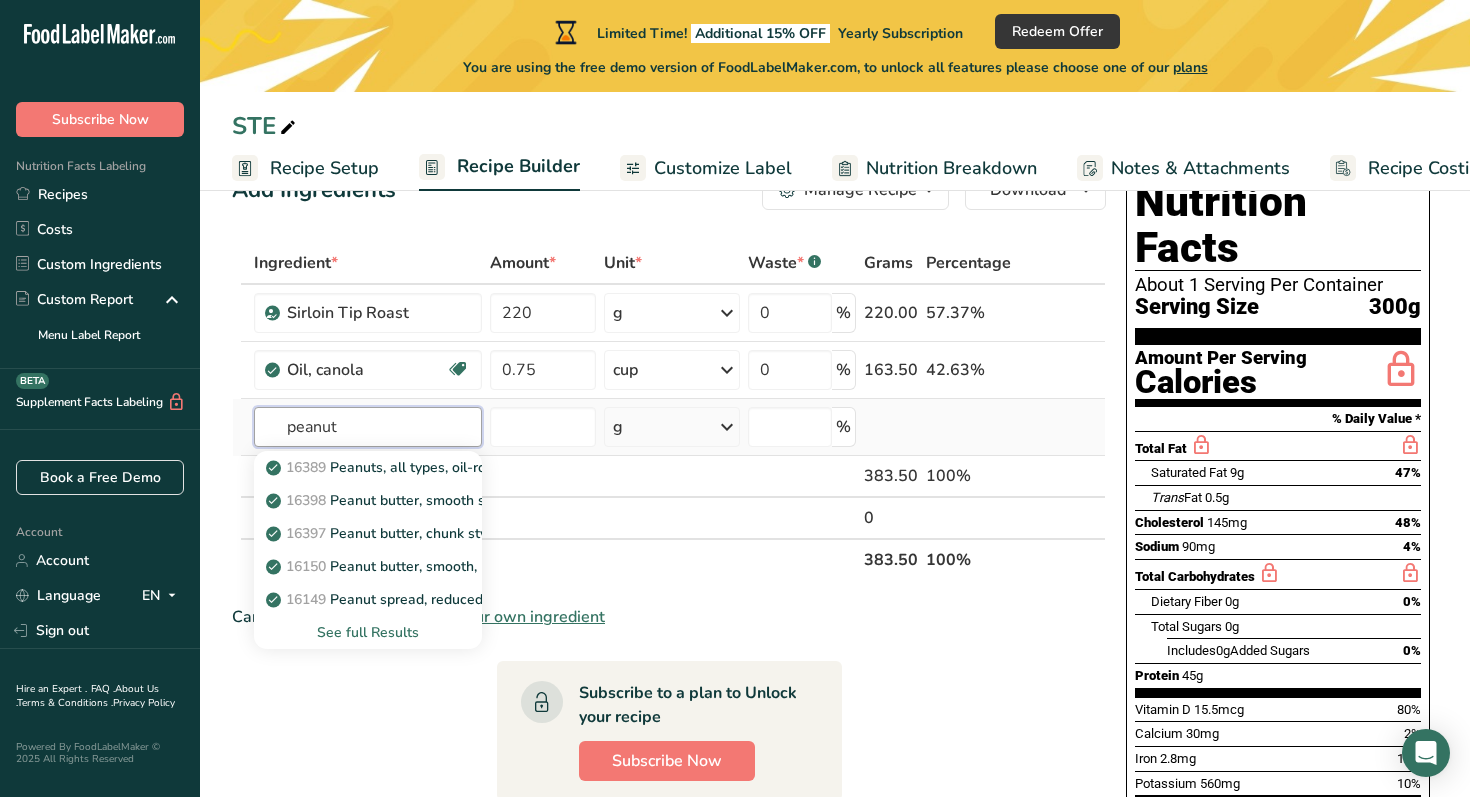 type on "peanut" 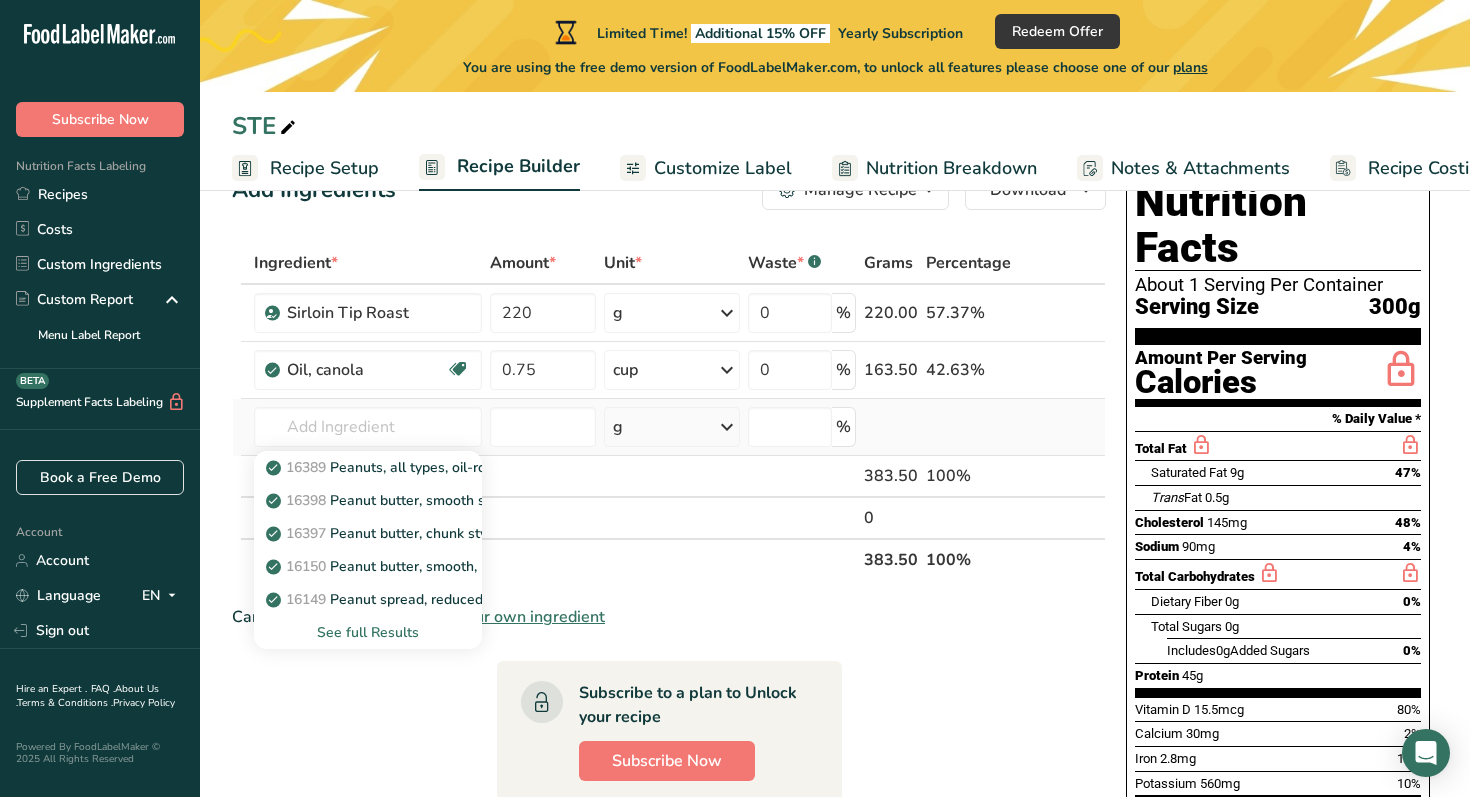 click on "See full Results" at bounding box center [368, 632] 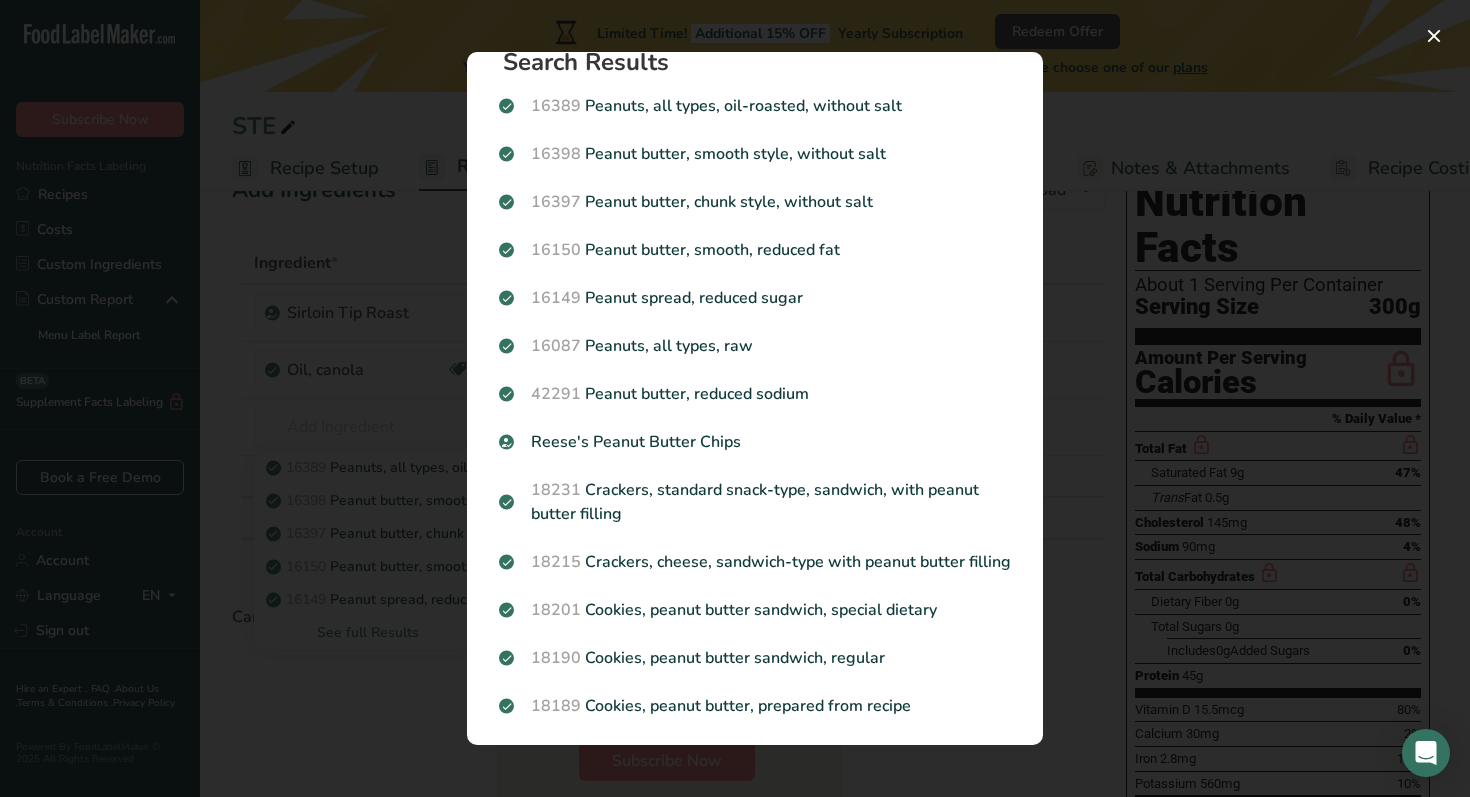 scroll, scrollTop: 0, scrollLeft: 0, axis: both 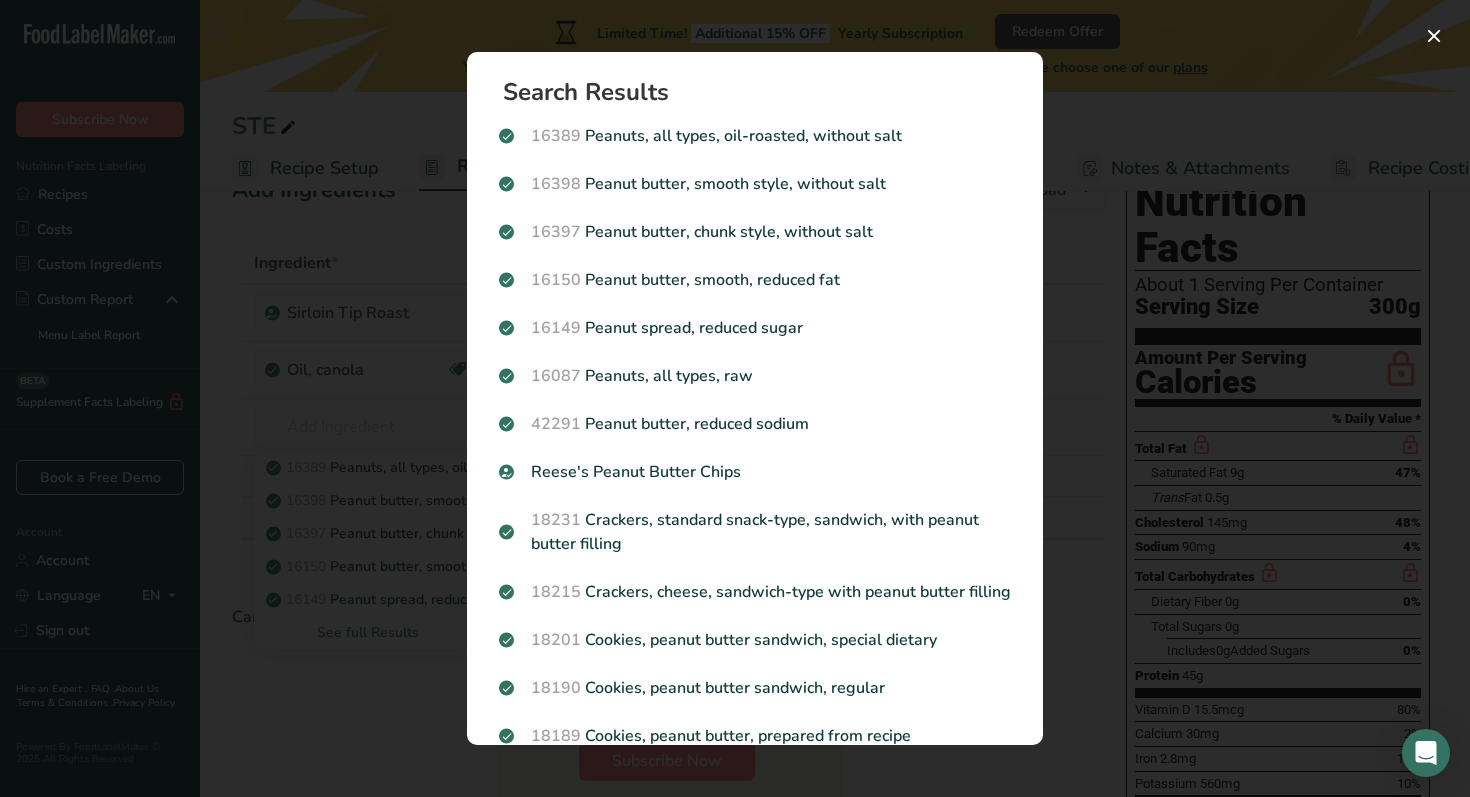 click at bounding box center [735, 398] 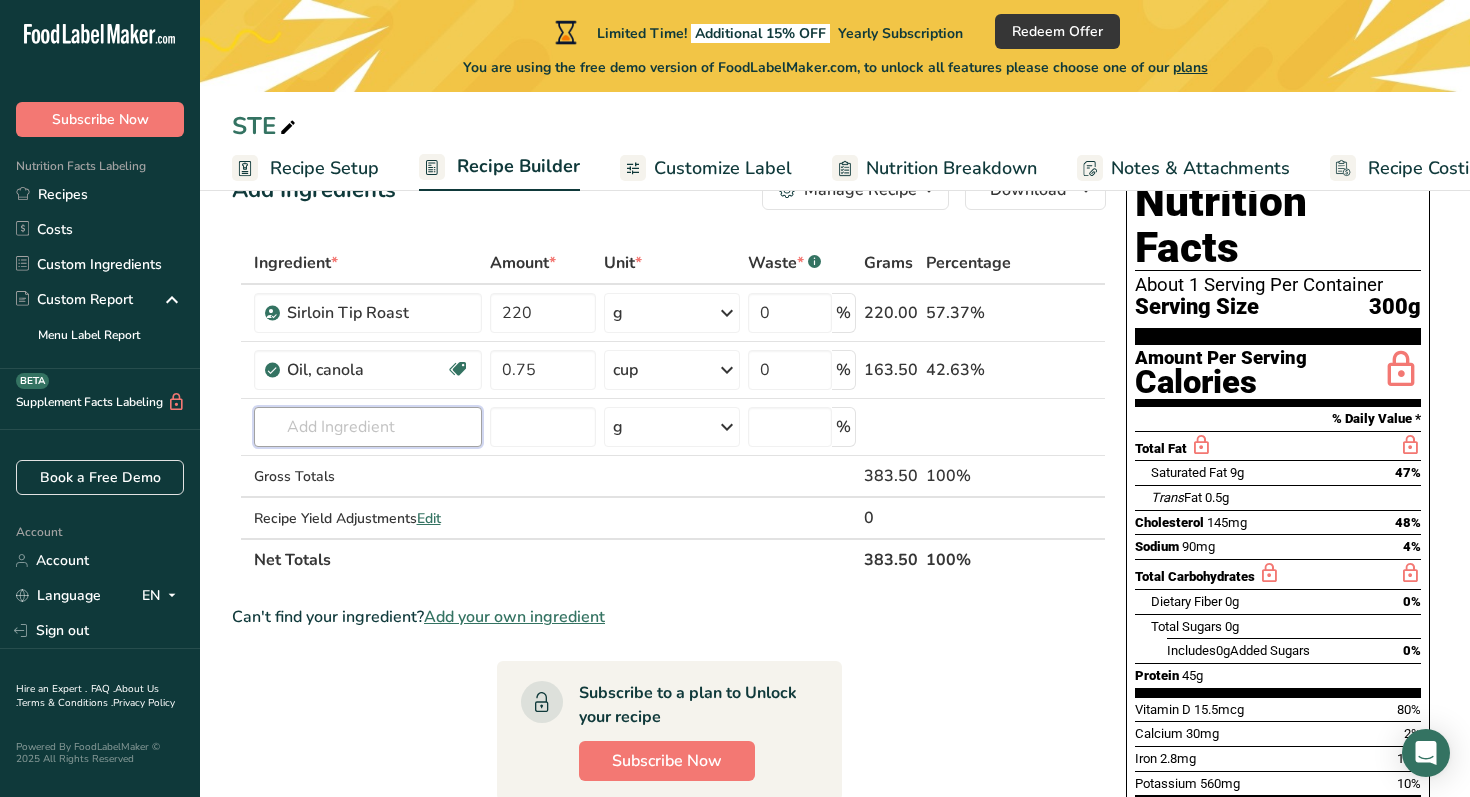 click at bounding box center (368, 427) 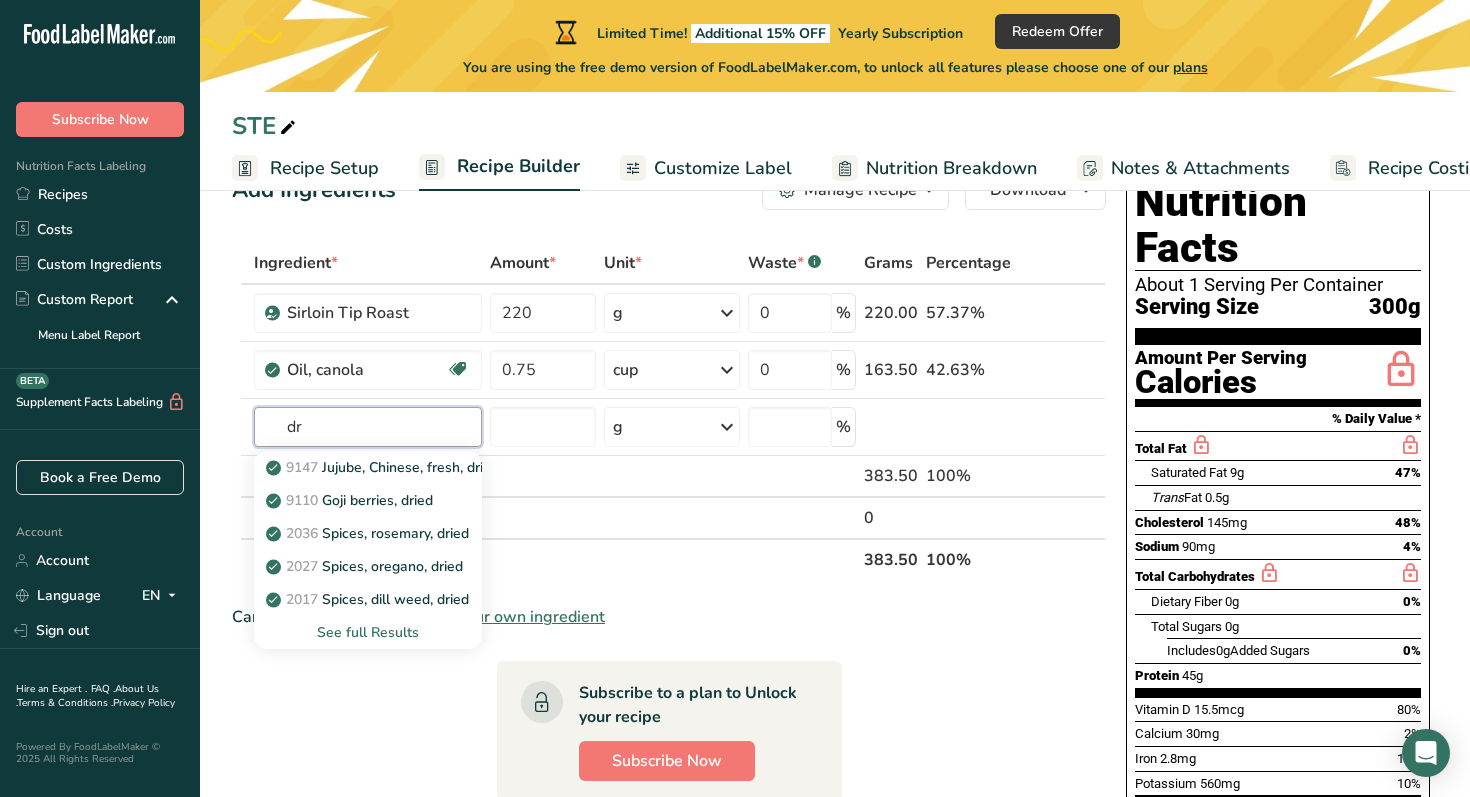 type on "d" 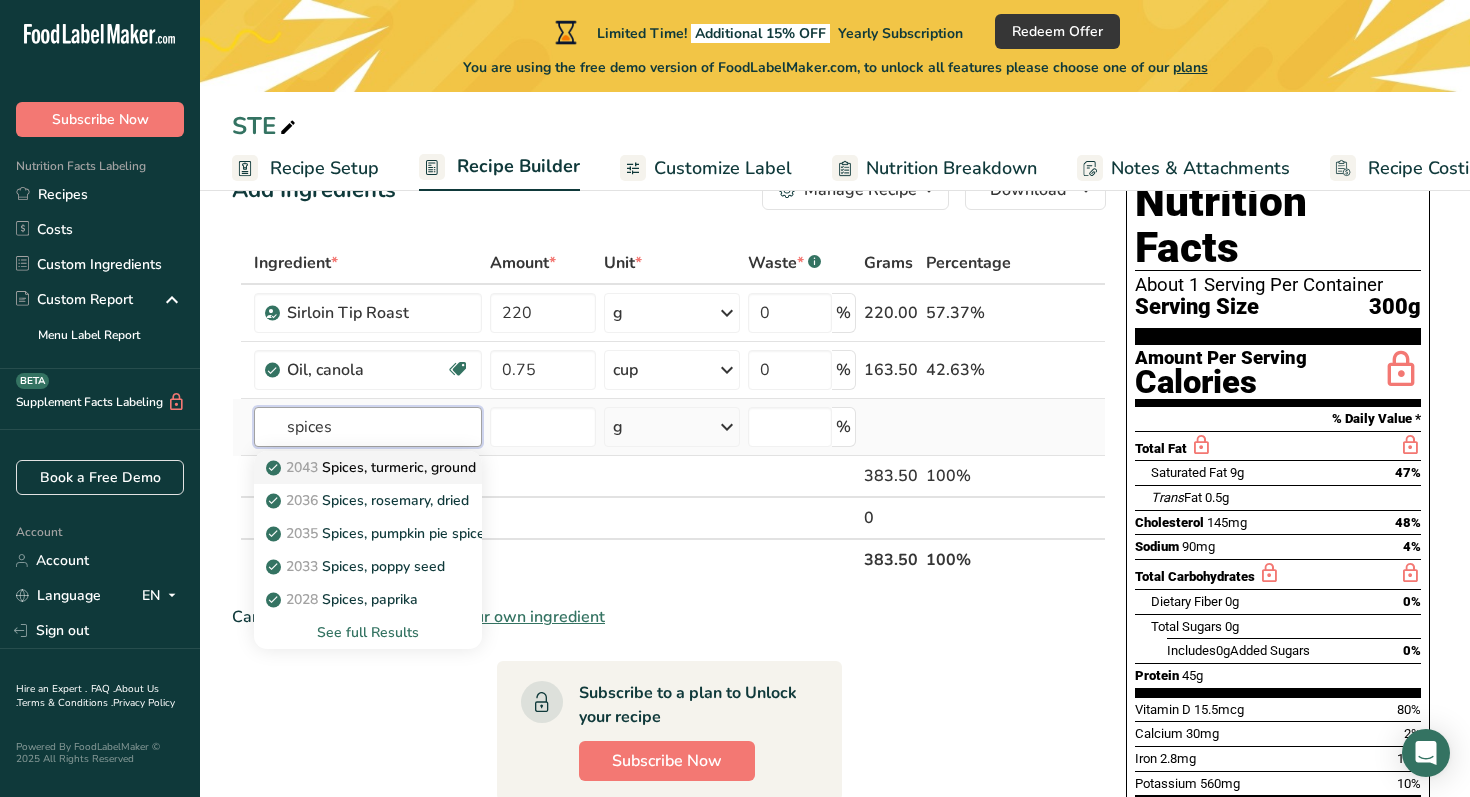 type on "spices" 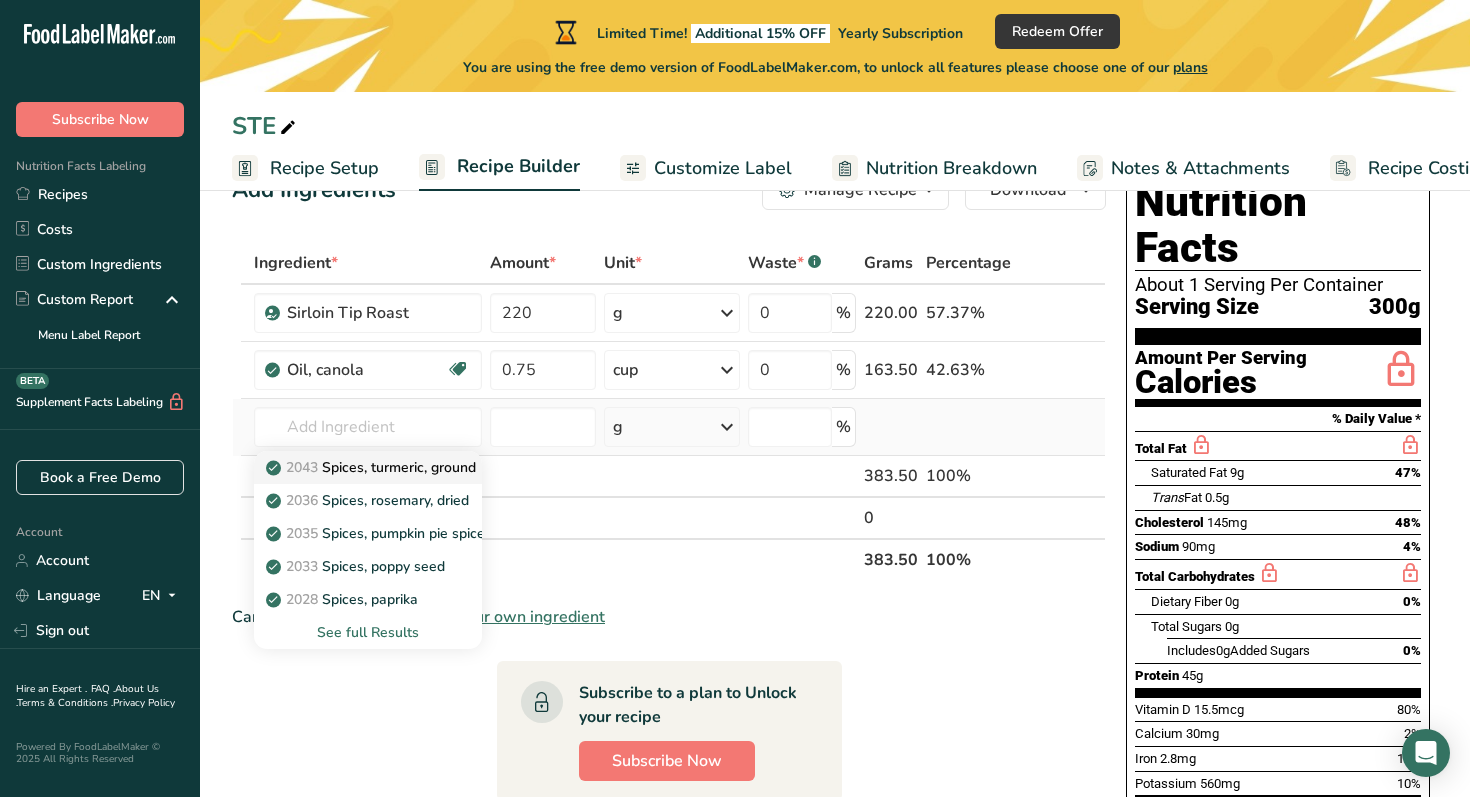 click on "2043
Spices, turmeric, ground" at bounding box center [373, 467] 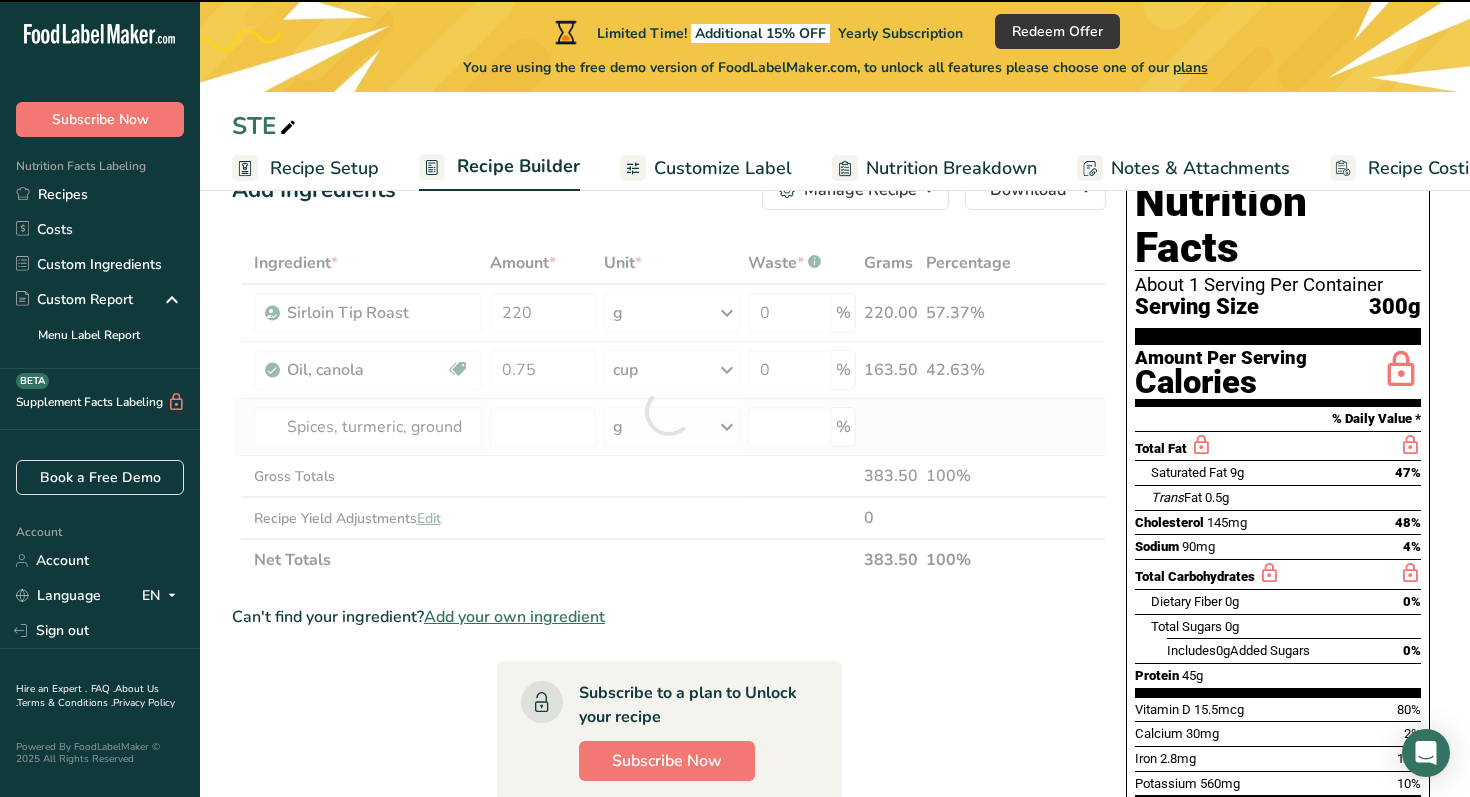 type on "0" 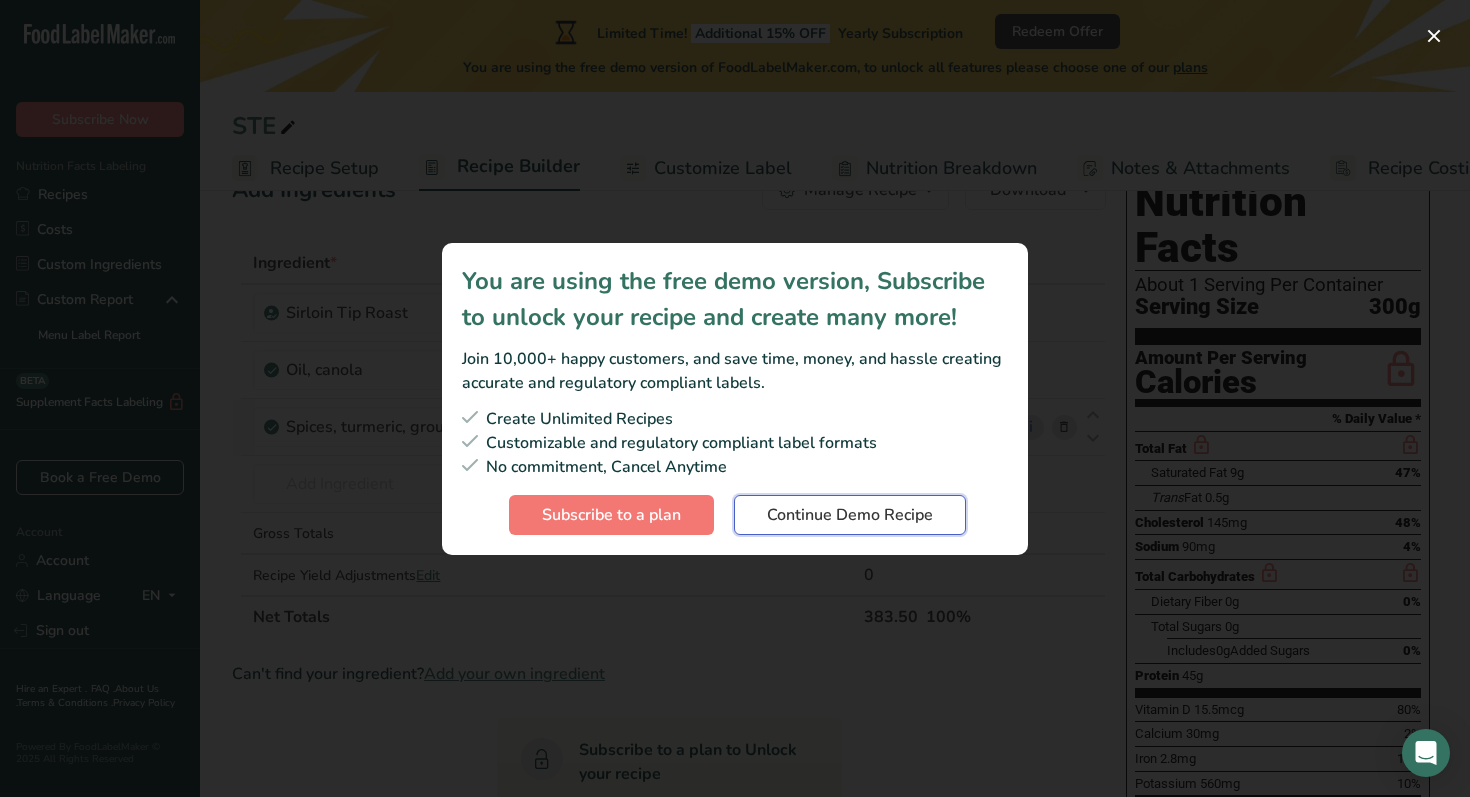 click on "Continue Demo Recipe" at bounding box center [850, 515] 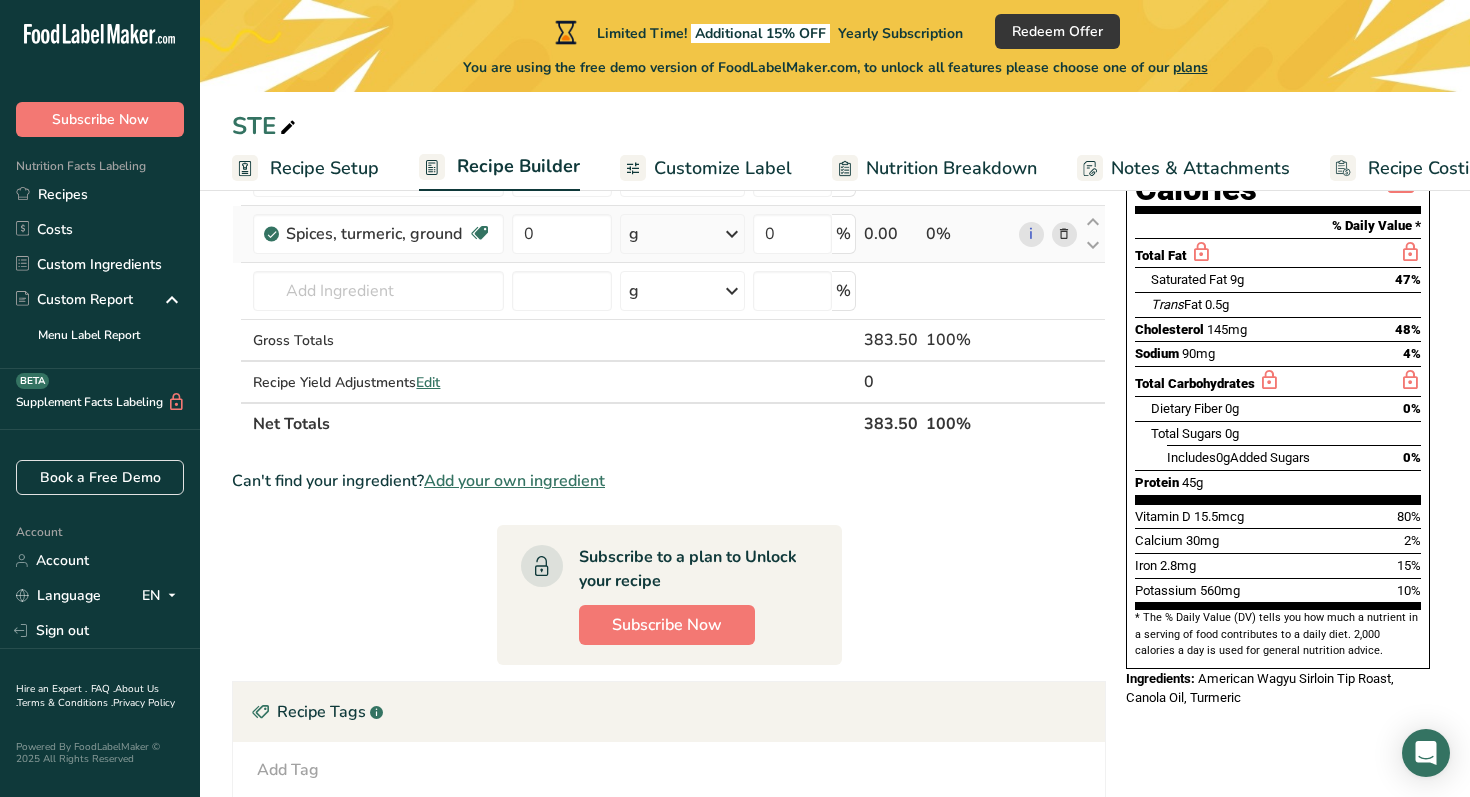 scroll, scrollTop: 262, scrollLeft: 0, axis: vertical 